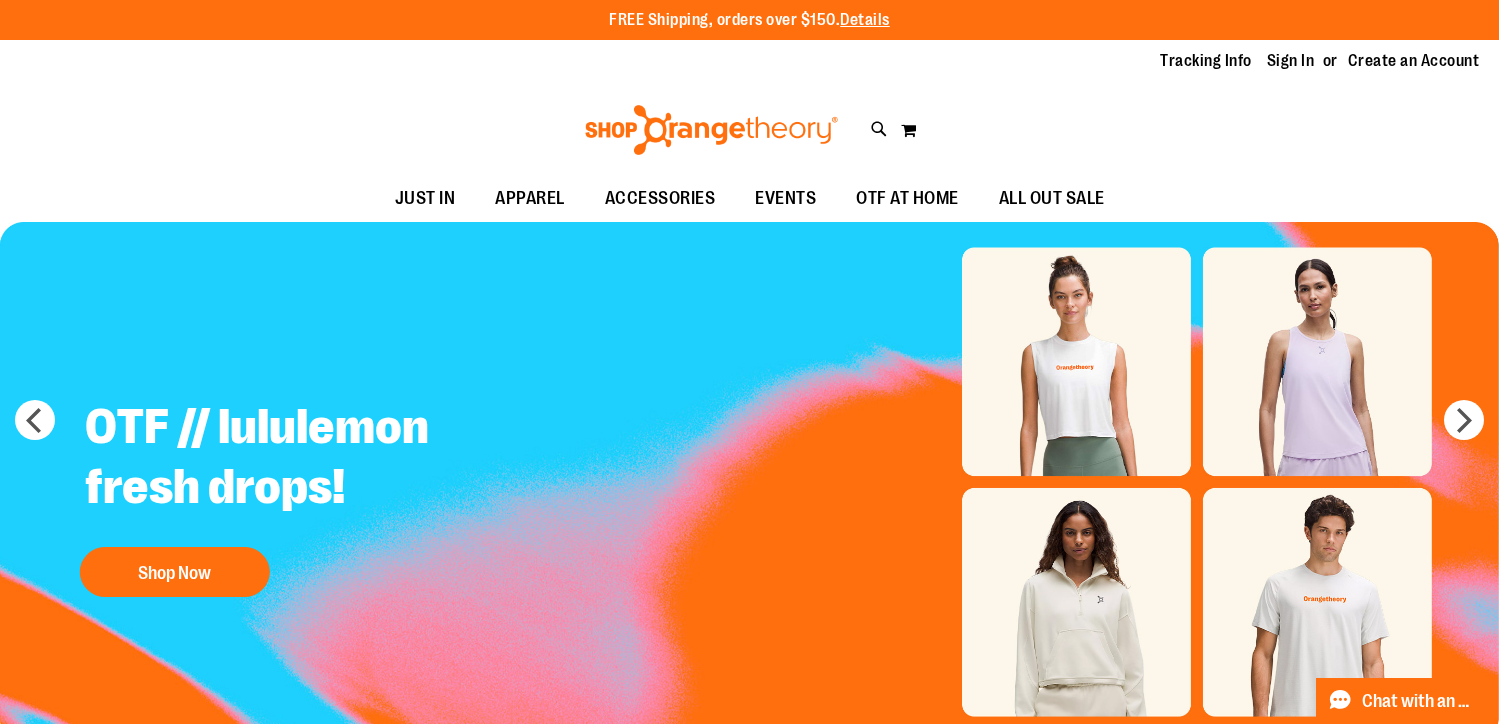 scroll, scrollTop: 0, scrollLeft: 0, axis: both 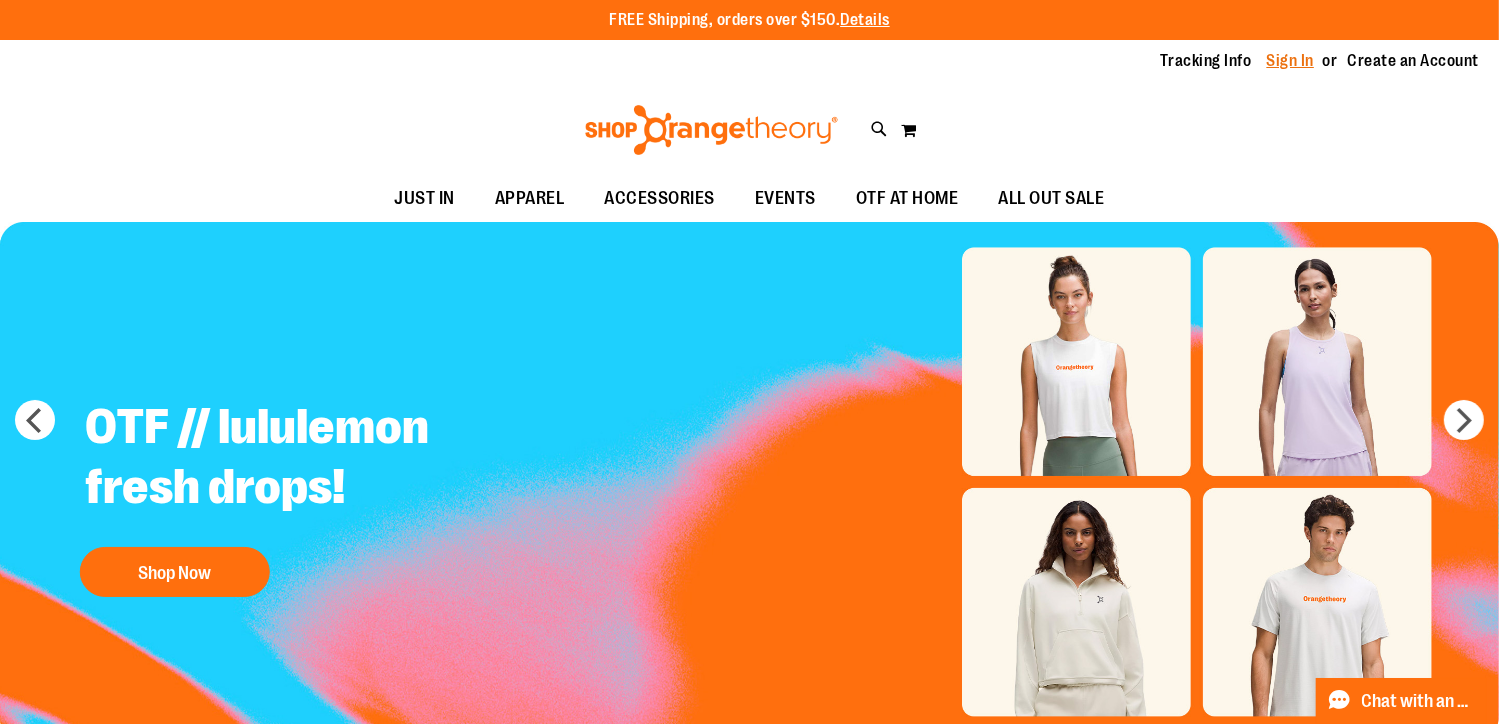 type on "**********" 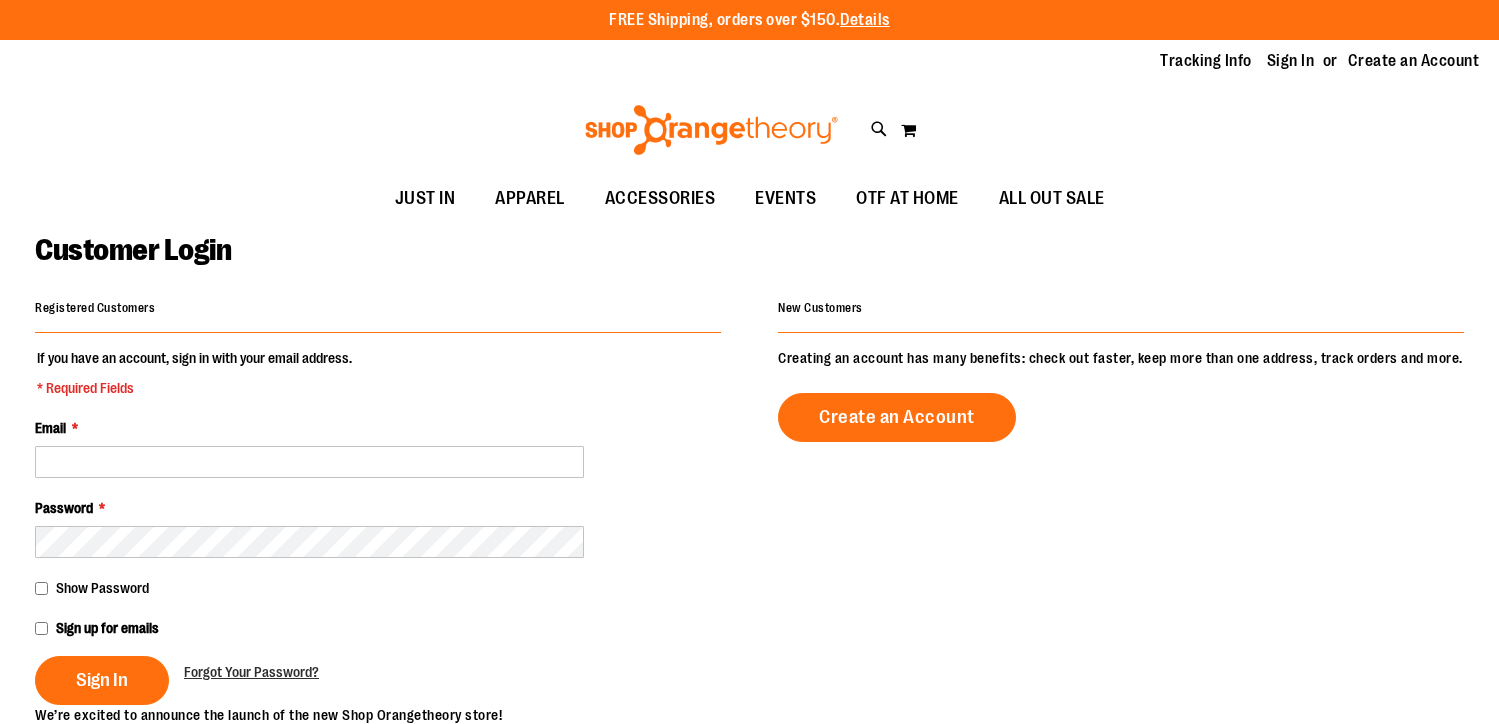 scroll, scrollTop: 0, scrollLeft: 0, axis: both 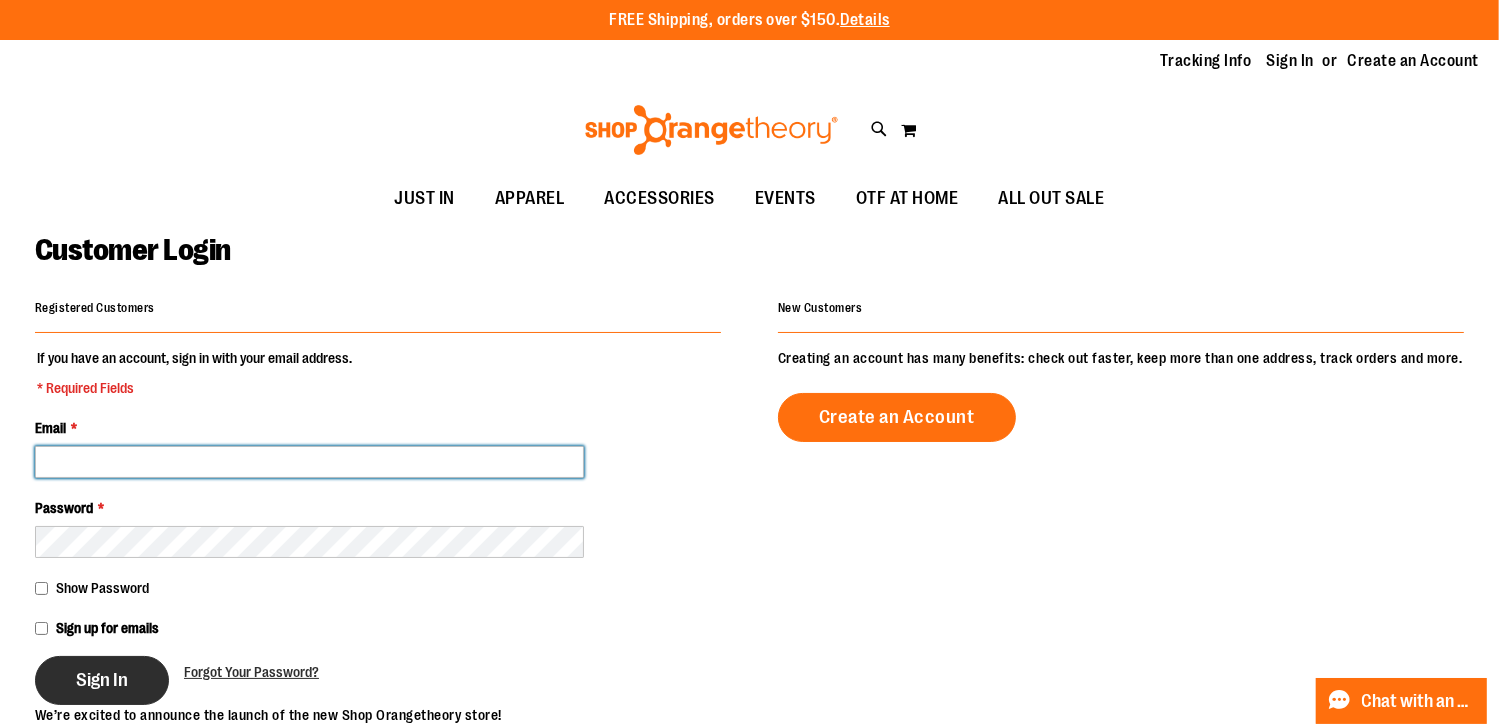 type on "**********" 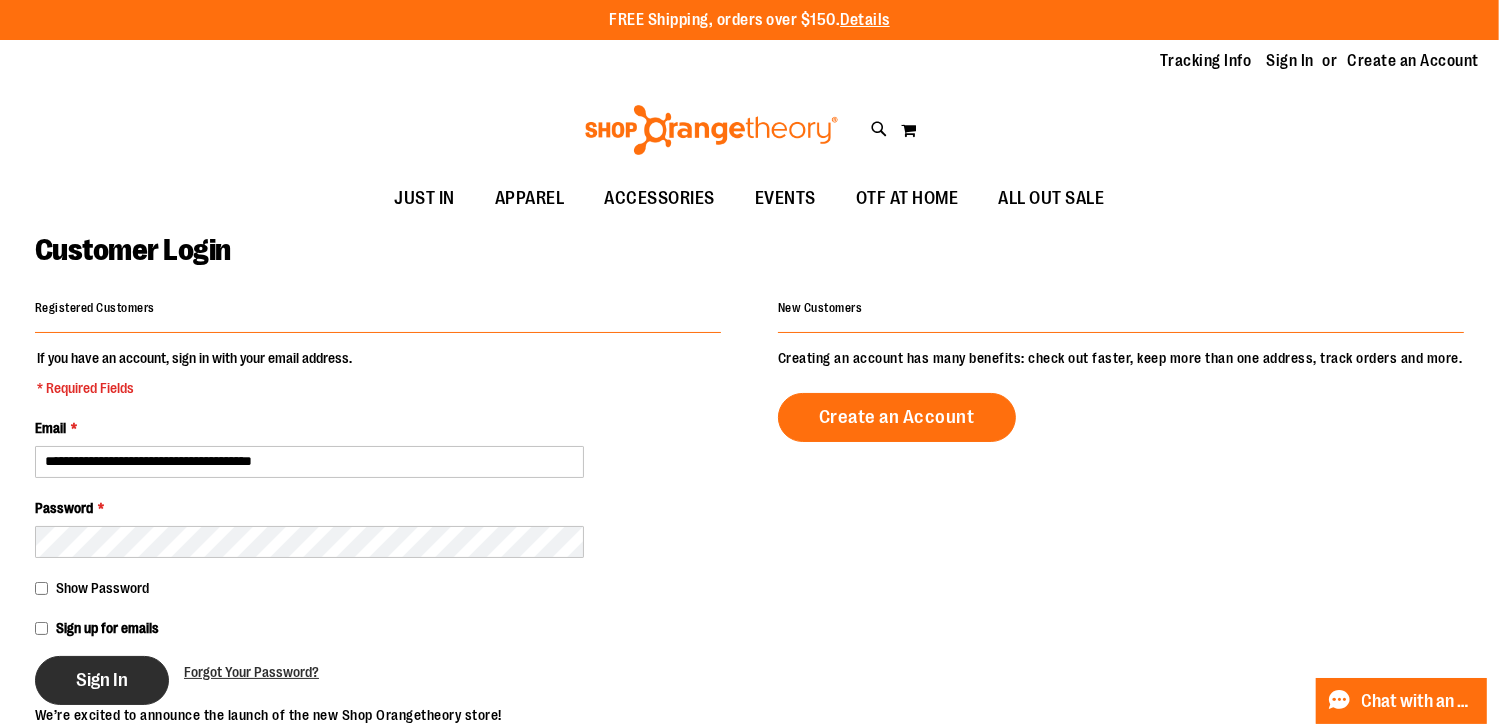 type on "**********" 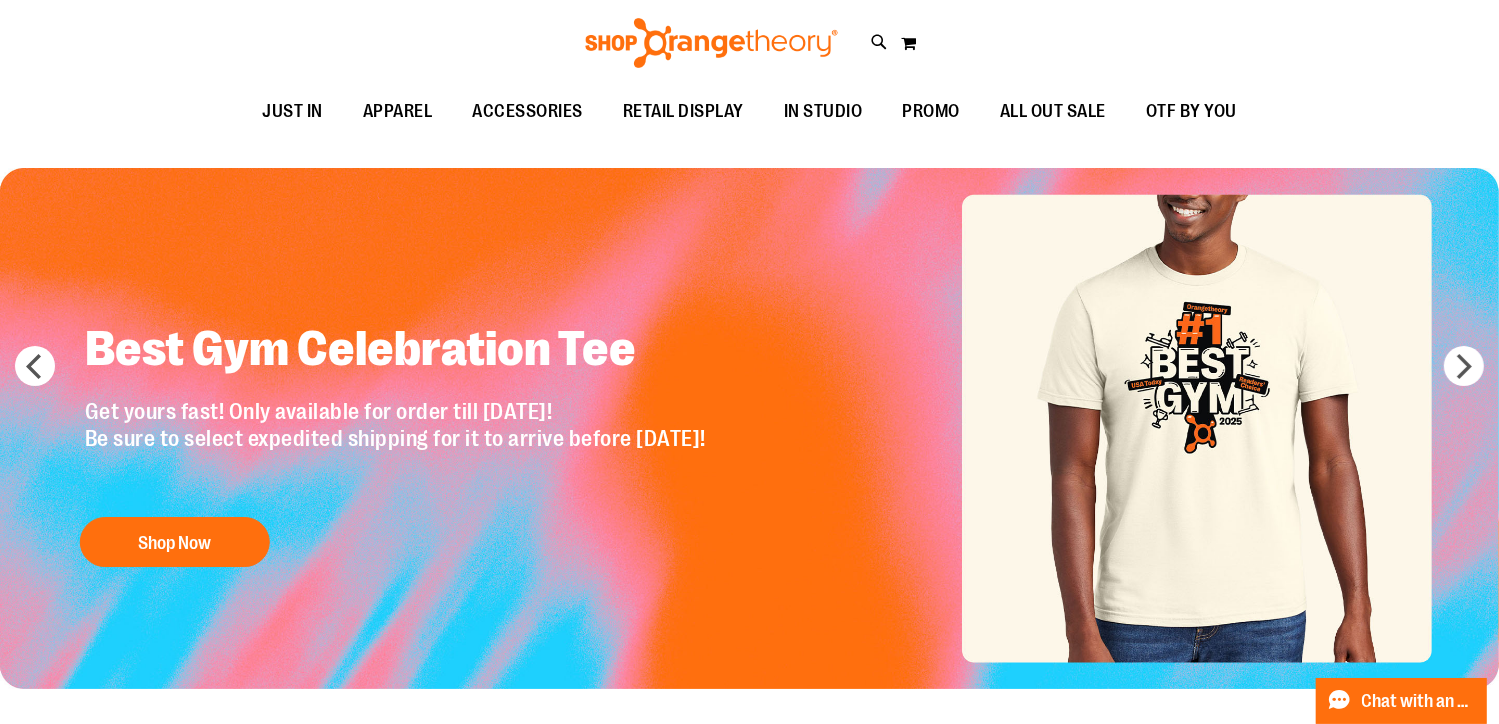 scroll, scrollTop: 0, scrollLeft: 0, axis: both 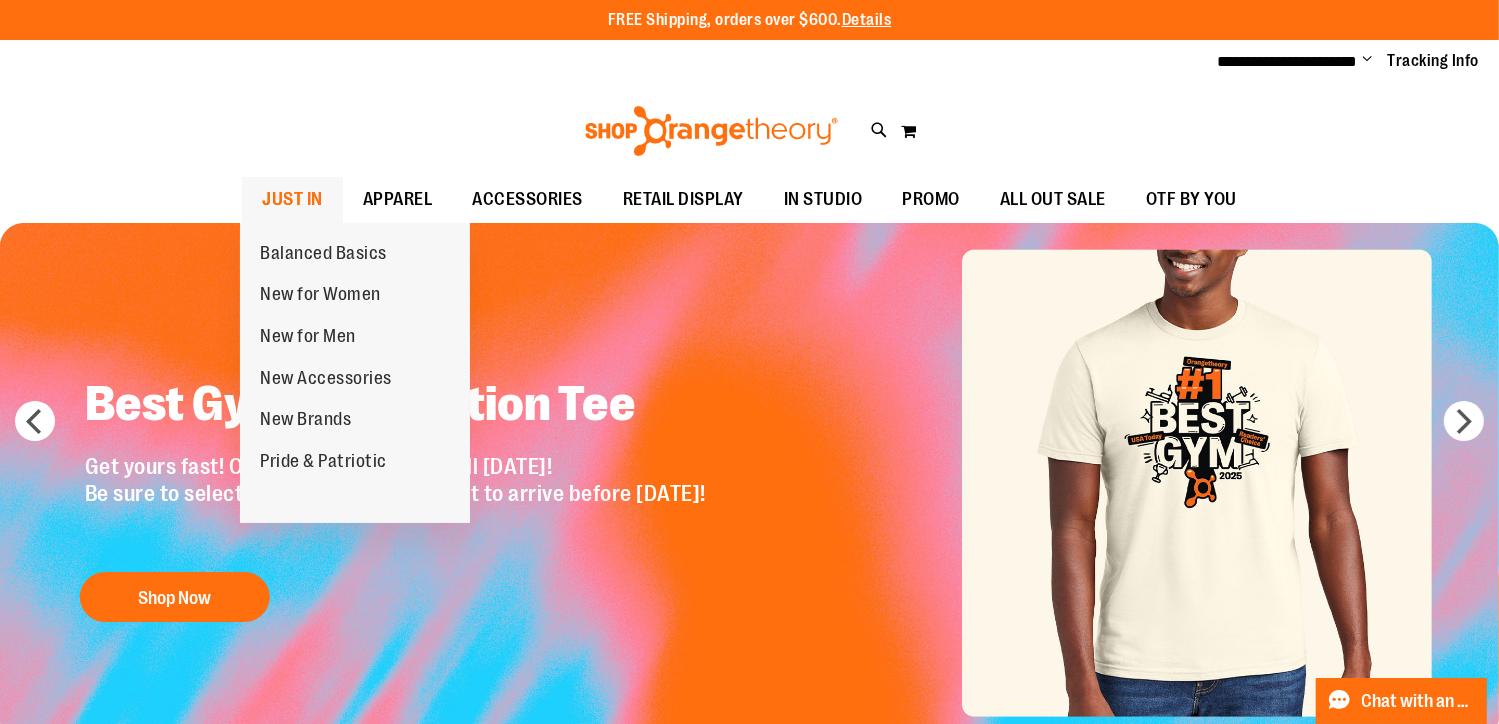type on "**********" 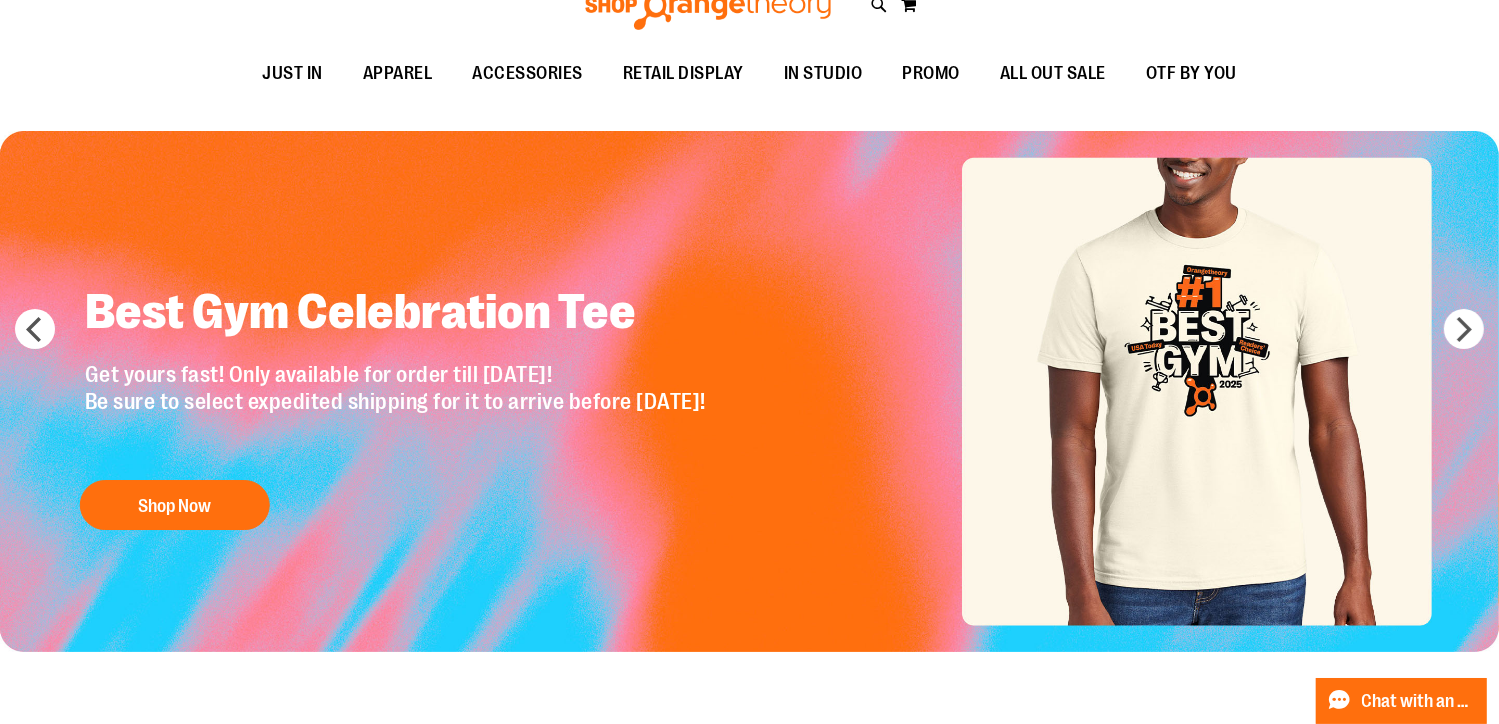 scroll, scrollTop: 0, scrollLeft: 0, axis: both 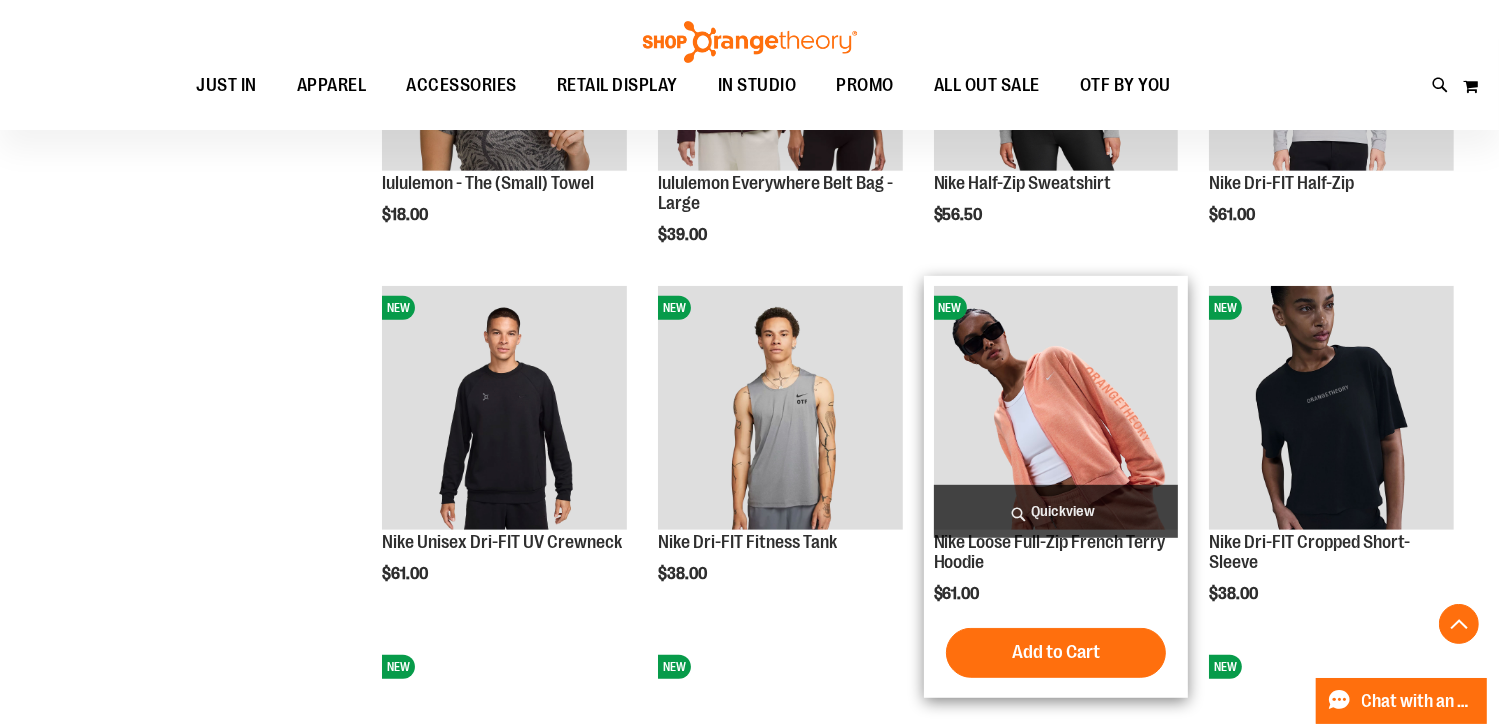 type on "**********" 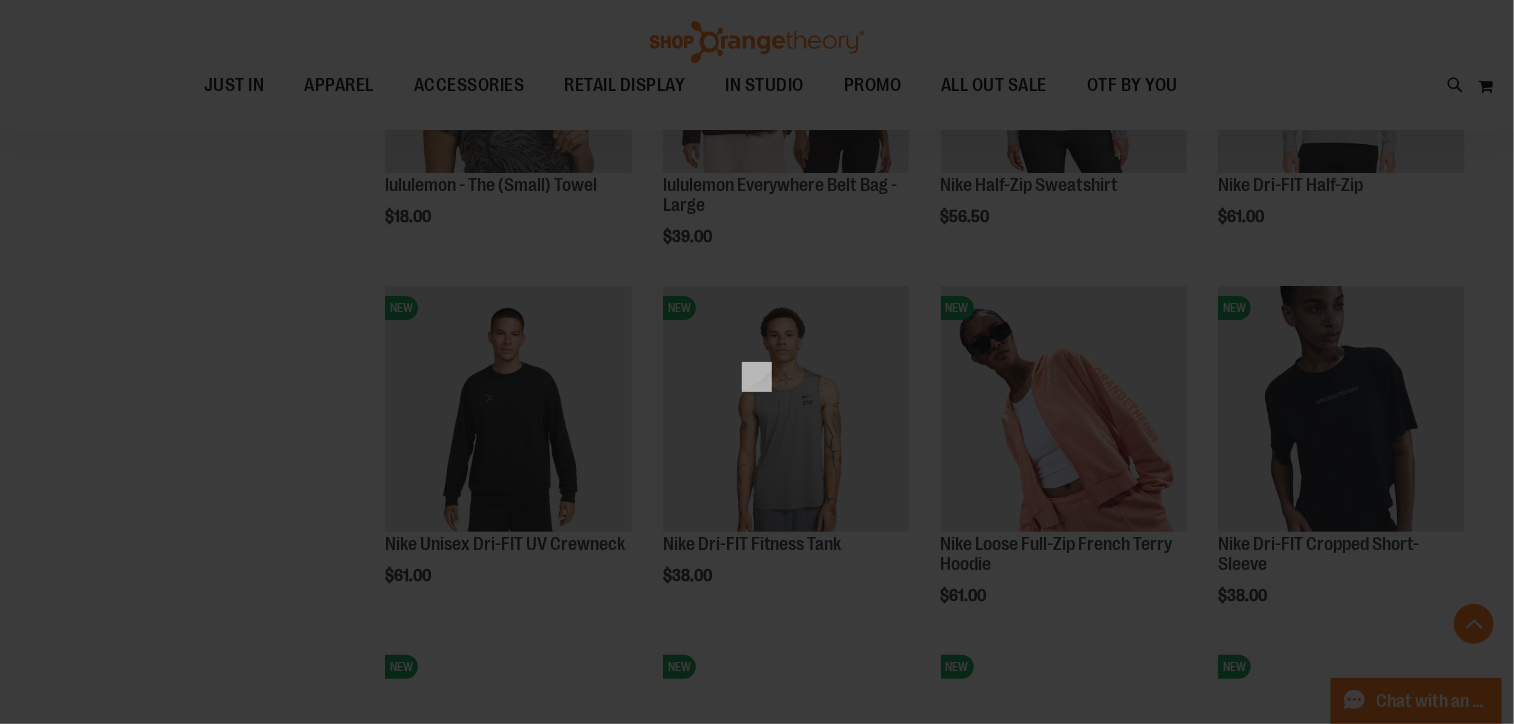 scroll, scrollTop: 0, scrollLeft: 0, axis: both 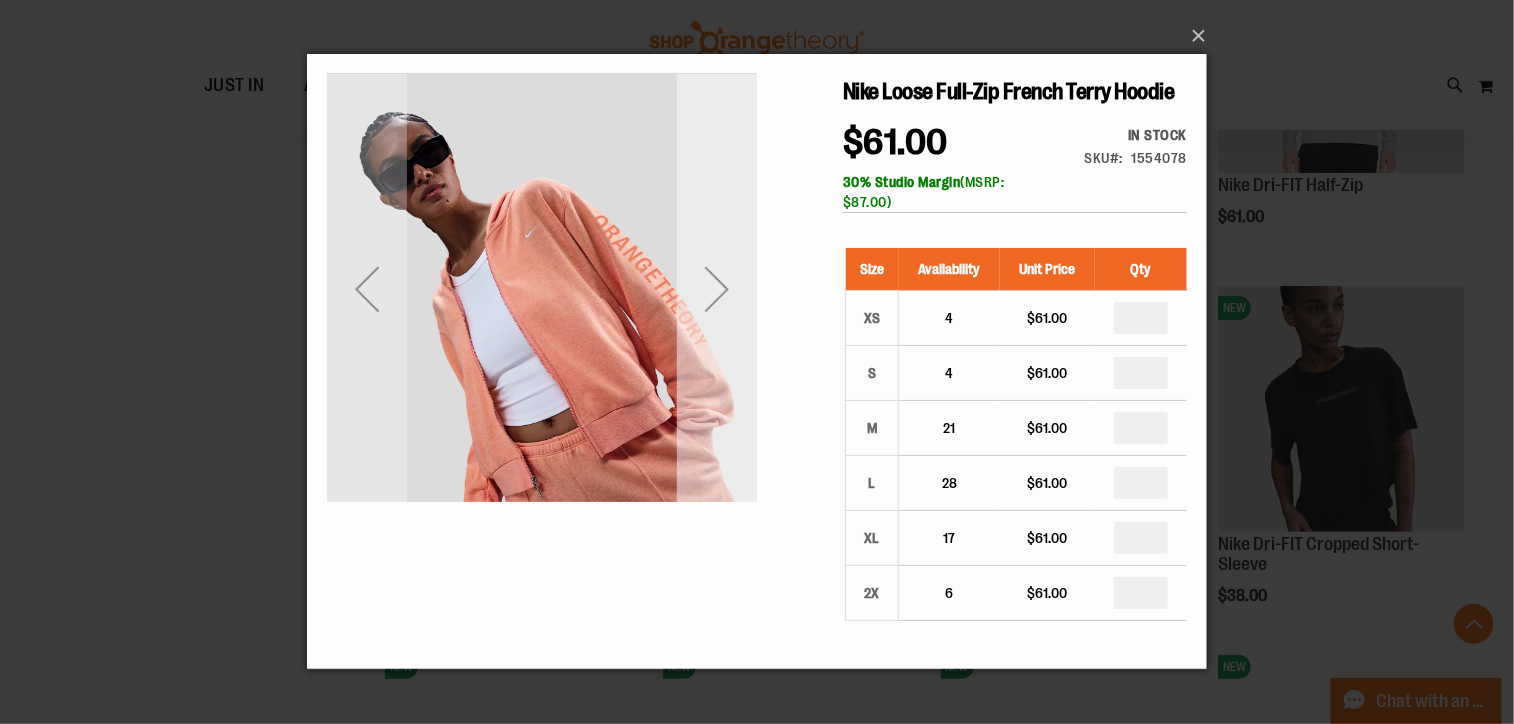 click at bounding box center (716, 289) 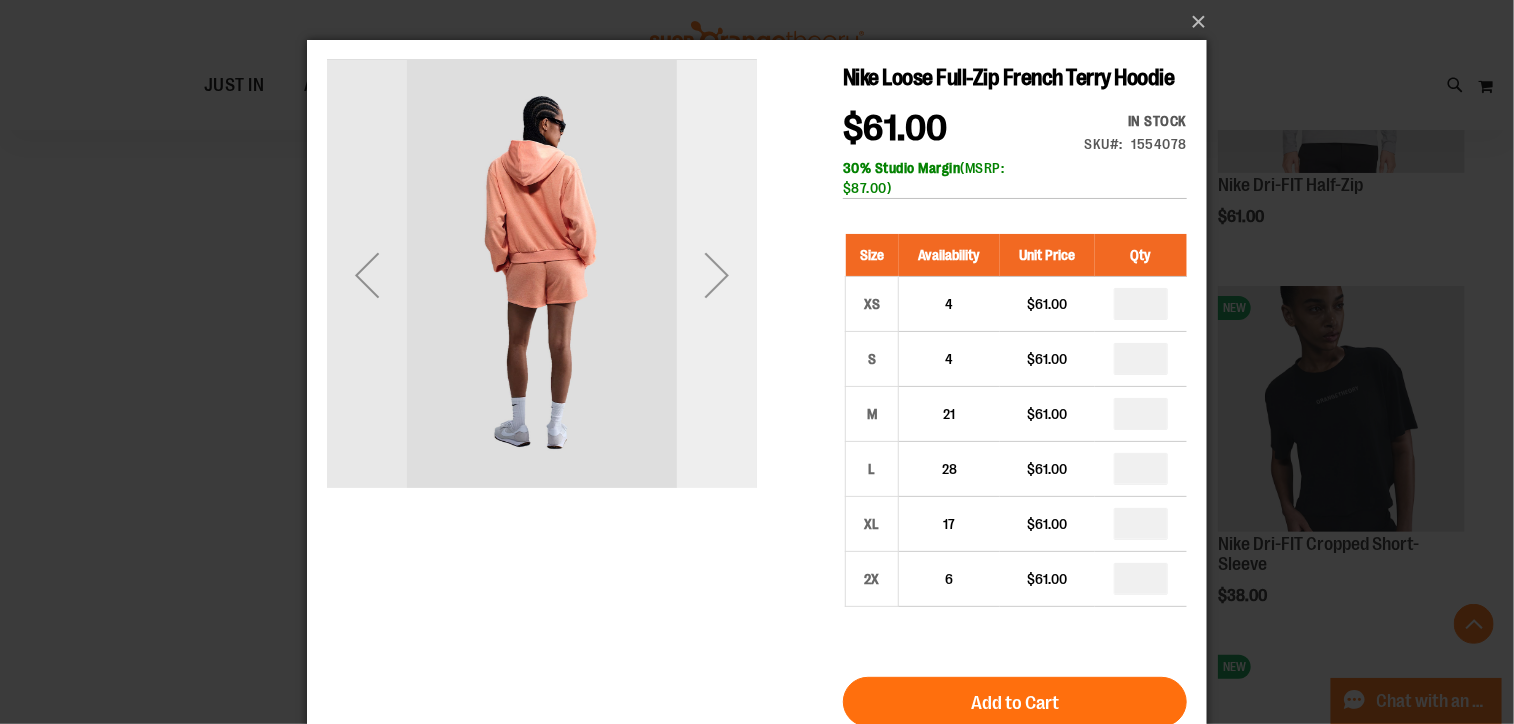 click at bounding box center (716, 274) 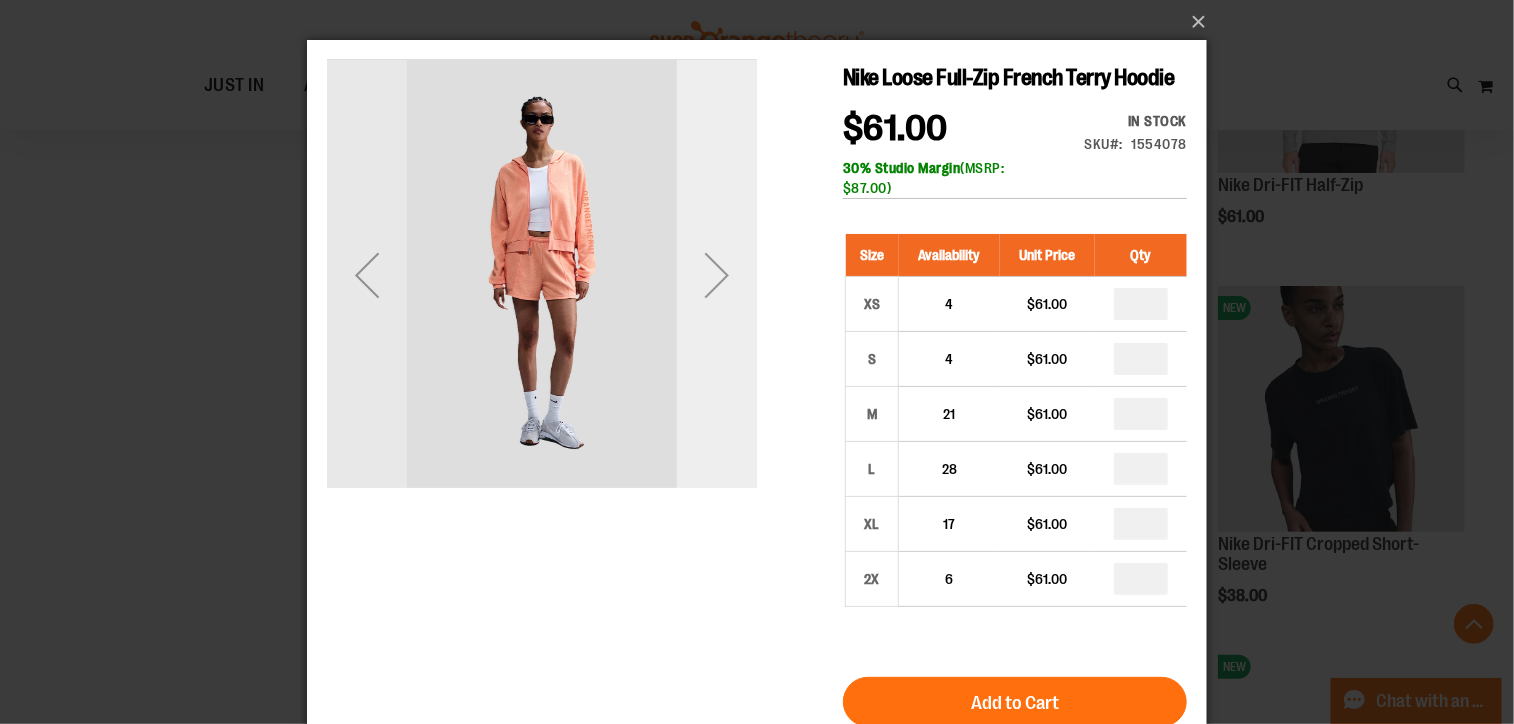 click at bounding box center (716, 274) 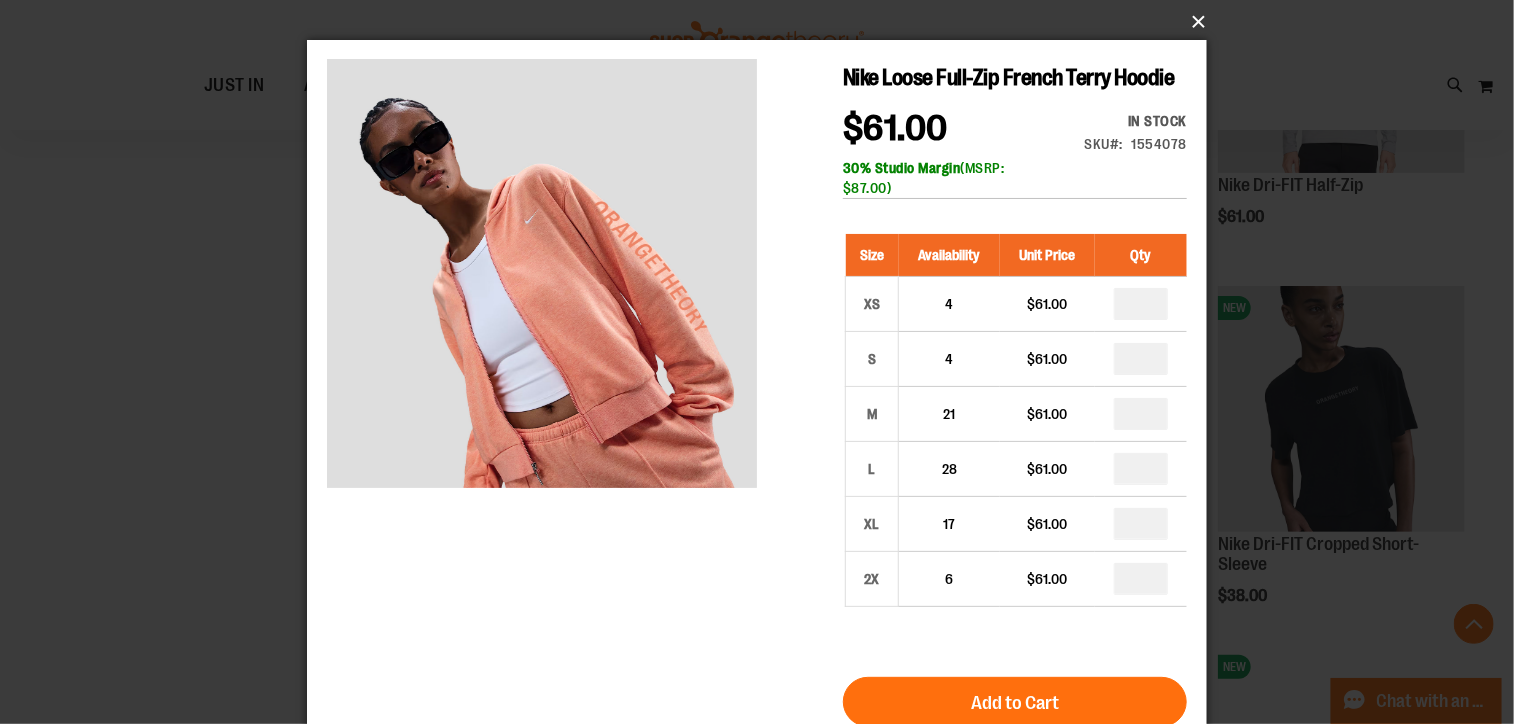 click on "×" at bounding box center (763, 22) 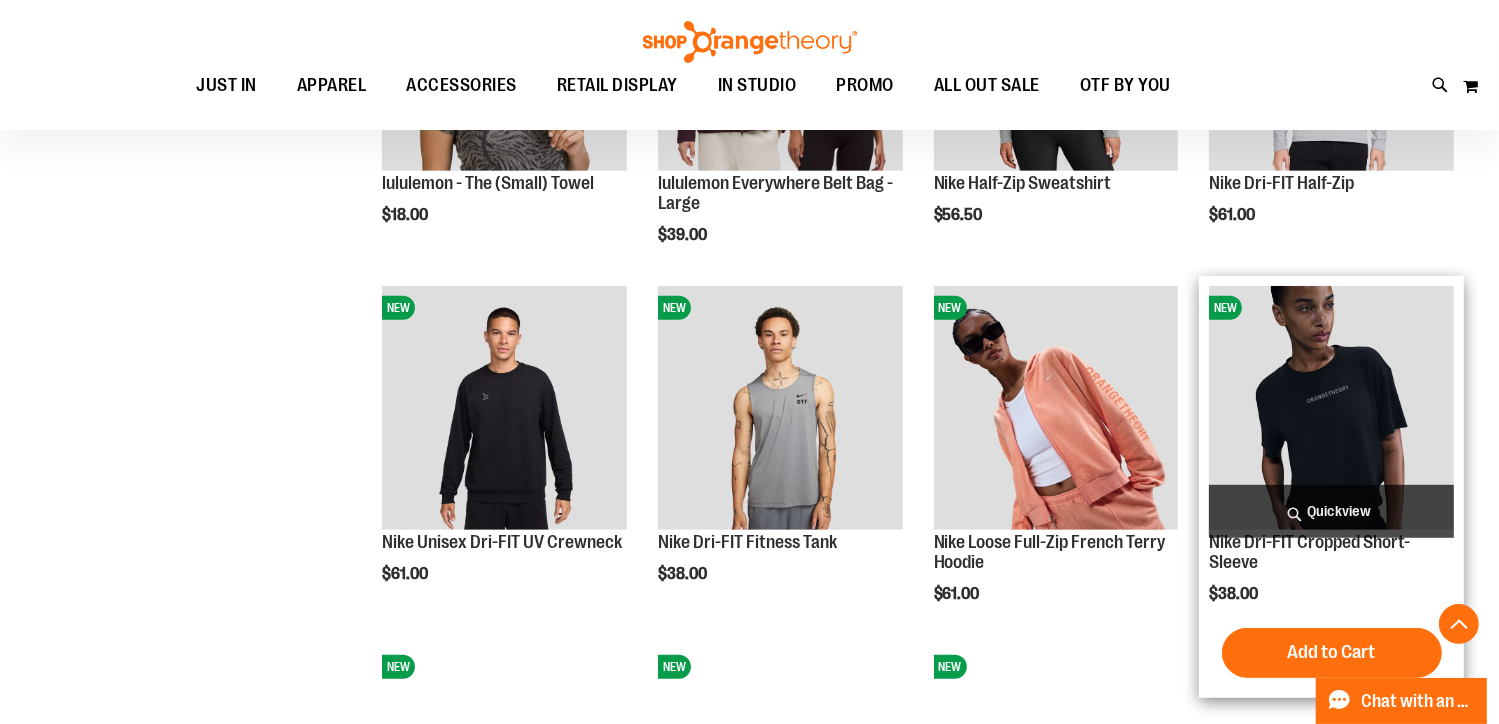 click on "Quickview" at bounding box center [1331, 511] 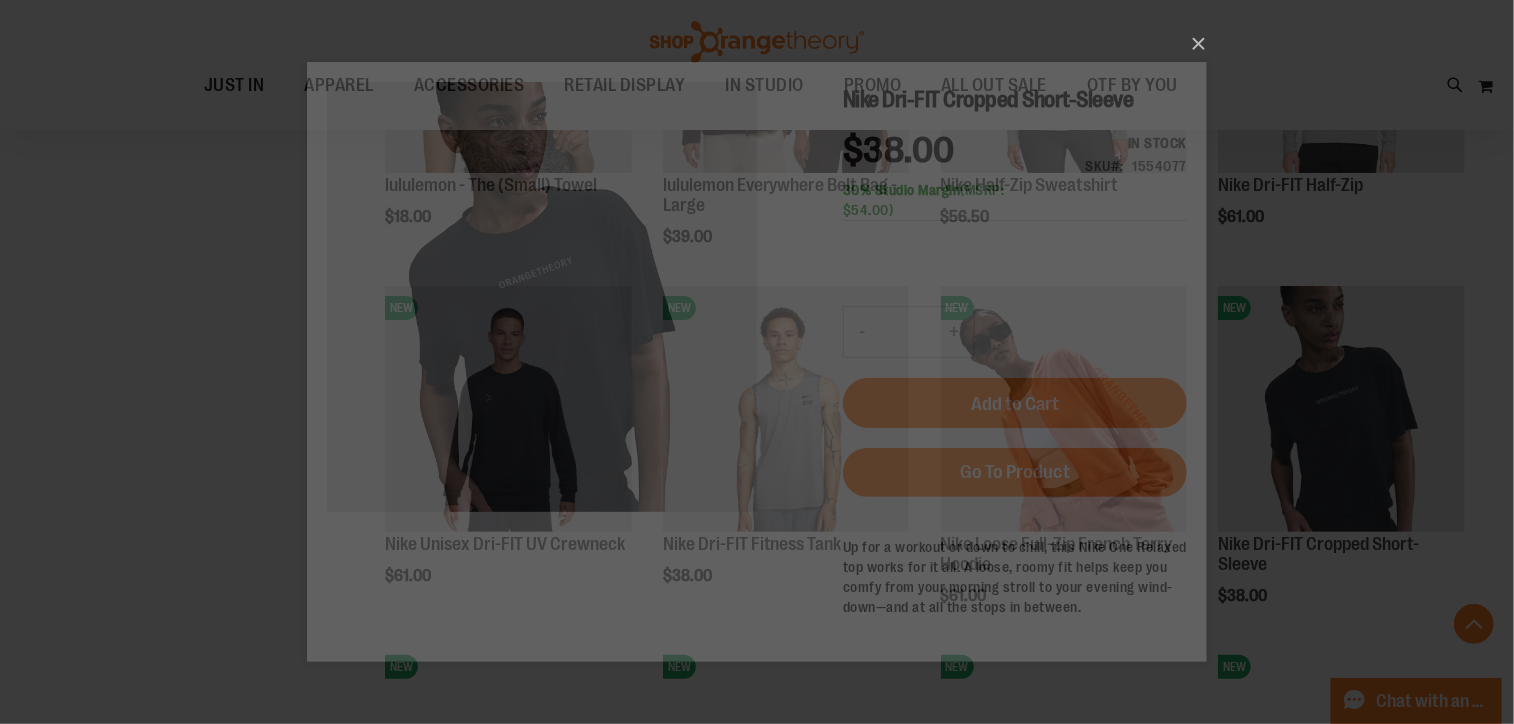 scroll, scrollTop: 0, scrollLeft: 0, axis: both 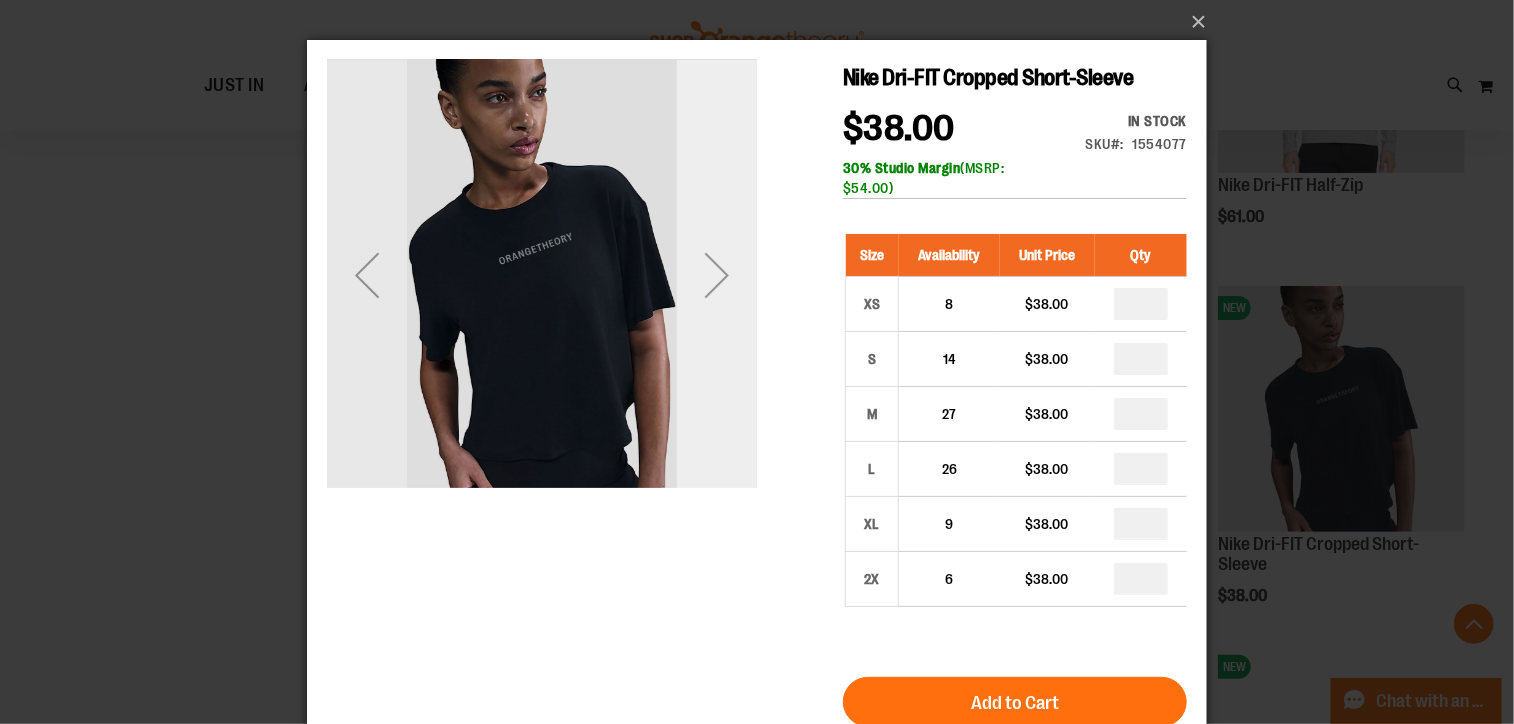 click at bounding box center (716, 274) 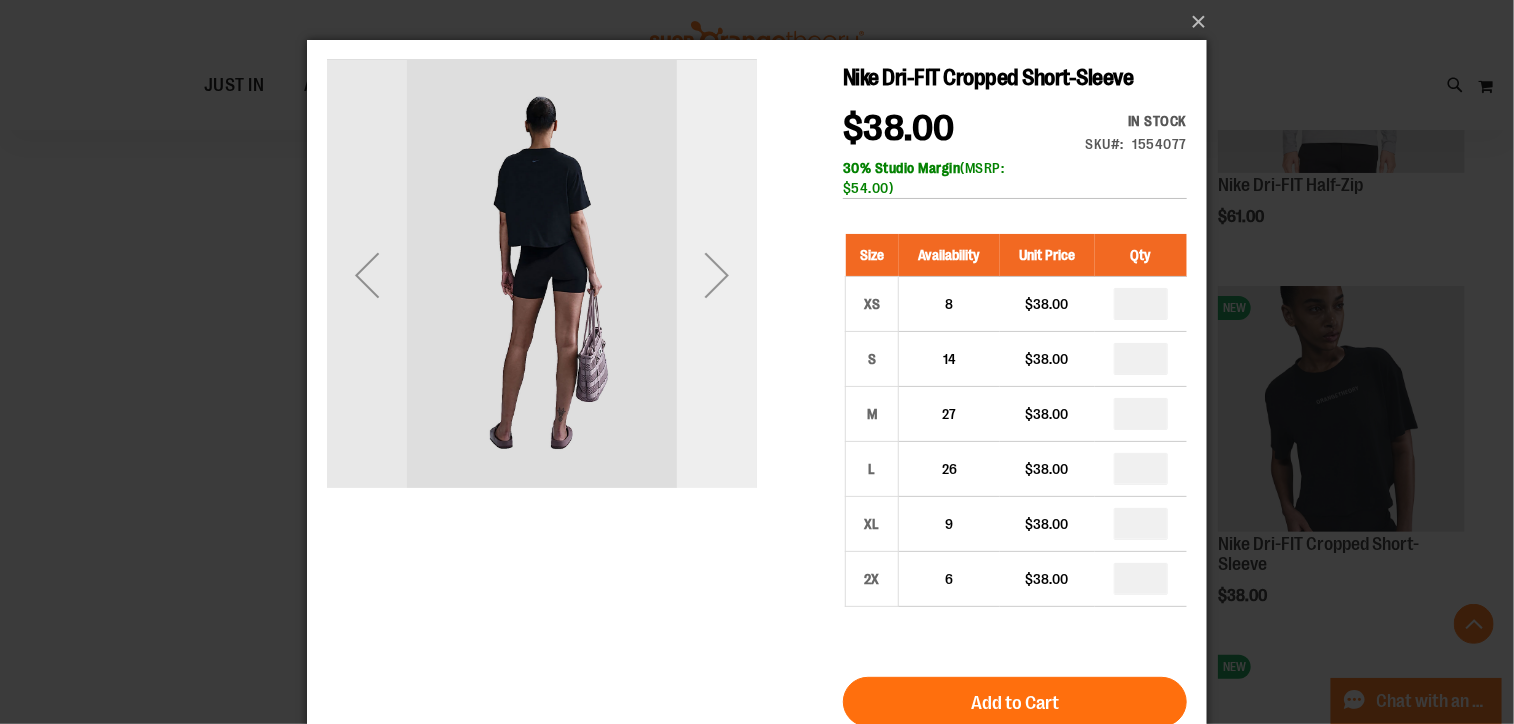 click at bounding box center (716, 274) 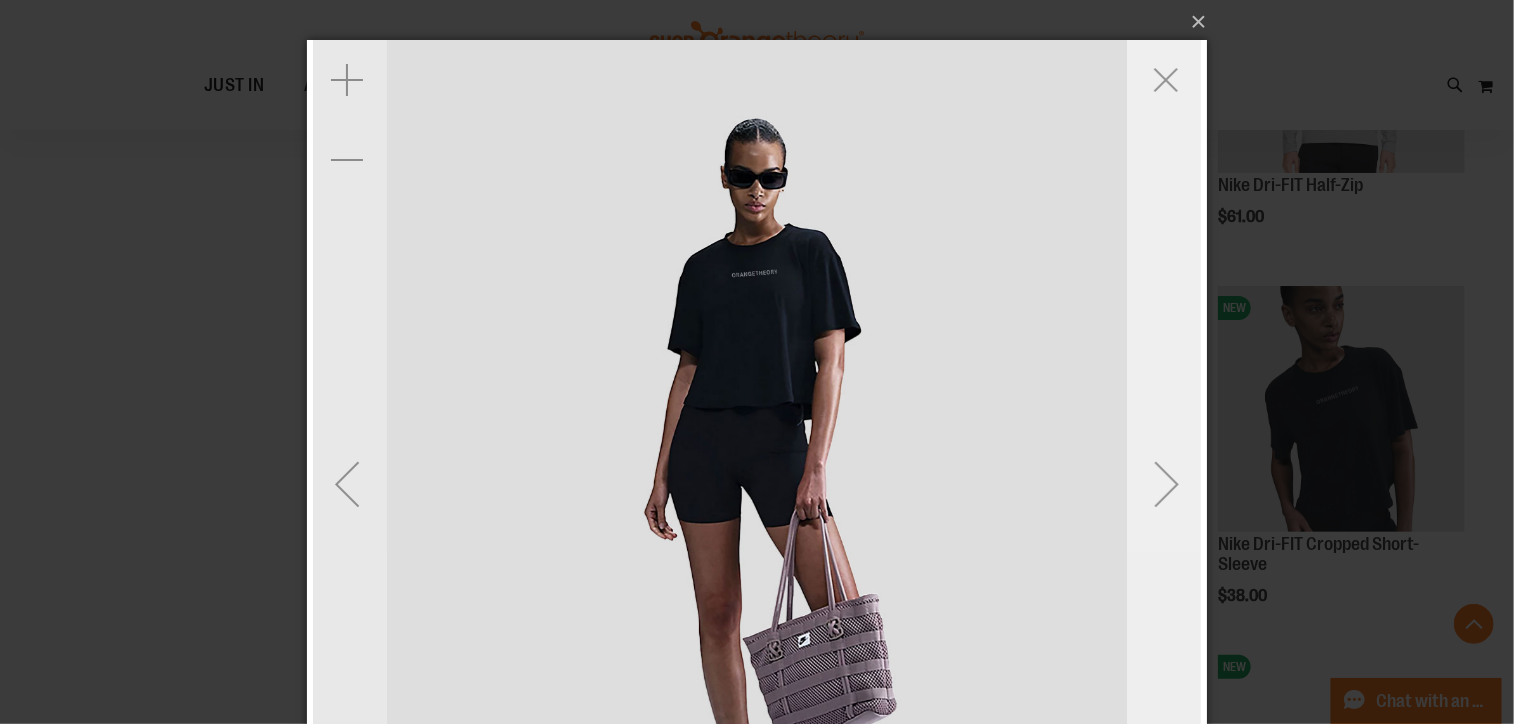 click at bounding box center (1166, 483) 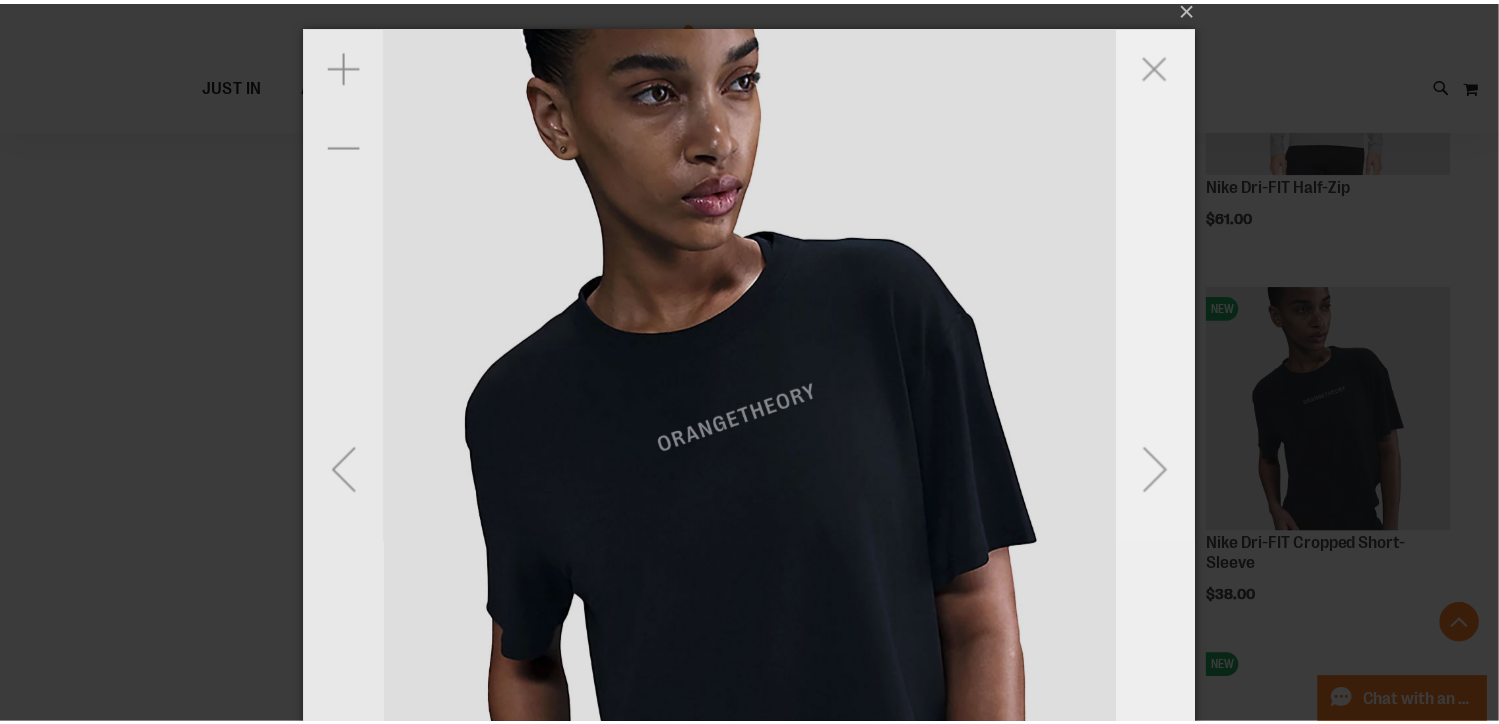 scroll, scrollTop: 0, scrollLeft: 0, axis: both 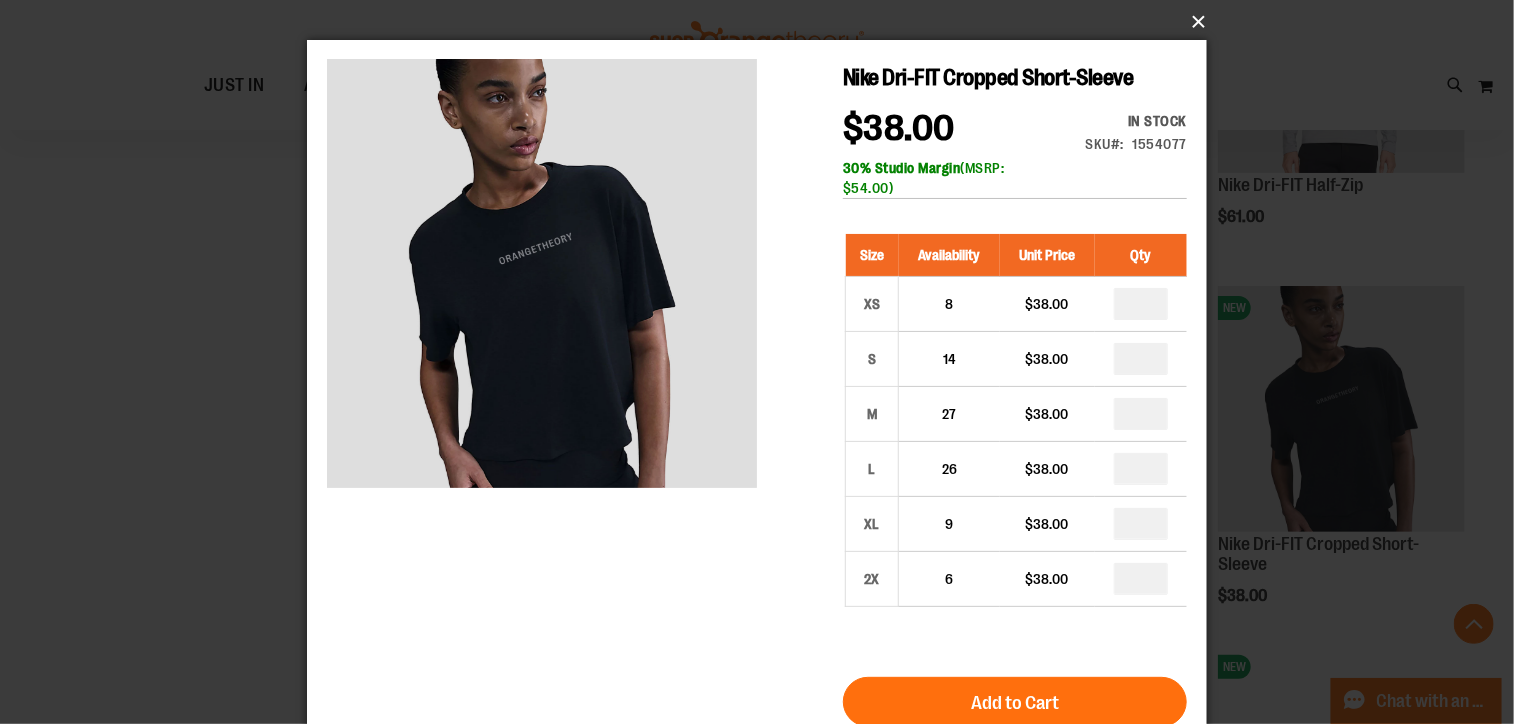 click on "×" at bounding box center (763, 22) 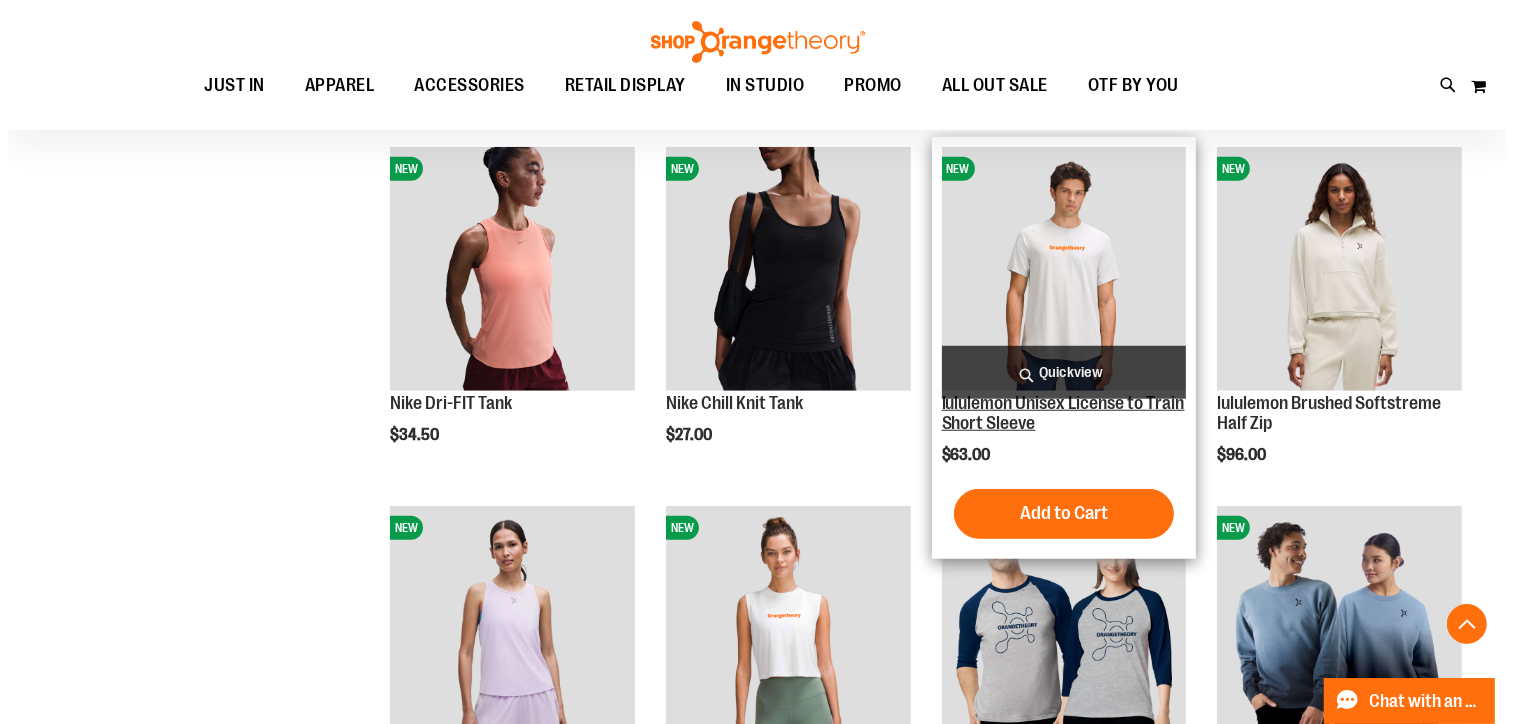 scroll, scrollTop: 1478, scrollLeft: 0, axis: vertical 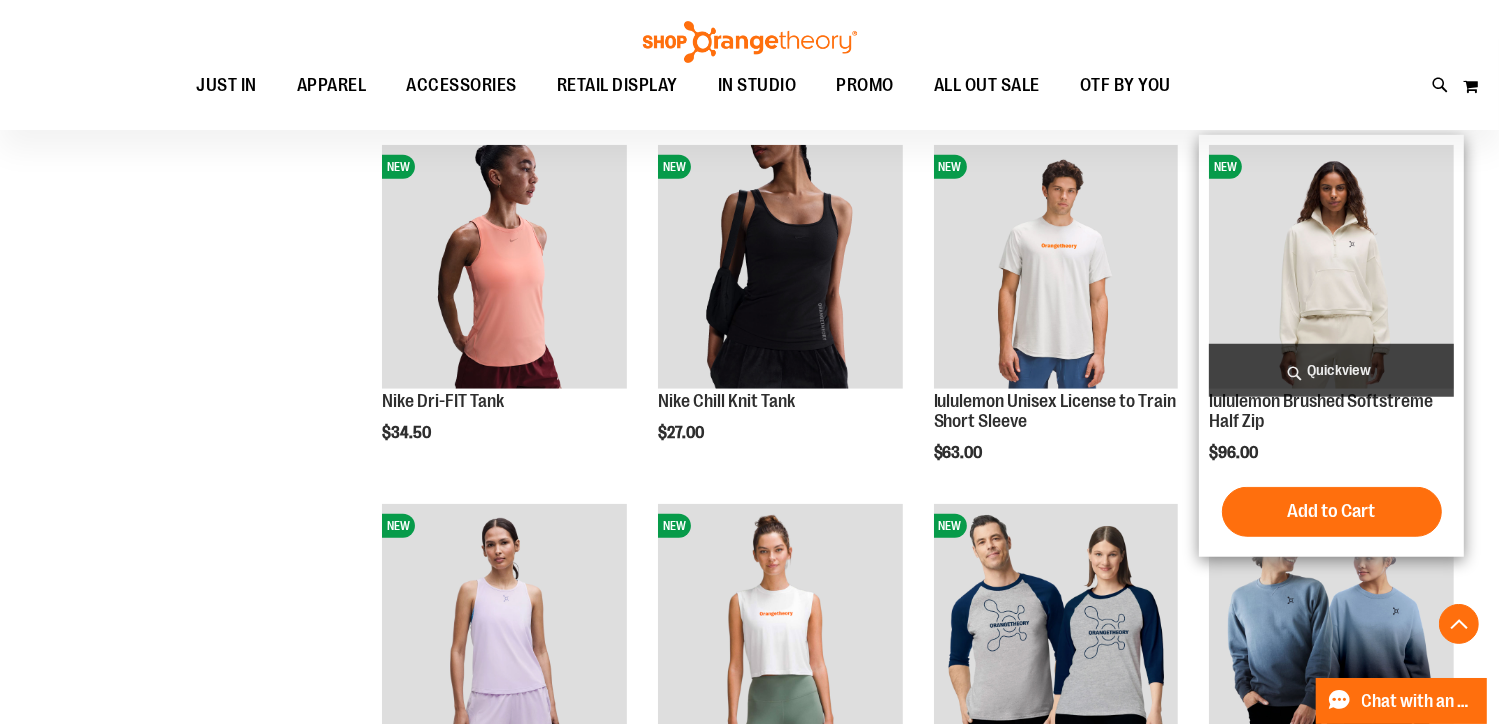 click on "Quickview" at bounding box center [1331, 370] 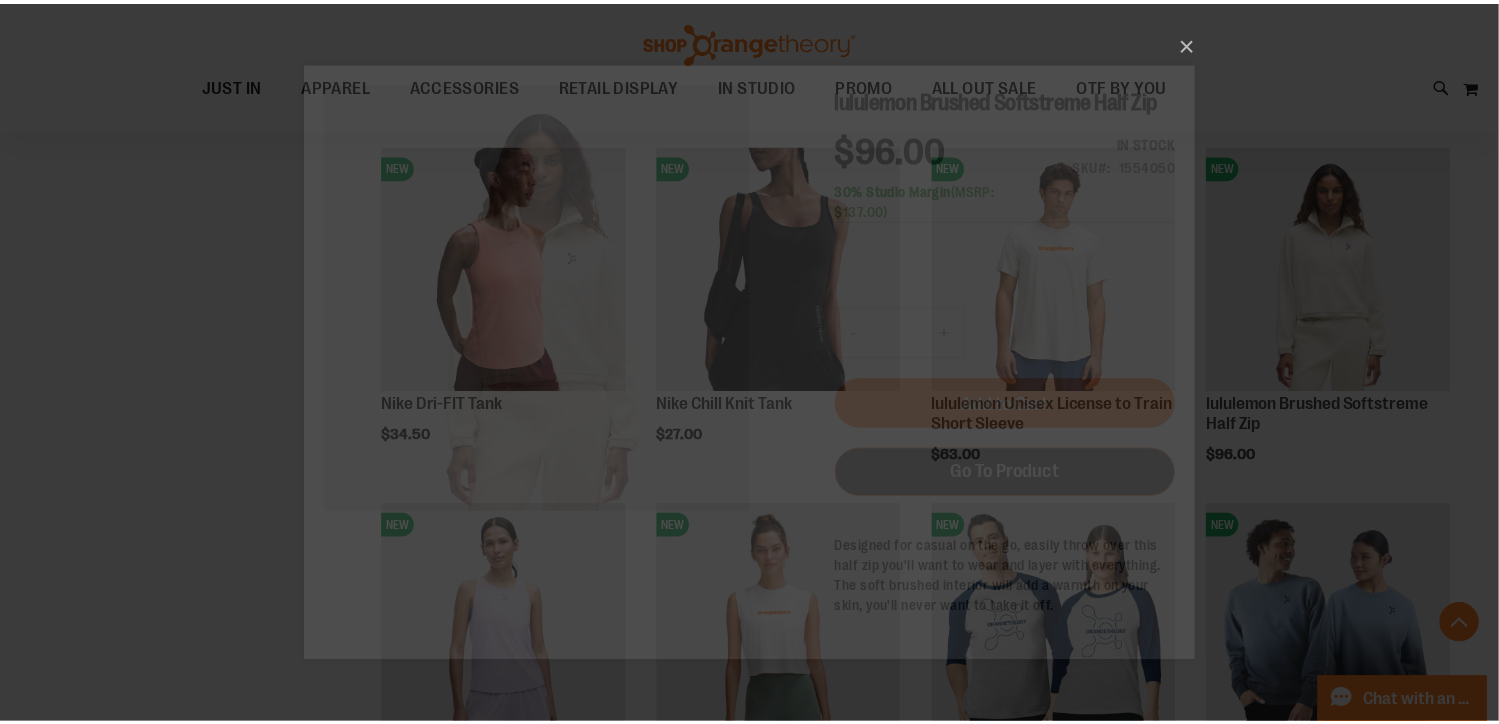 scroll, scrollTop: 0, scrollLeft: 0, axis: both 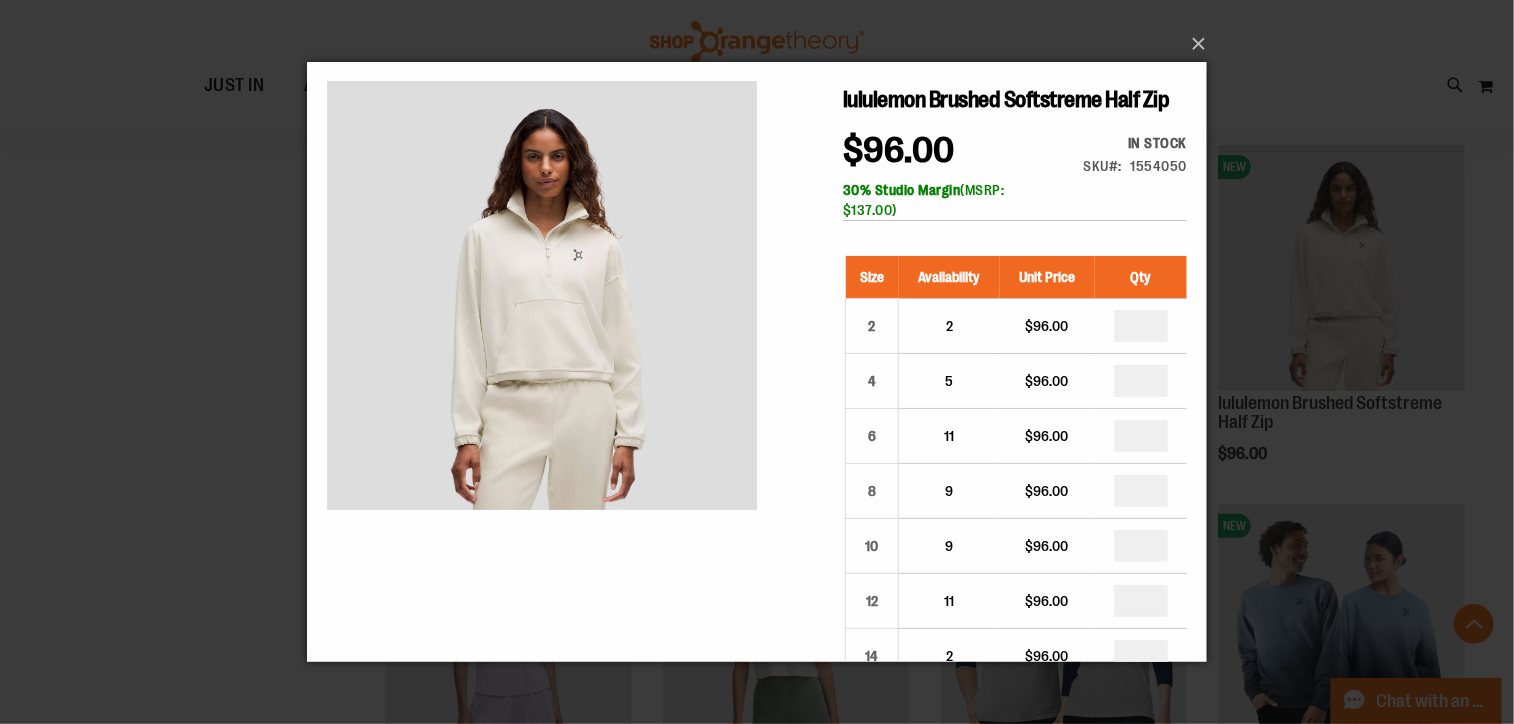 click on "lululemon Brushed Softstreme Half Zip
$96.00
In stock
Only  %1  left
SKU
1554050
30% Studio Margin  (MSRP: $137.00)
Size
Availability
Unit Price
Qty
2
2
$96.00" at bounding box center [756, 231] 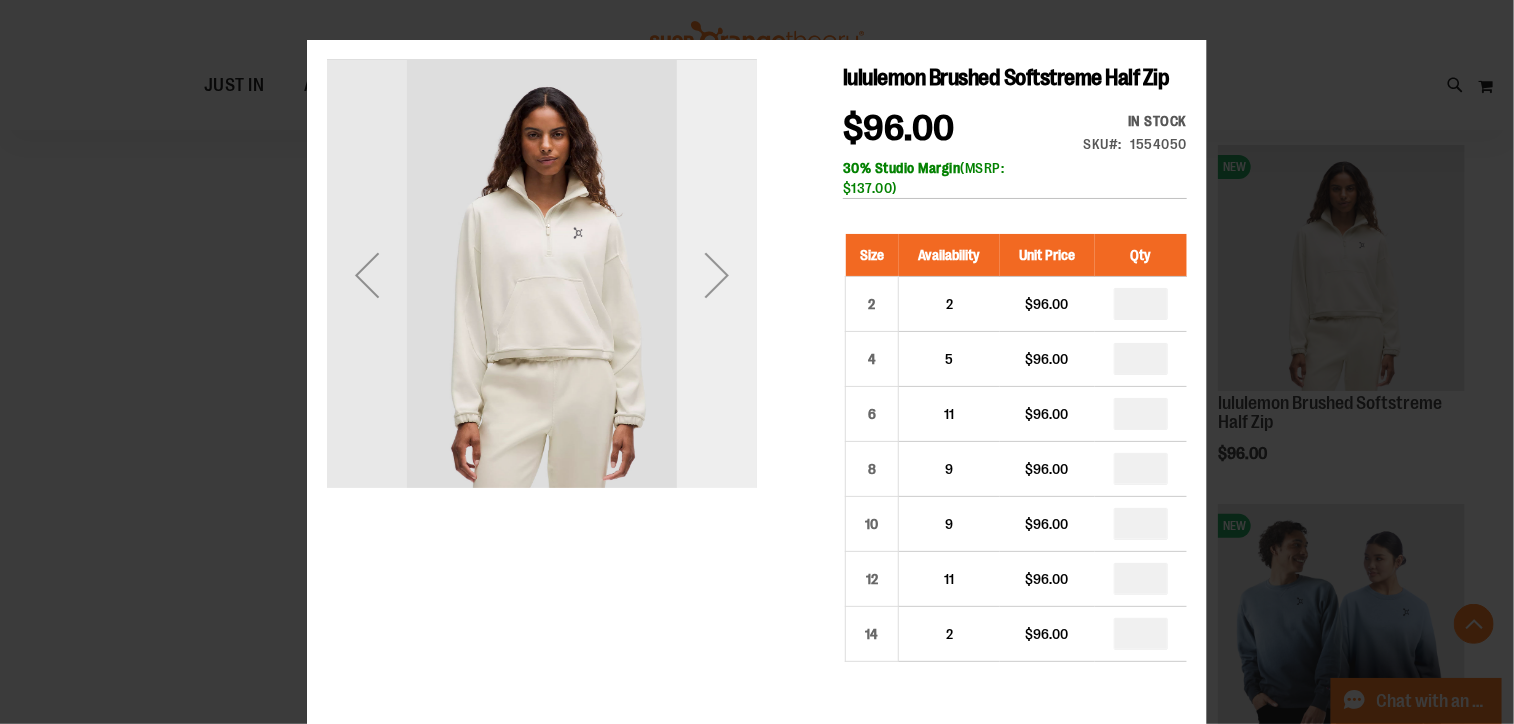 click at bounding box center (716, 274) 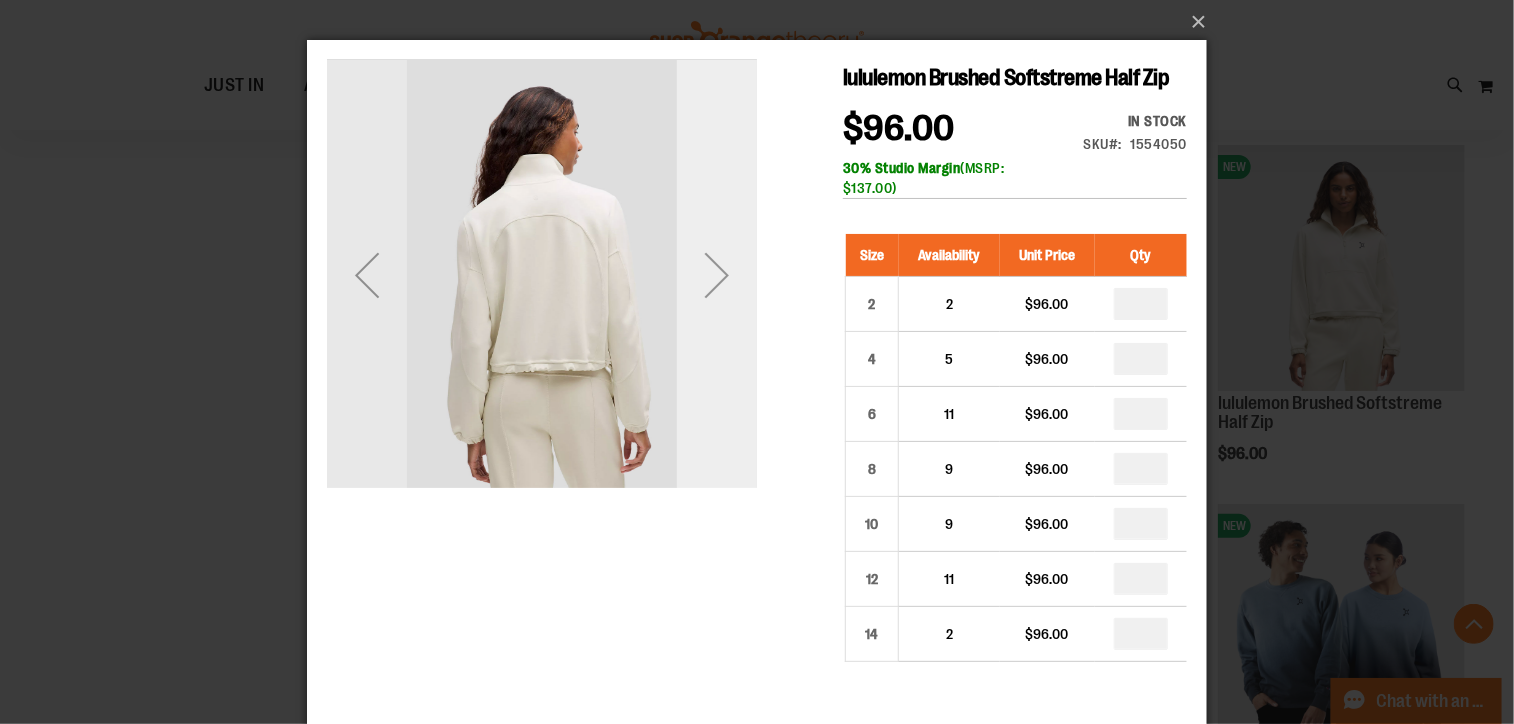 click at bounding box center [716, 274] 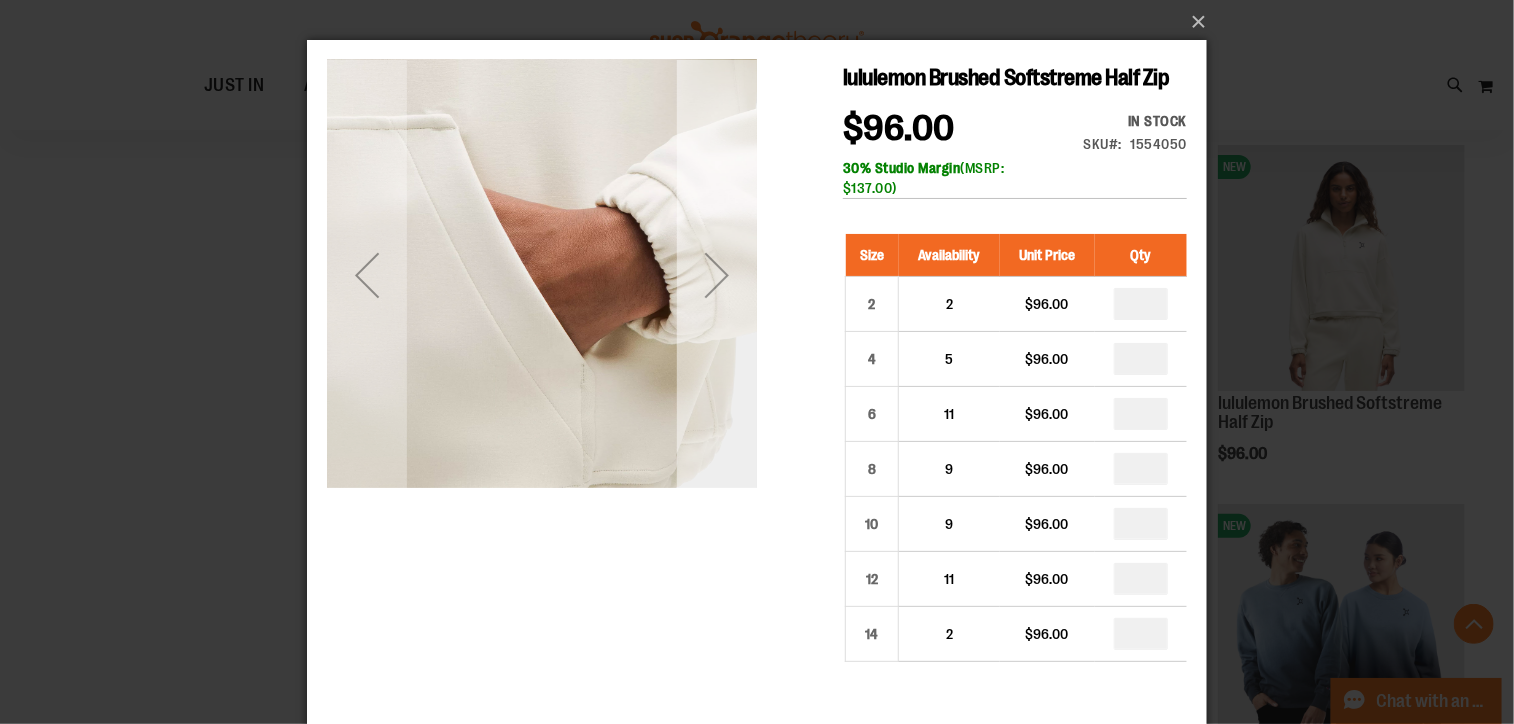 click at bounding box center [716, 274] 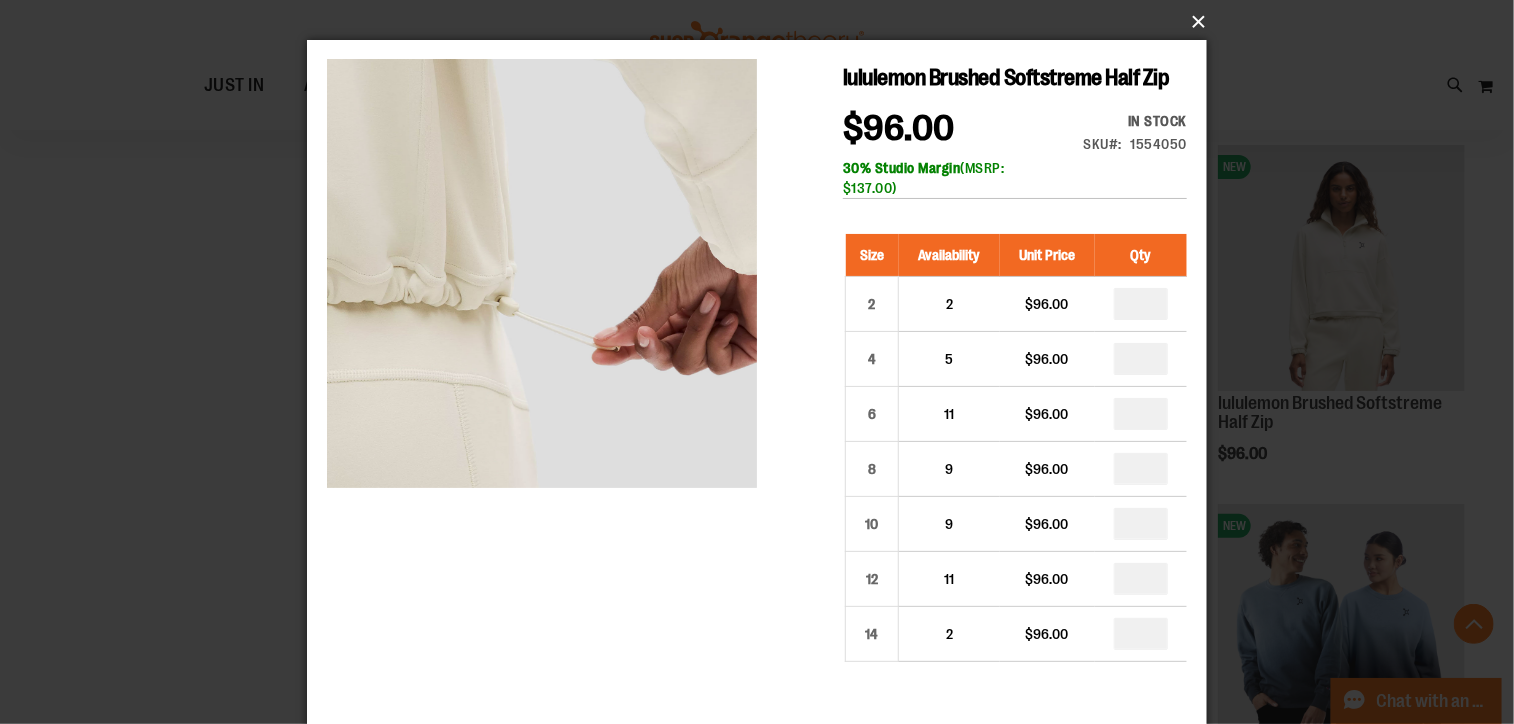 click on "×" at bounding box center [763, 22] 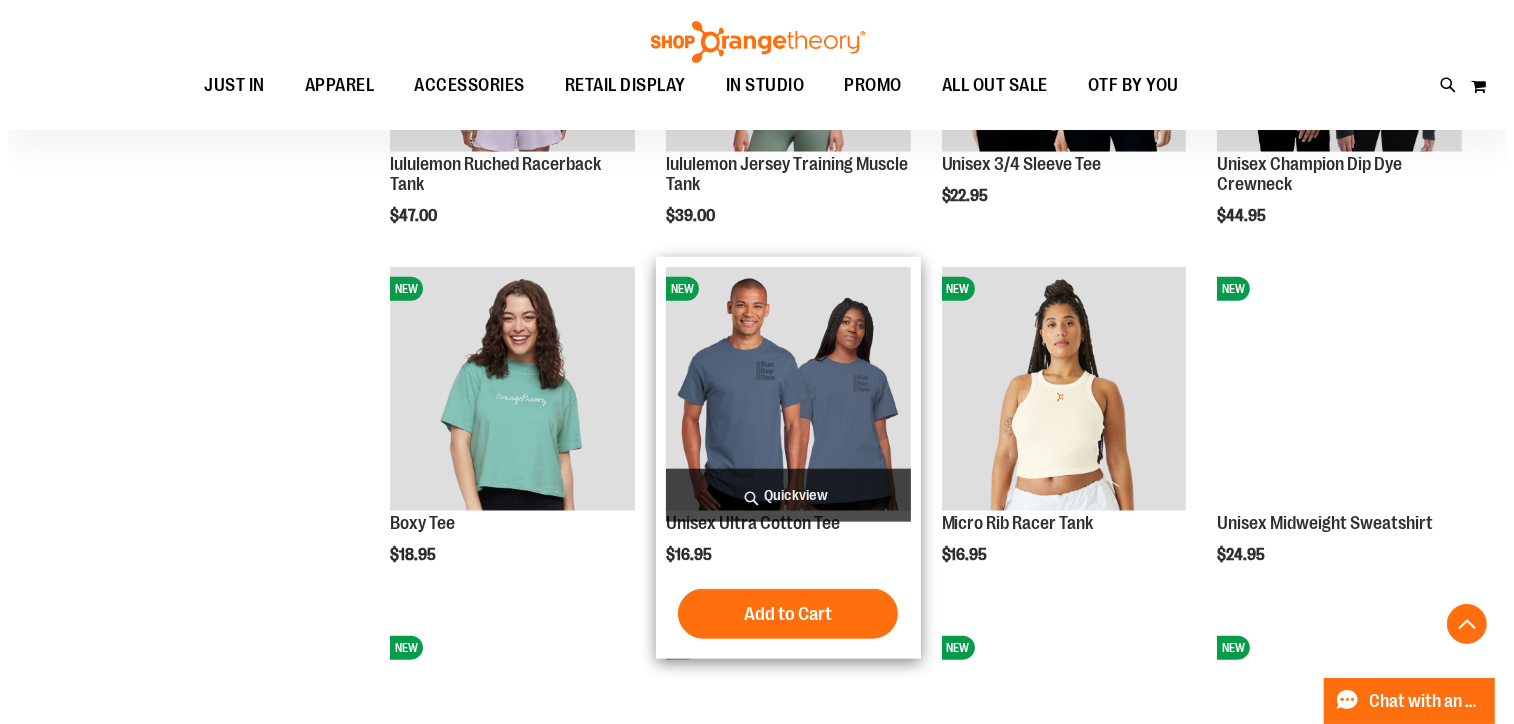 scroll, scrollTop: 2078, scrollLeft: 0, axis: vertical 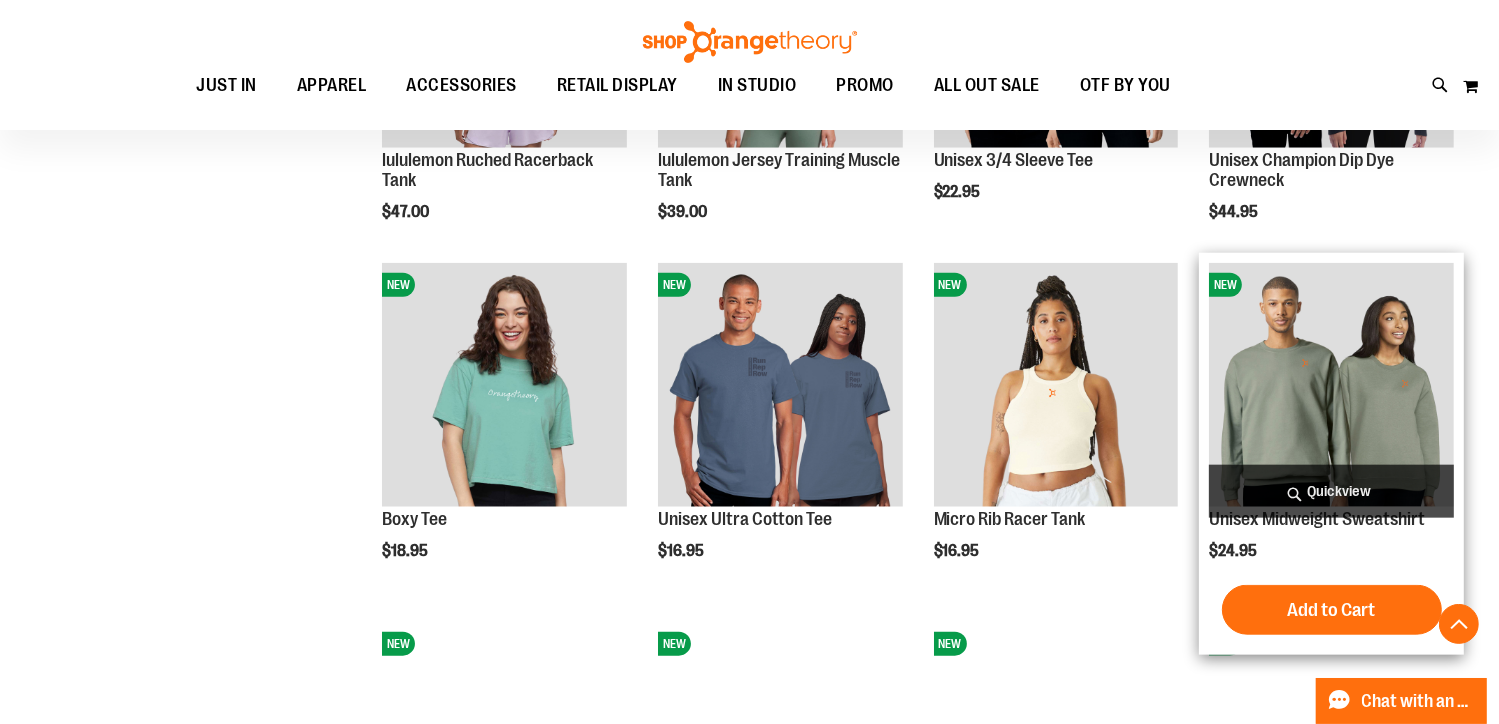 click on "Quickview" at bounding box center [1331, 491] 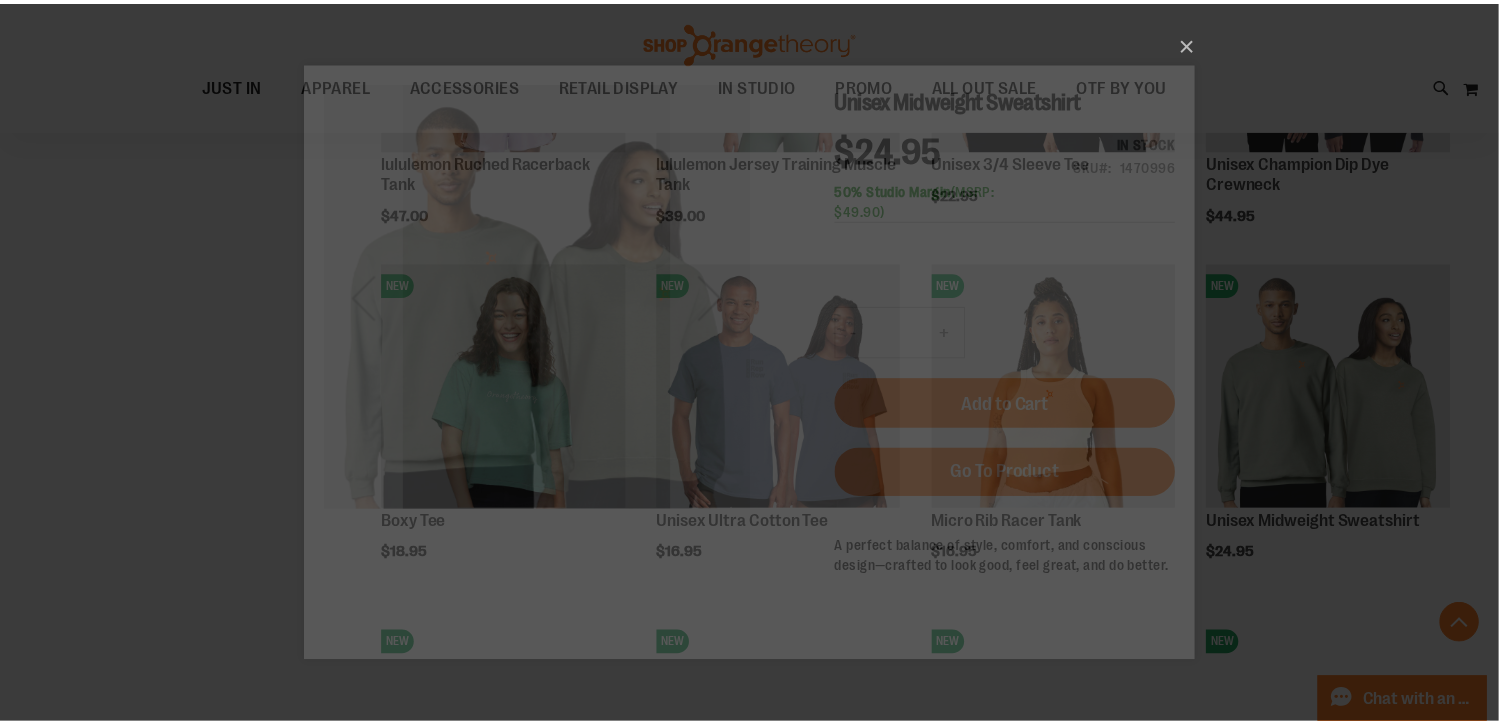scroll, scrollTop: 0, scrollLeft: 0, axis: both 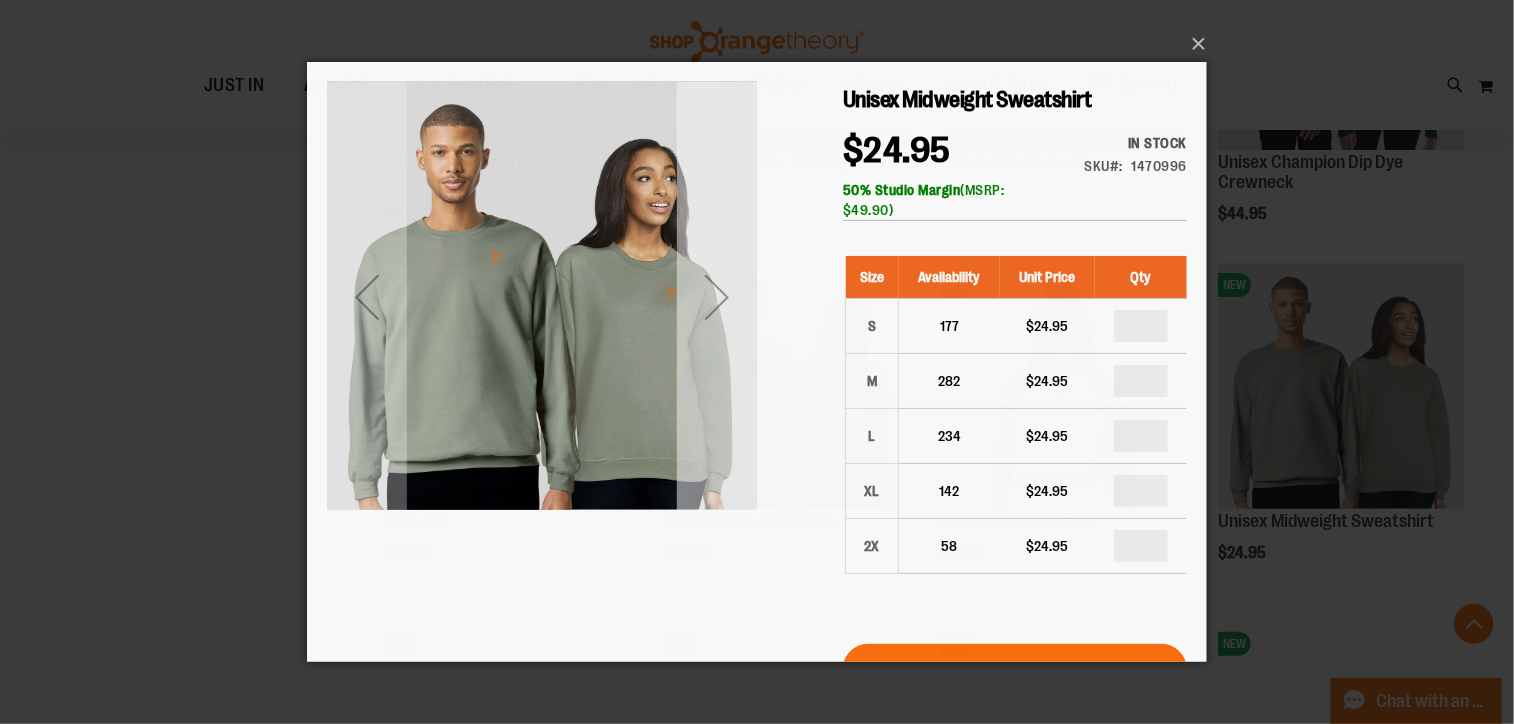 click at bounding box center (716, 296) 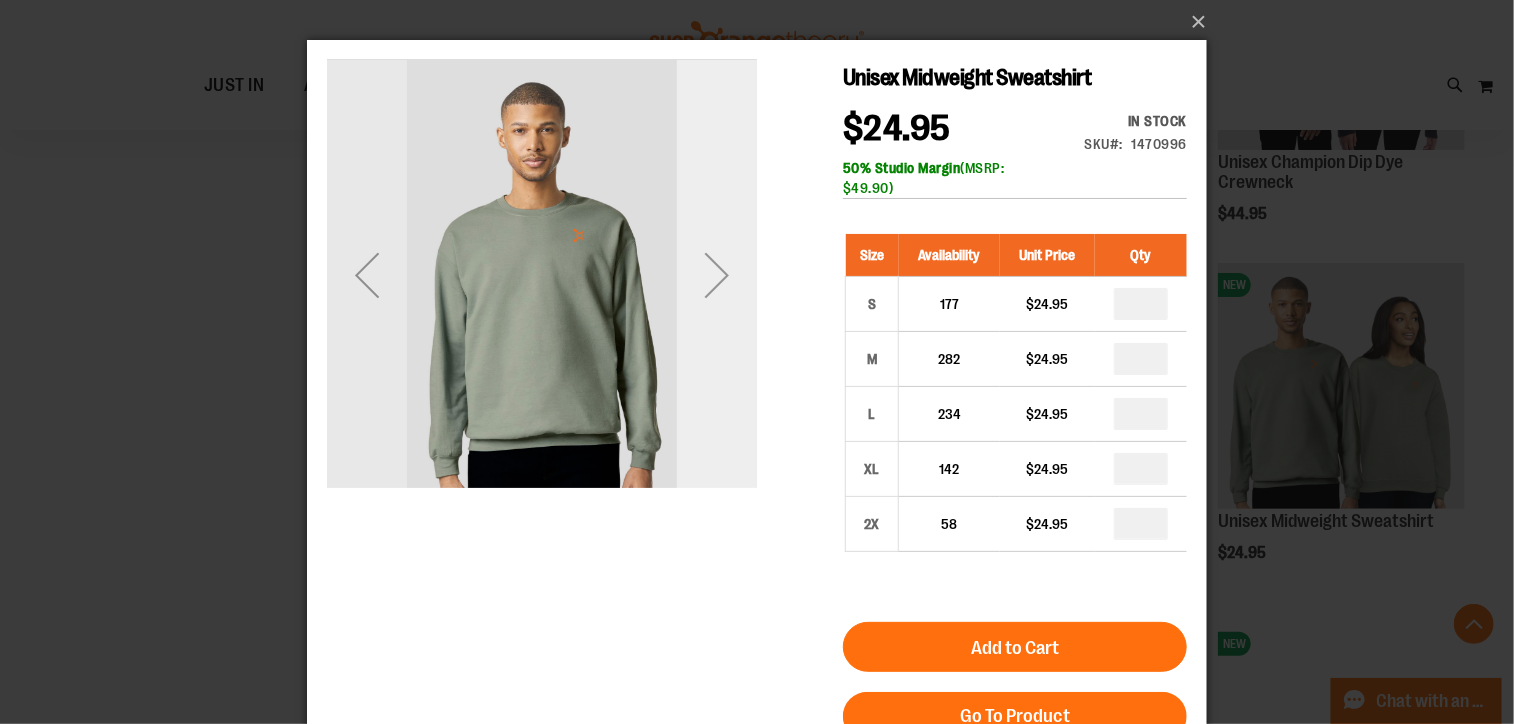 click at bounding box center (716, 274) 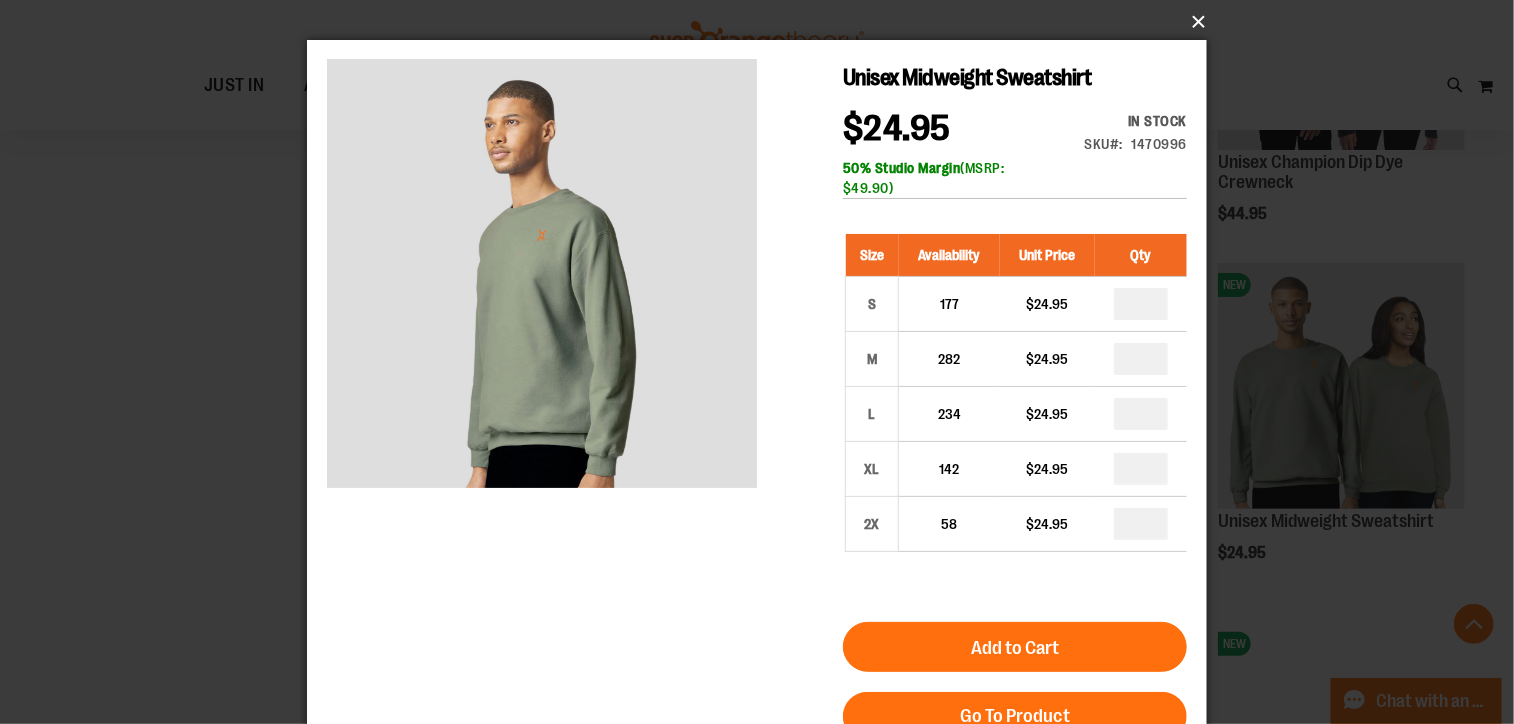 click on "×" at bounding box center (763, 22) 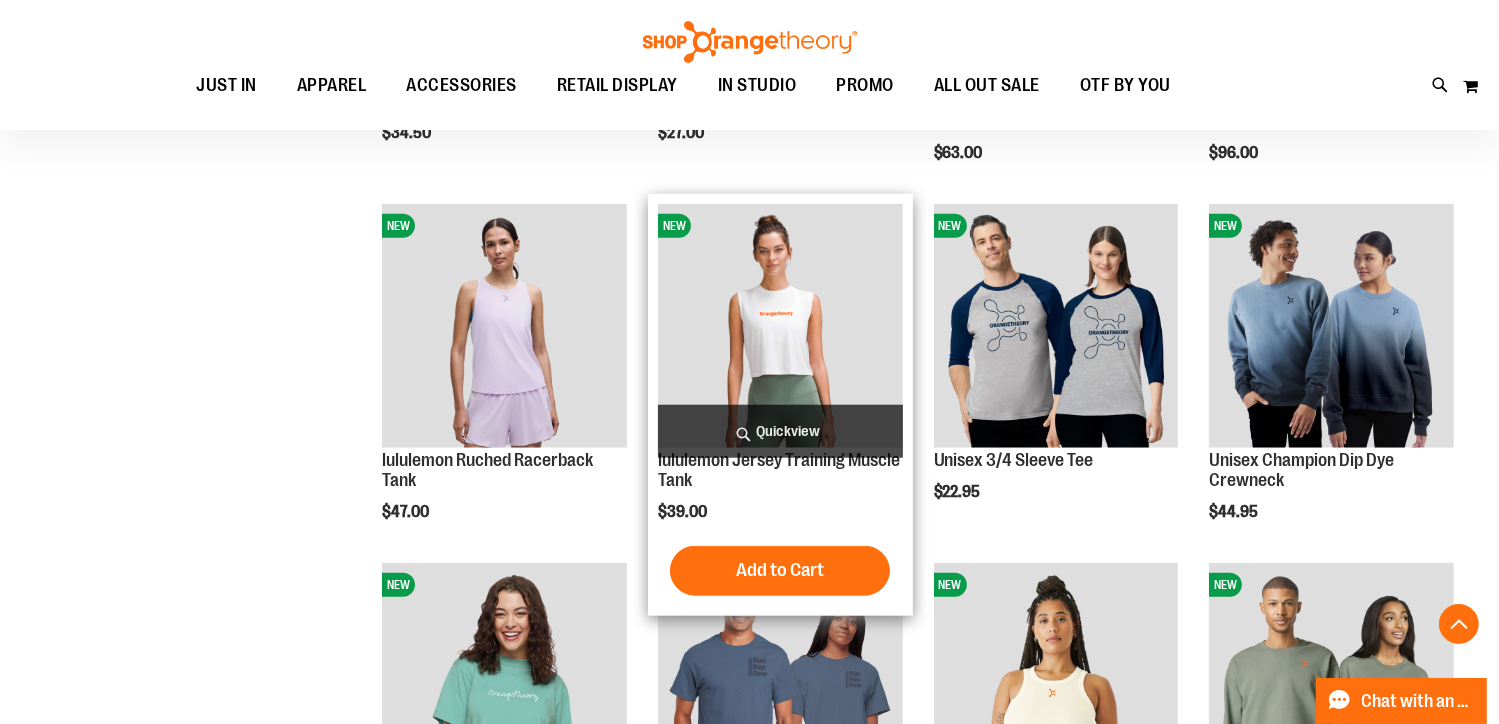 scroll, scrollTop: 1478, scrollLeft: 0, axis: vertical 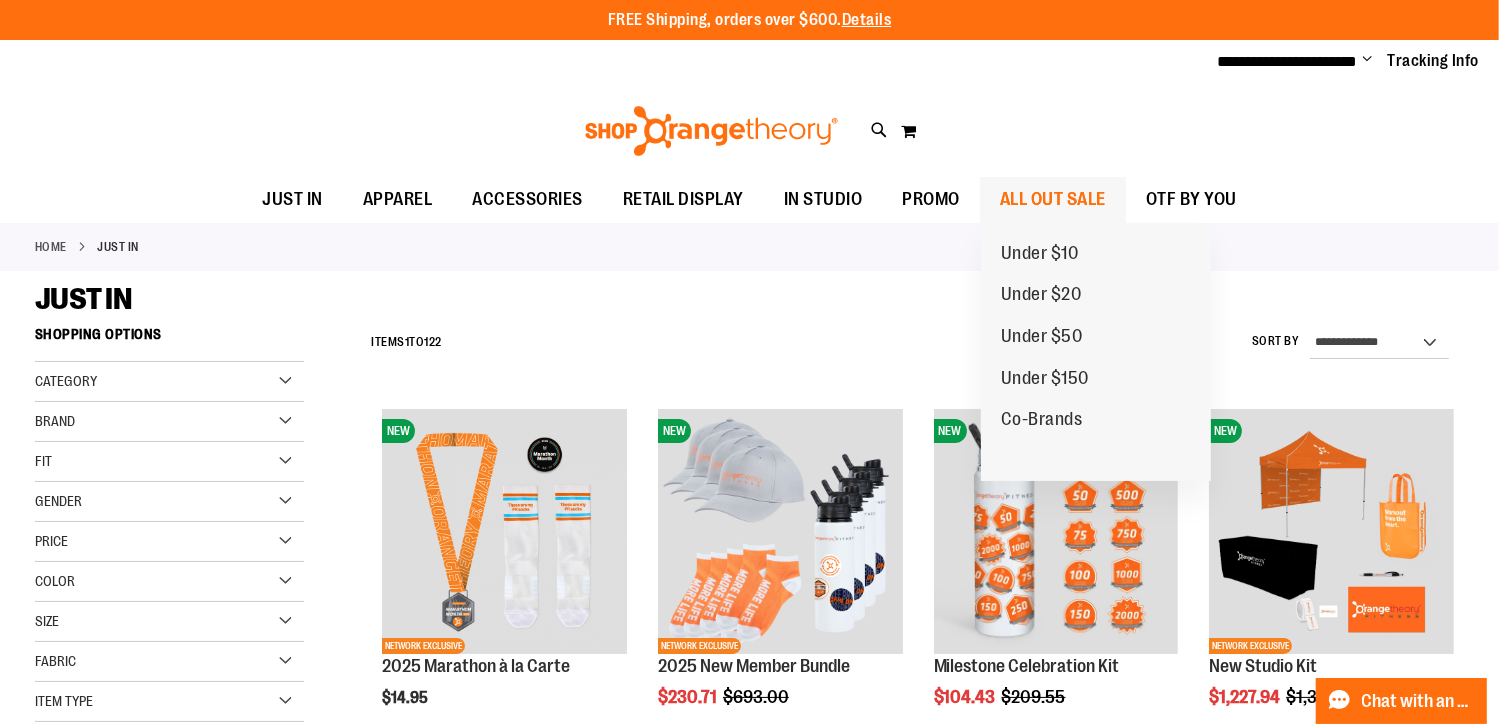 click on "ALL OUT SALE" at bounding box center [1053, 199] 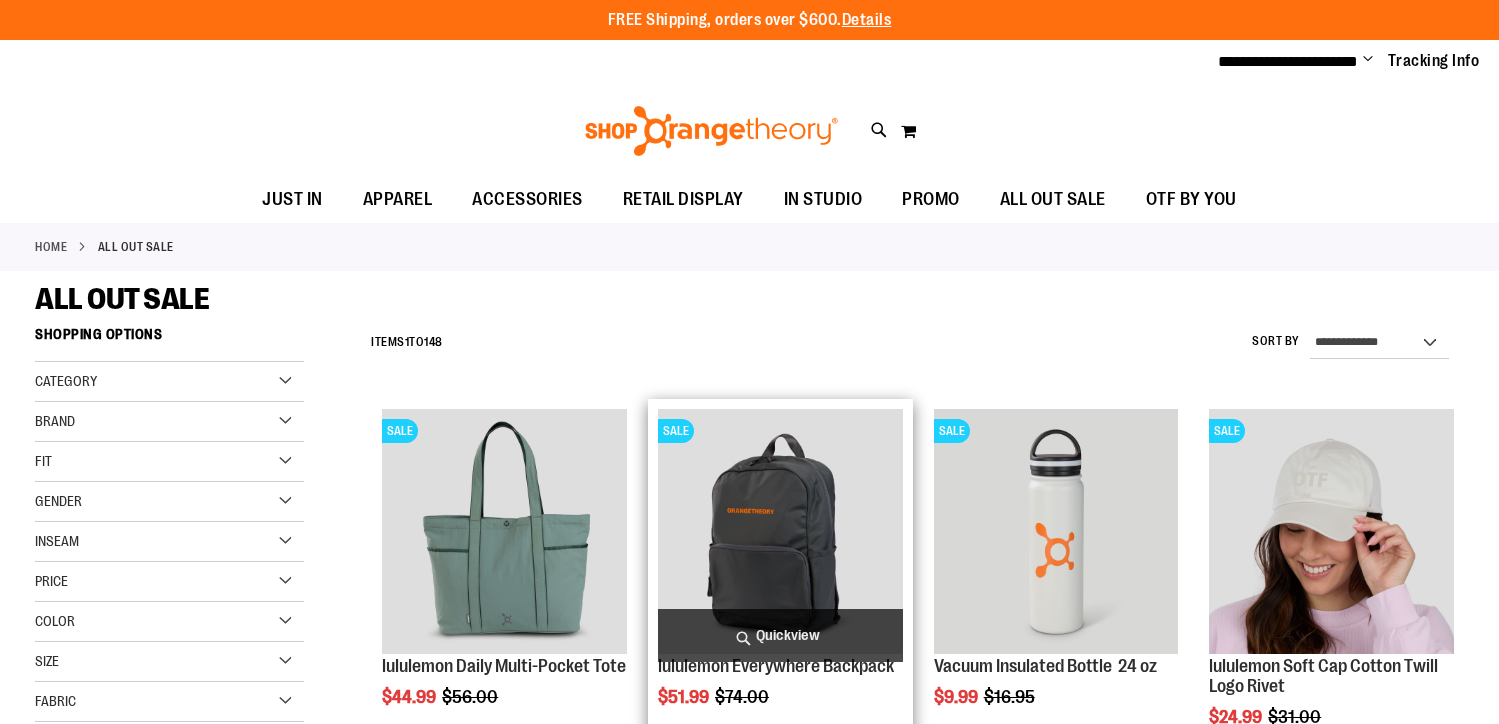 scroll, scrollTop: 0, scrollLeft: 0, axis: both 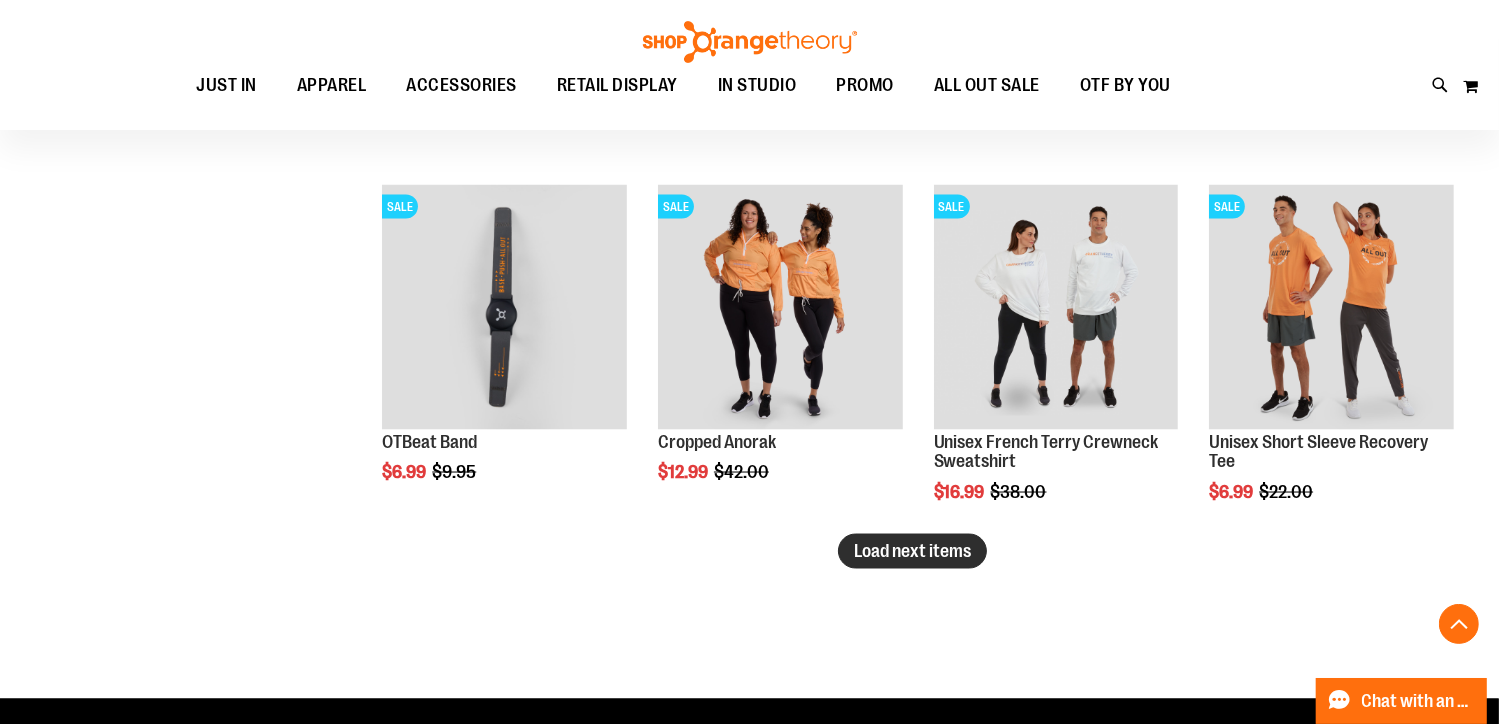 type on "**********" 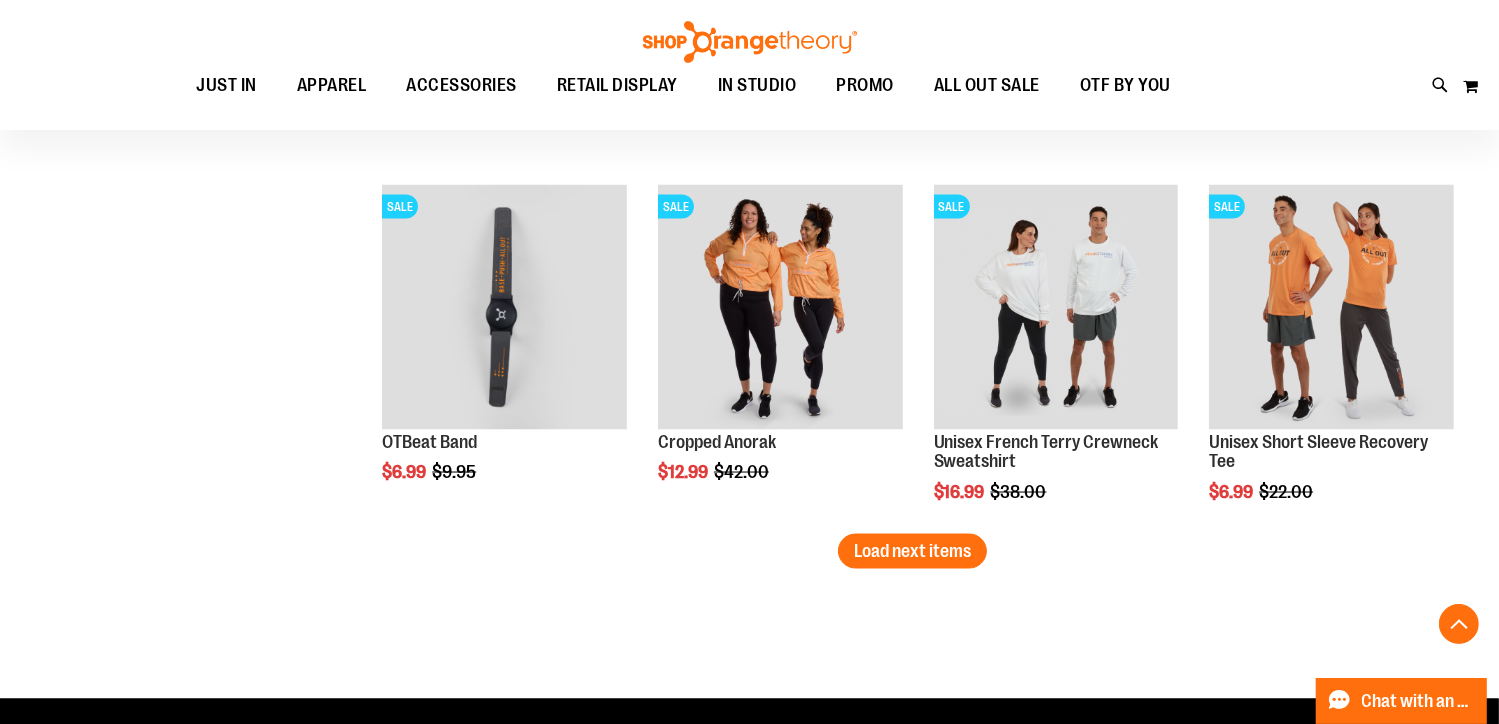 drag, startPoint x: 876, startPoint y: 565, endPoint x: 864, endPoint y: 566, distance: 12.0415945 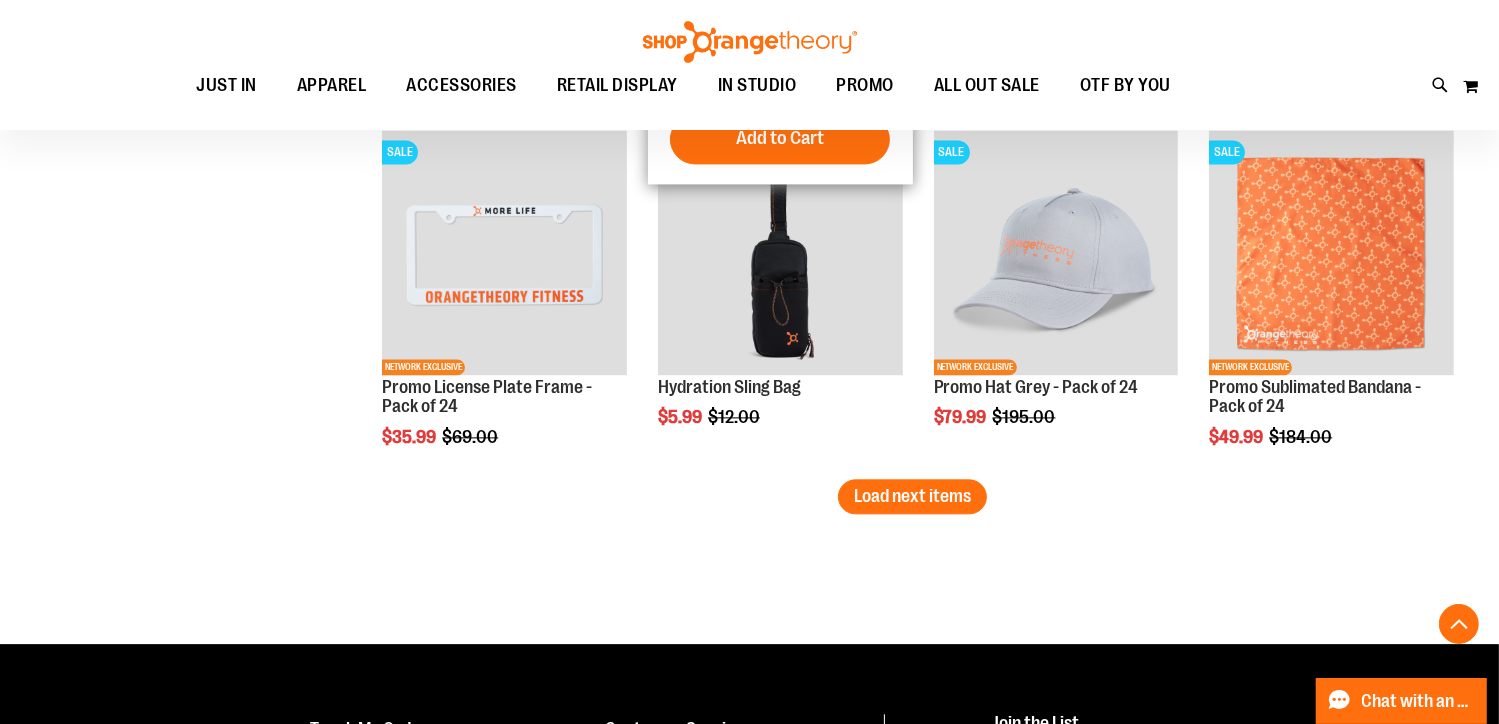 scroll, scrollTop: 4392, scrollLeft: 0, axis: vertical 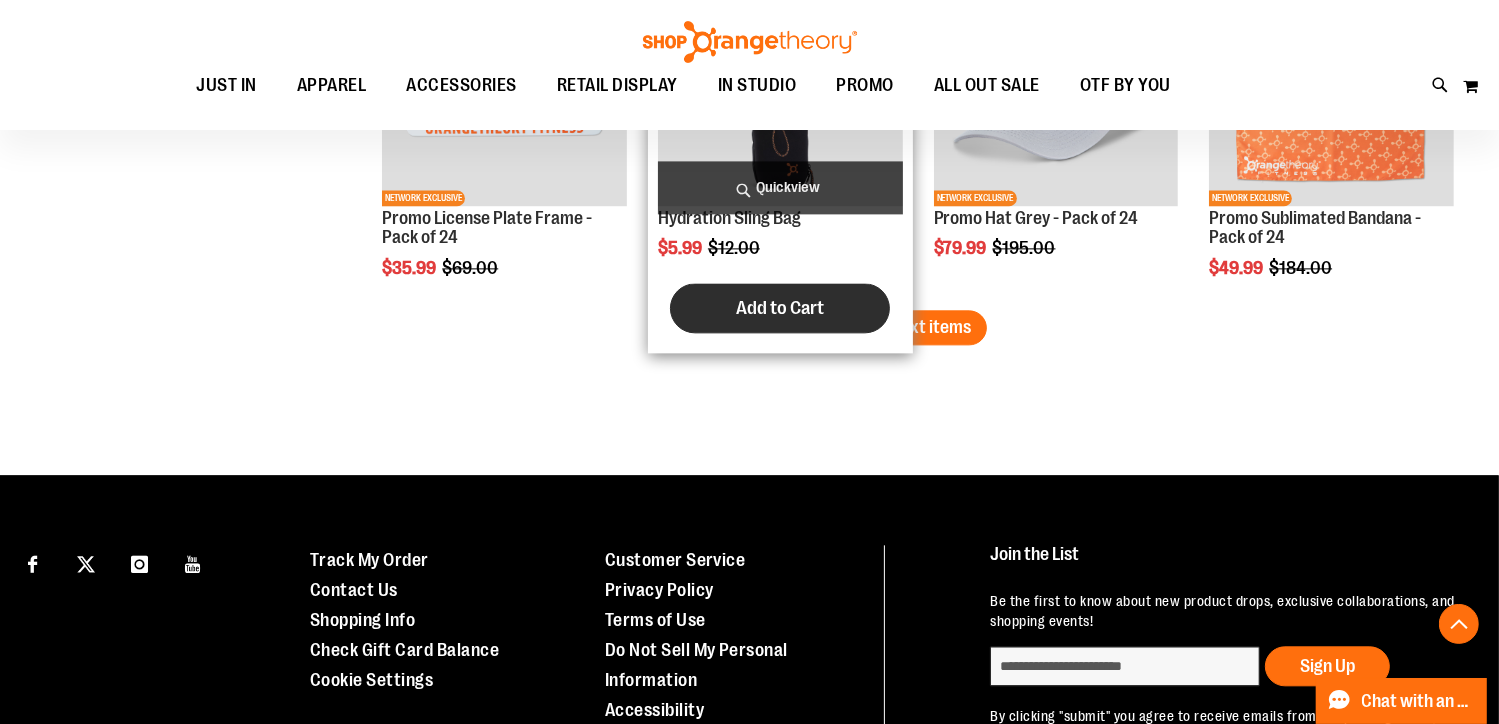 drag, startPoint x: 909, startPoint y: 306, endPoint x: 846, endPoint y: 315, distance: 63.63961 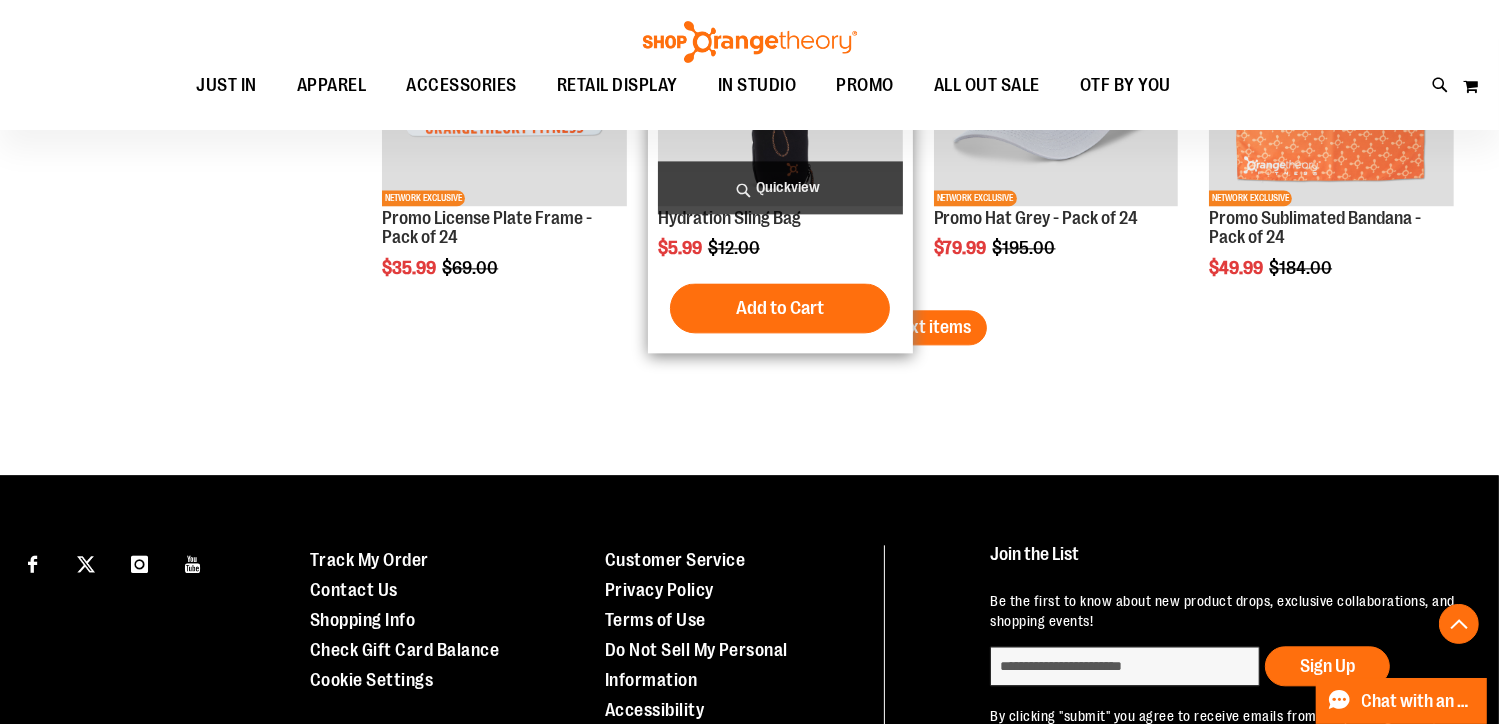 click on "Add to Cart
In stock" at bounding box center (780, 308) 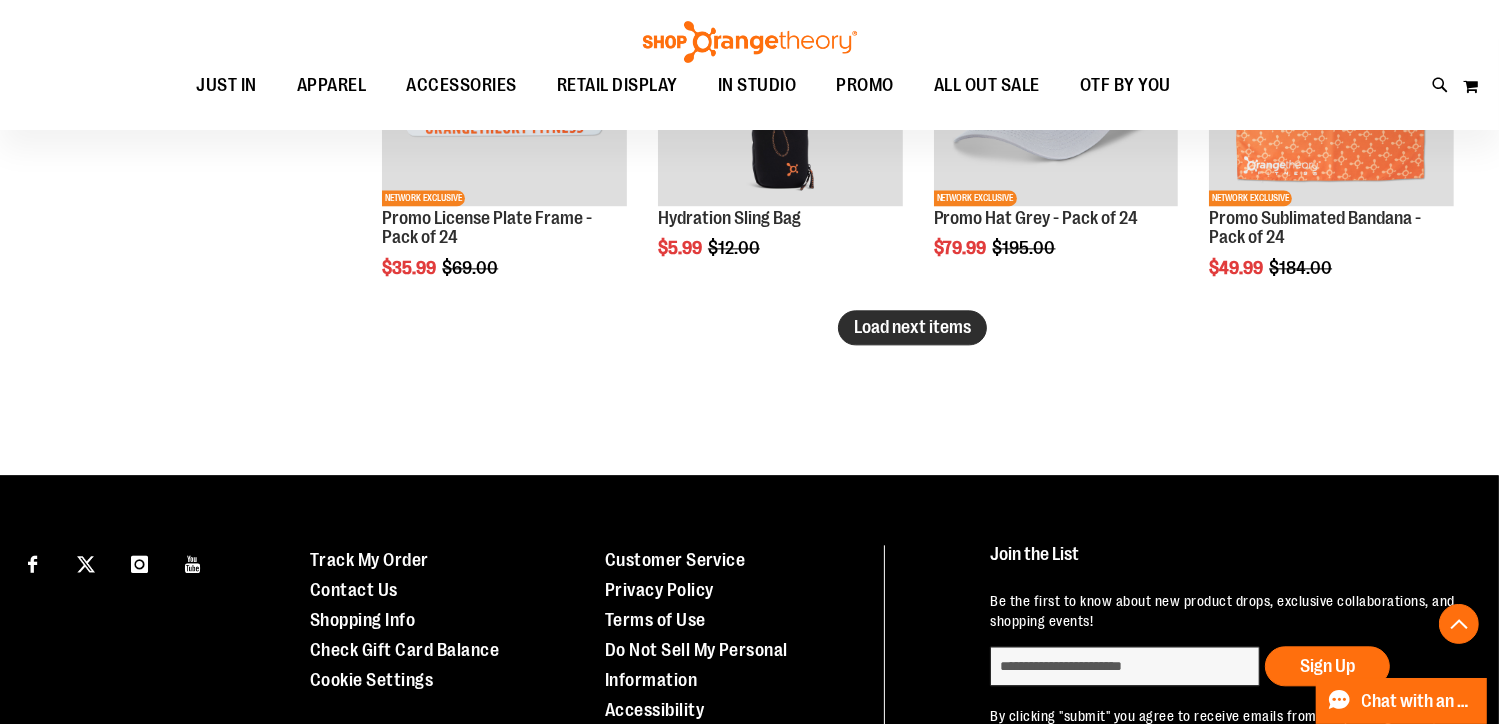 click on "Load next items" at bounding box center (912, 327) 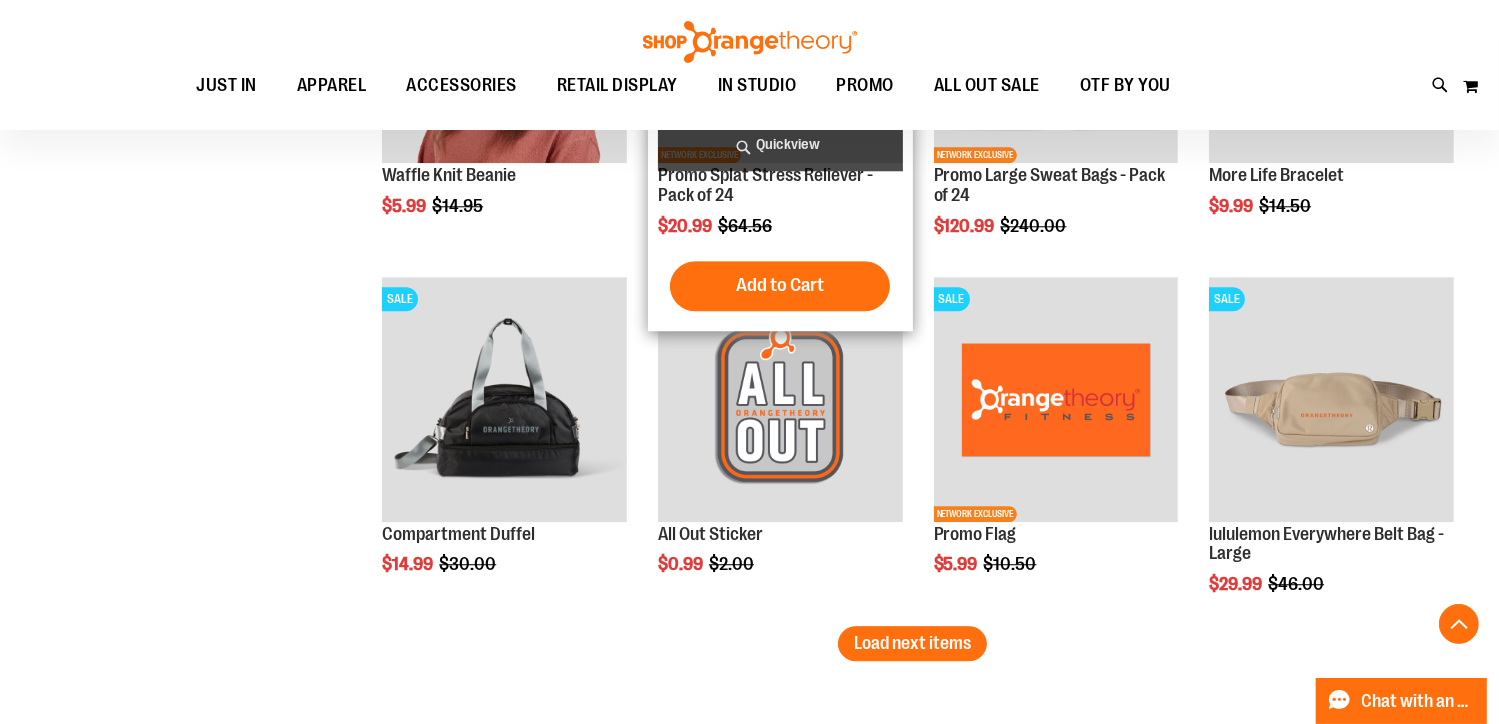 scroll, scrollTop: 5392, scrollLeft: 0, axis: vertical 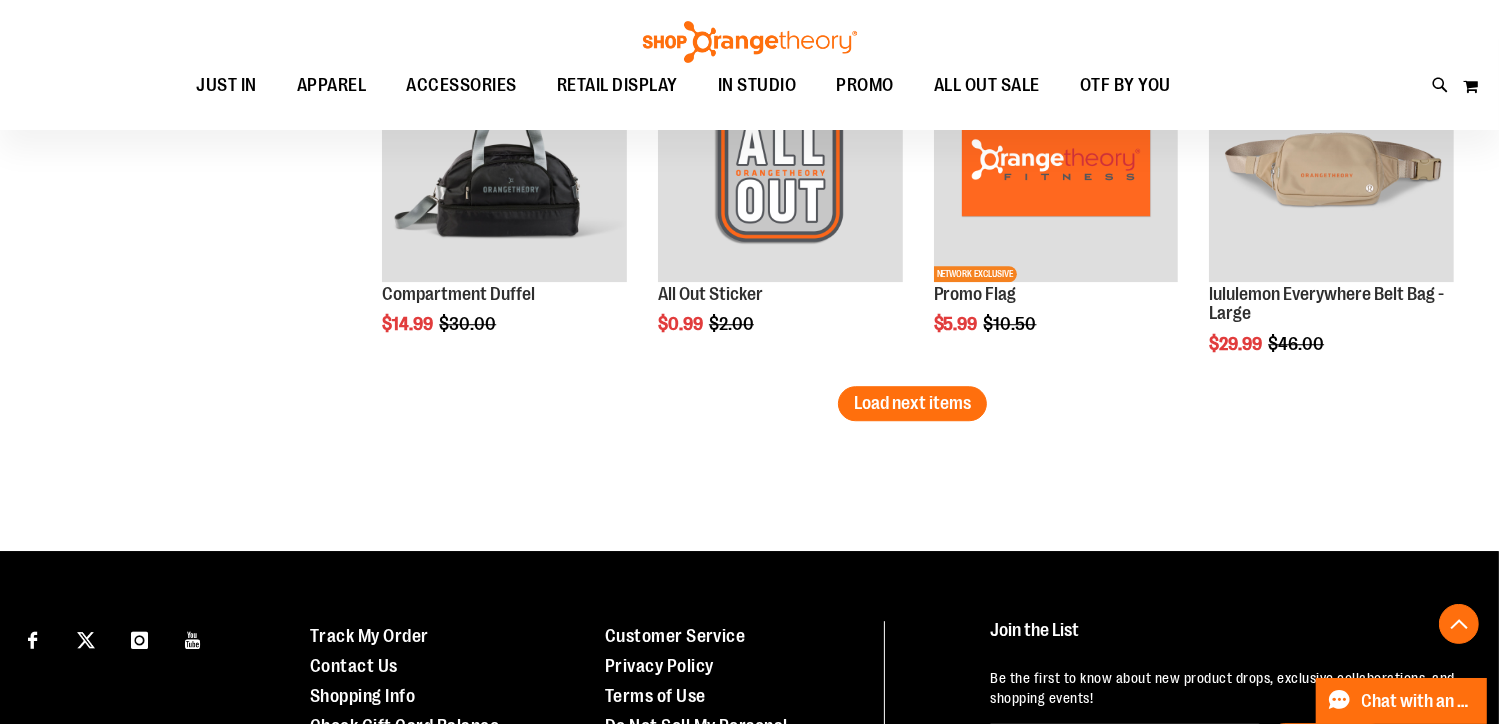 drag, startPoint x: 940, startPoint y: 407, endPoint x: 908, endPoint y: 408, distance: 32.01562 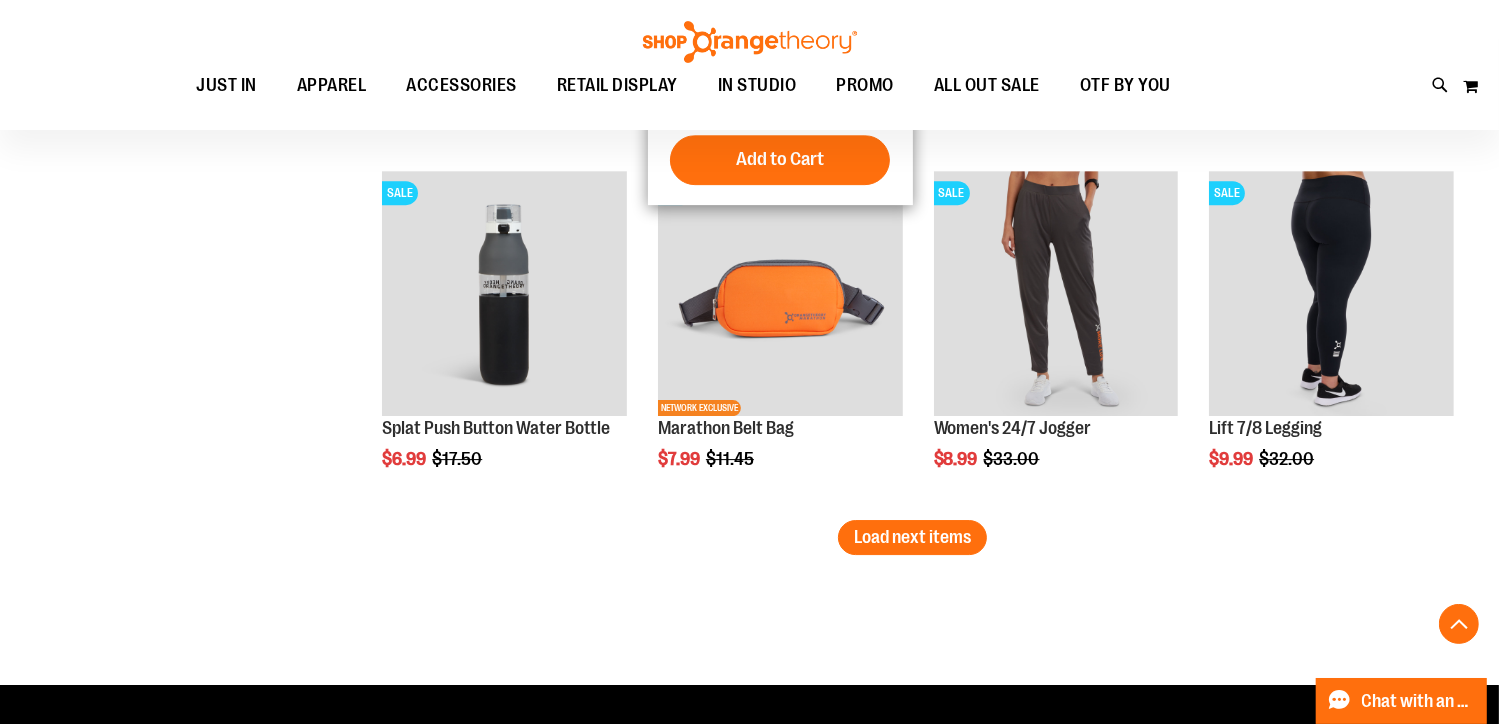 scroll, scrollTop: 6492, scrollLeft: 0, axis: vertical 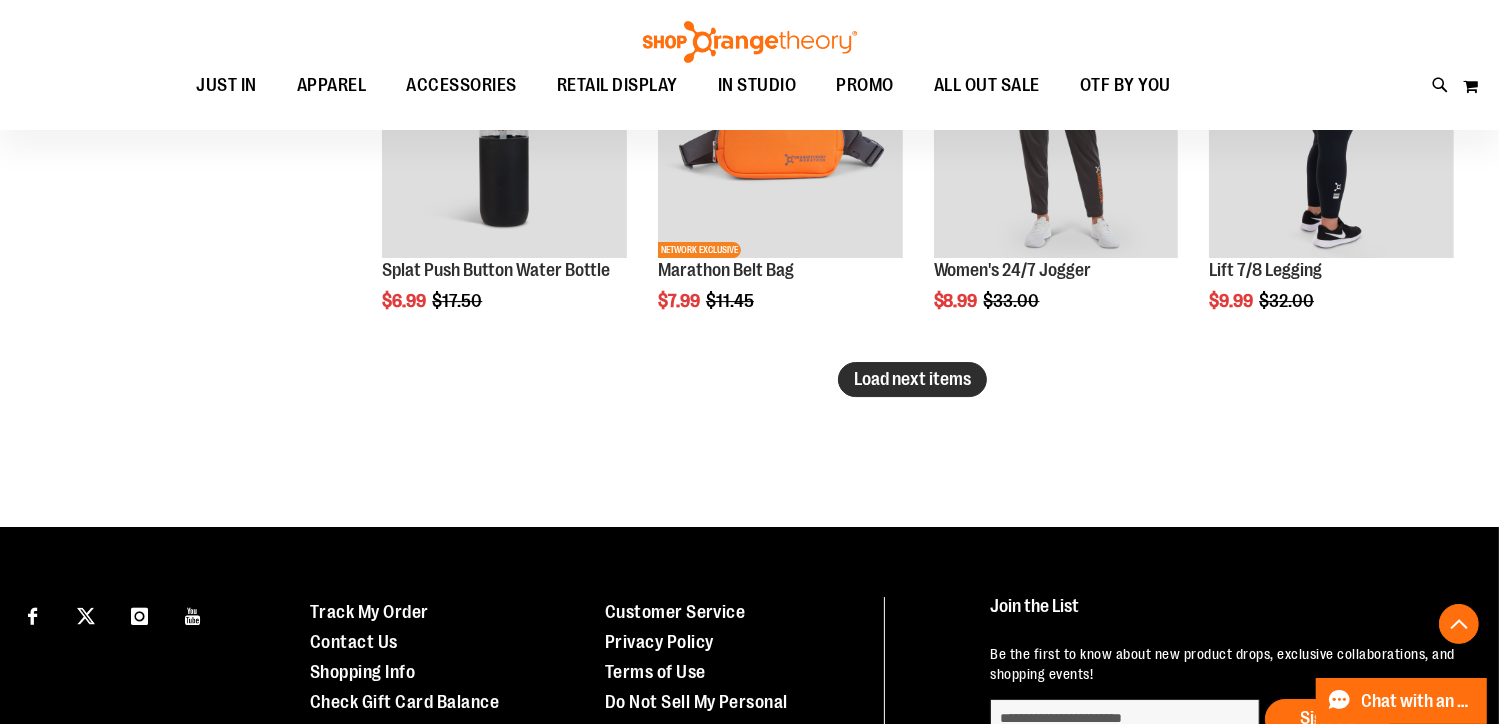 click on "Load next items" at bounding box center (912, 379) 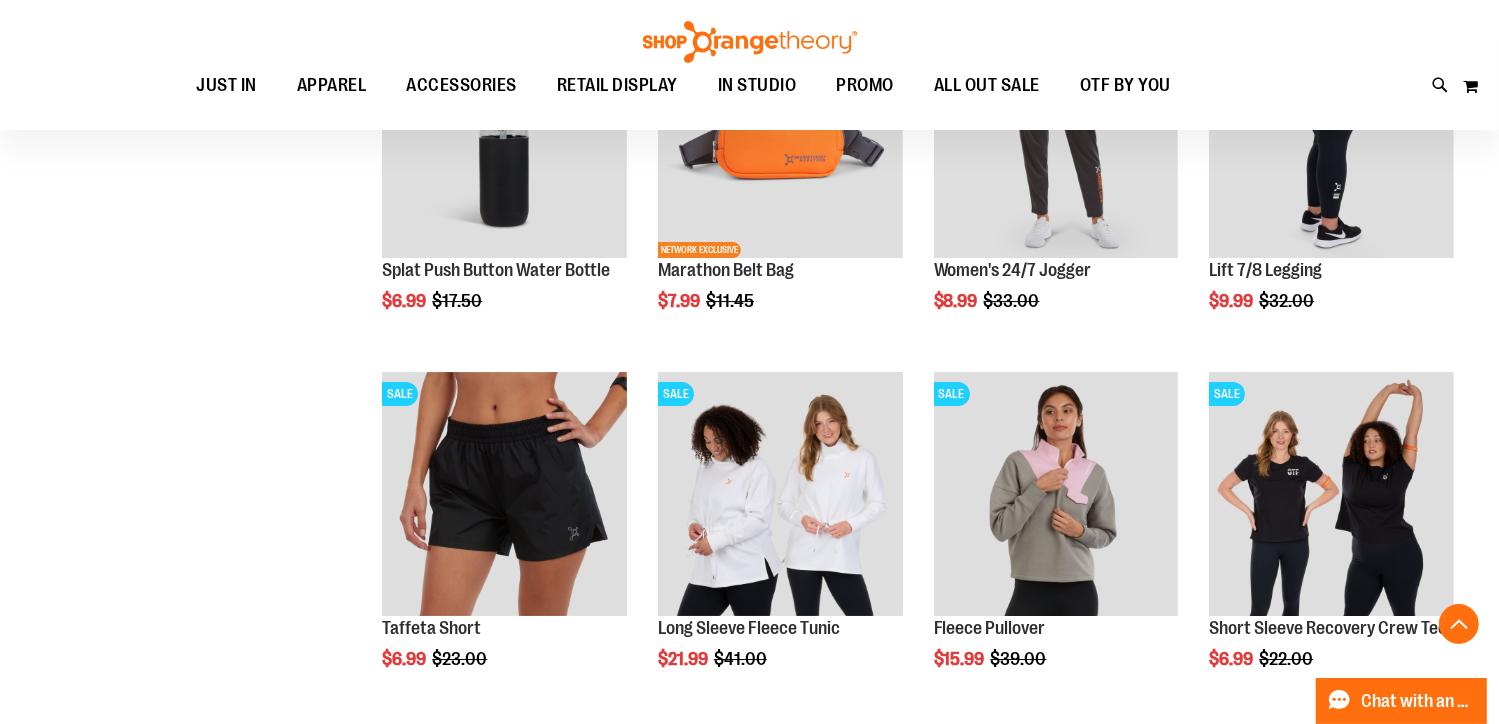 click on "Toggle Nav
Search
Popular Suggestions
Advanced Search" at bounding box center [749, 65] 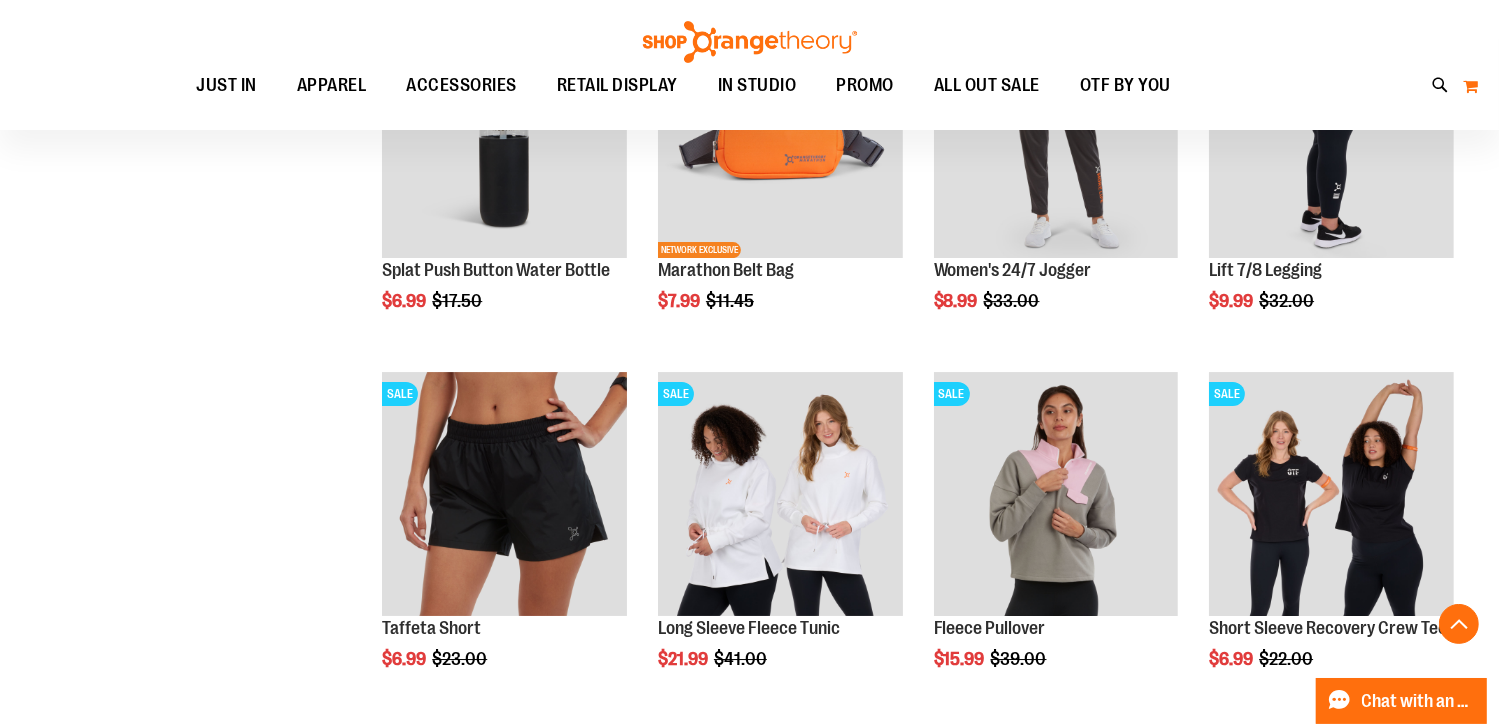 drag, startPoint x: 1455, startPoint y: 85, endPoint x: 1468, endPoint y: 85, distance: 13 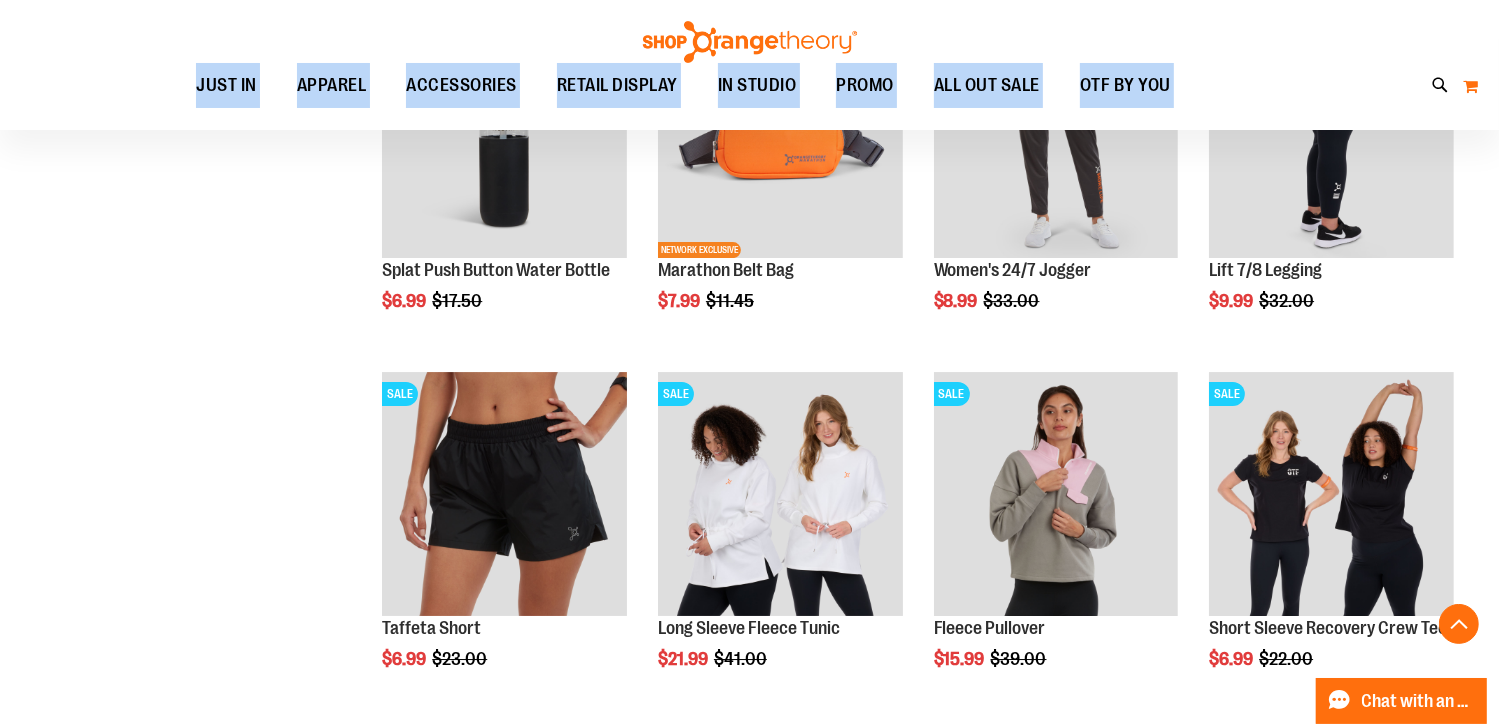 click on "My Cart
0" at bounding box center [1470, 86] 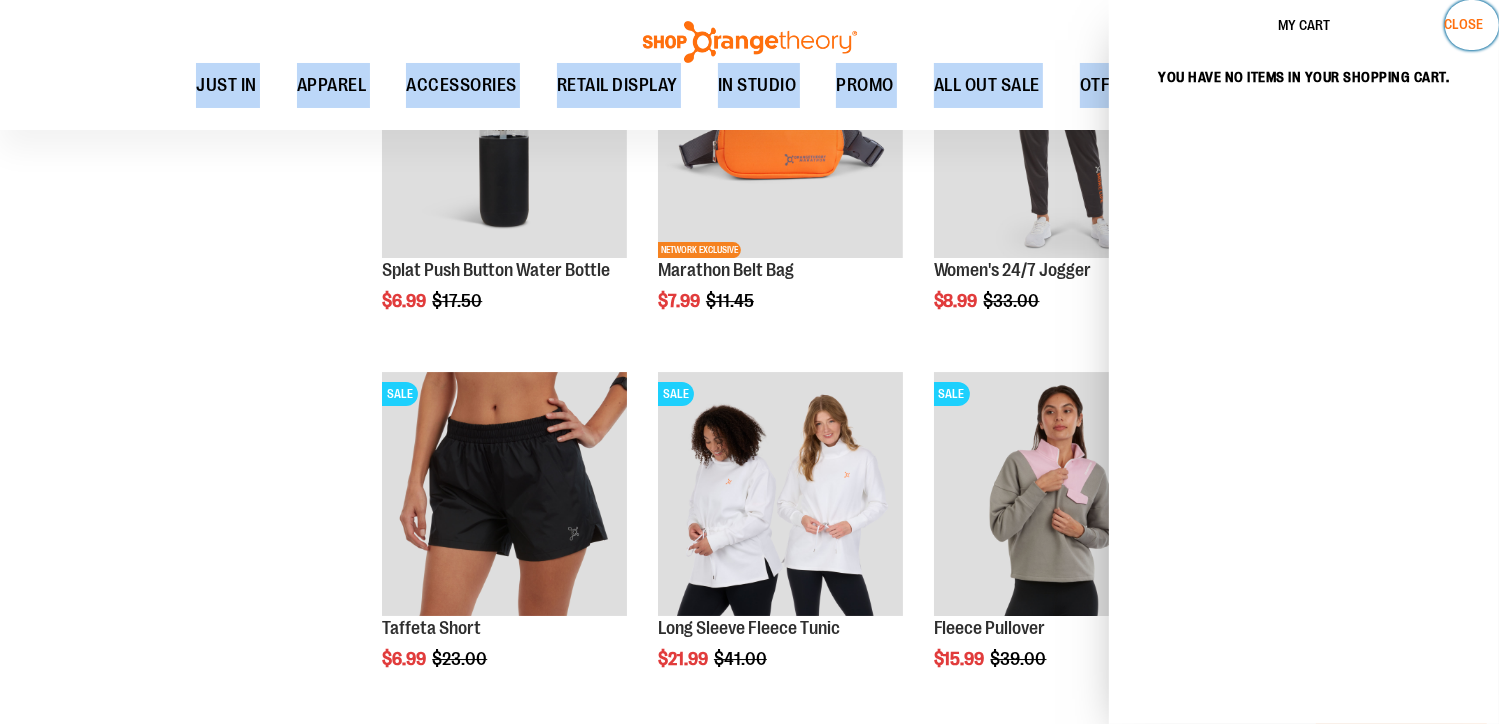 click on "Close" at bounding box center (1463, 24) 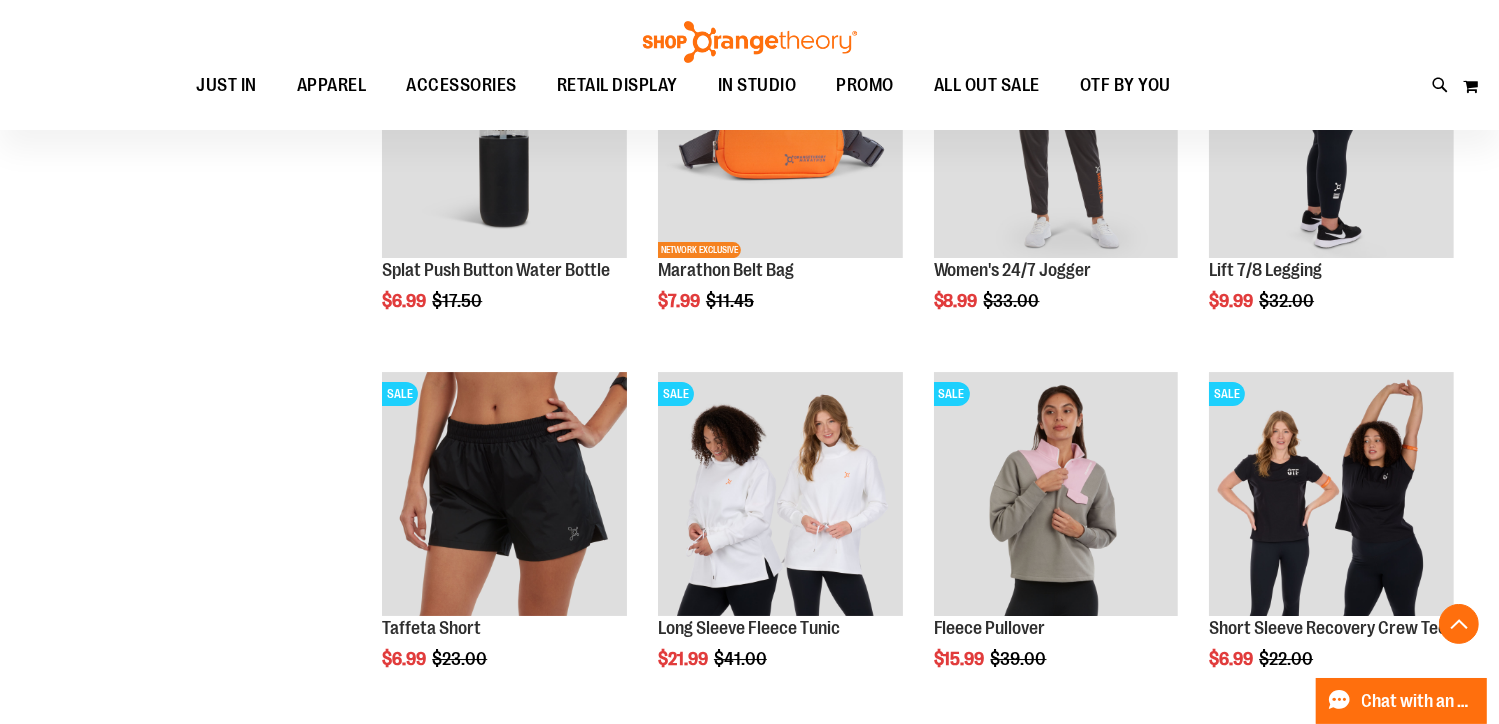 click on "**********" at bounding box center [749, -2310] 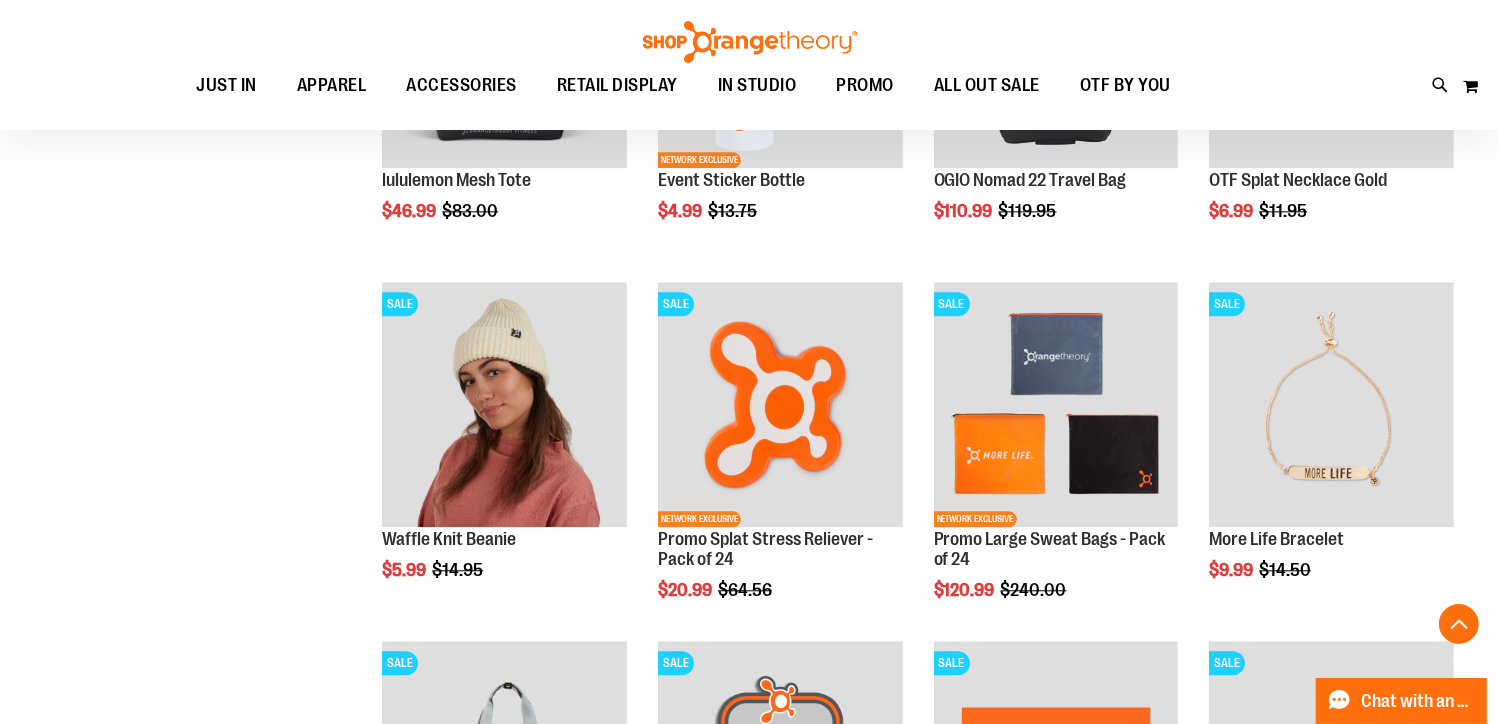 scroll, scrollTop: 4592, scrollLeft: 0, axis: vertical 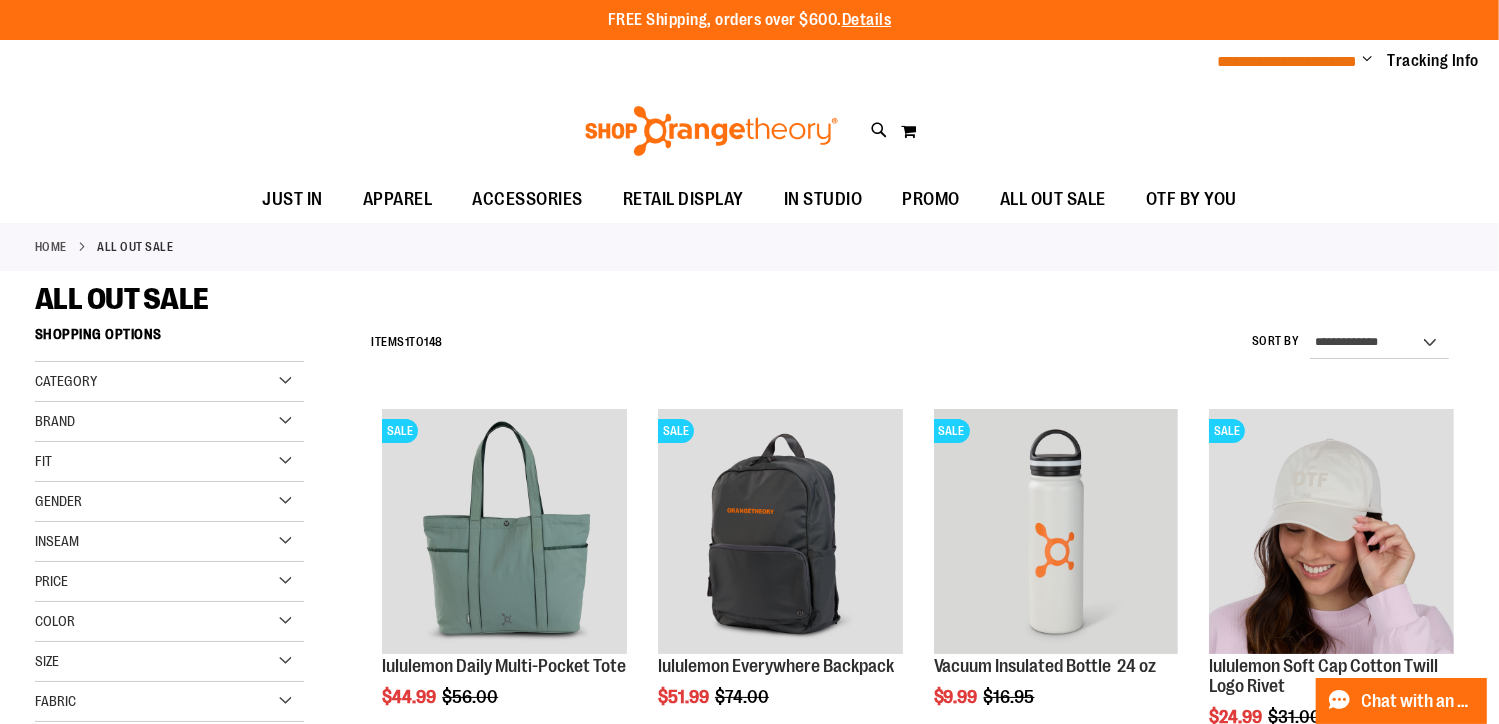 click on "**********" at bounding box center [1288, 61] 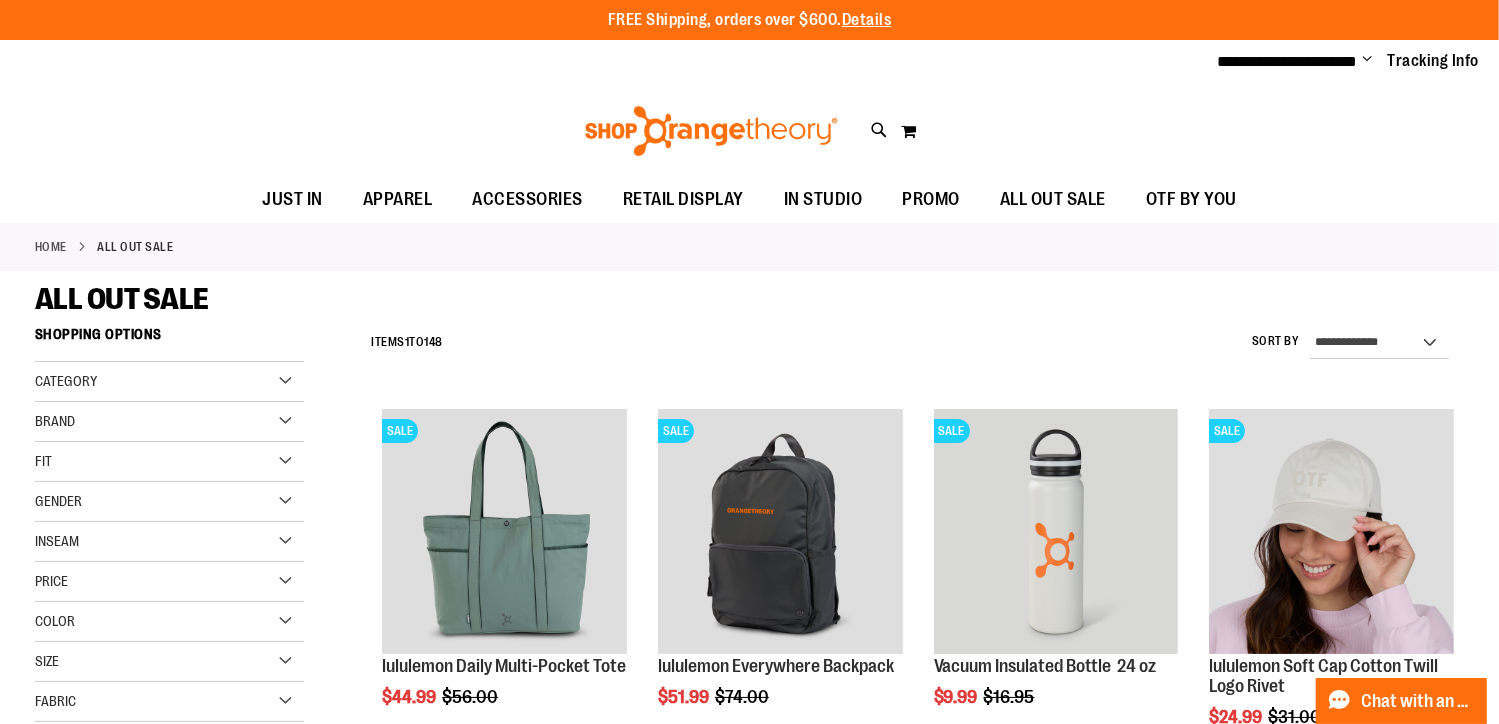 click on "**********" at bounding box center (1341, 62) 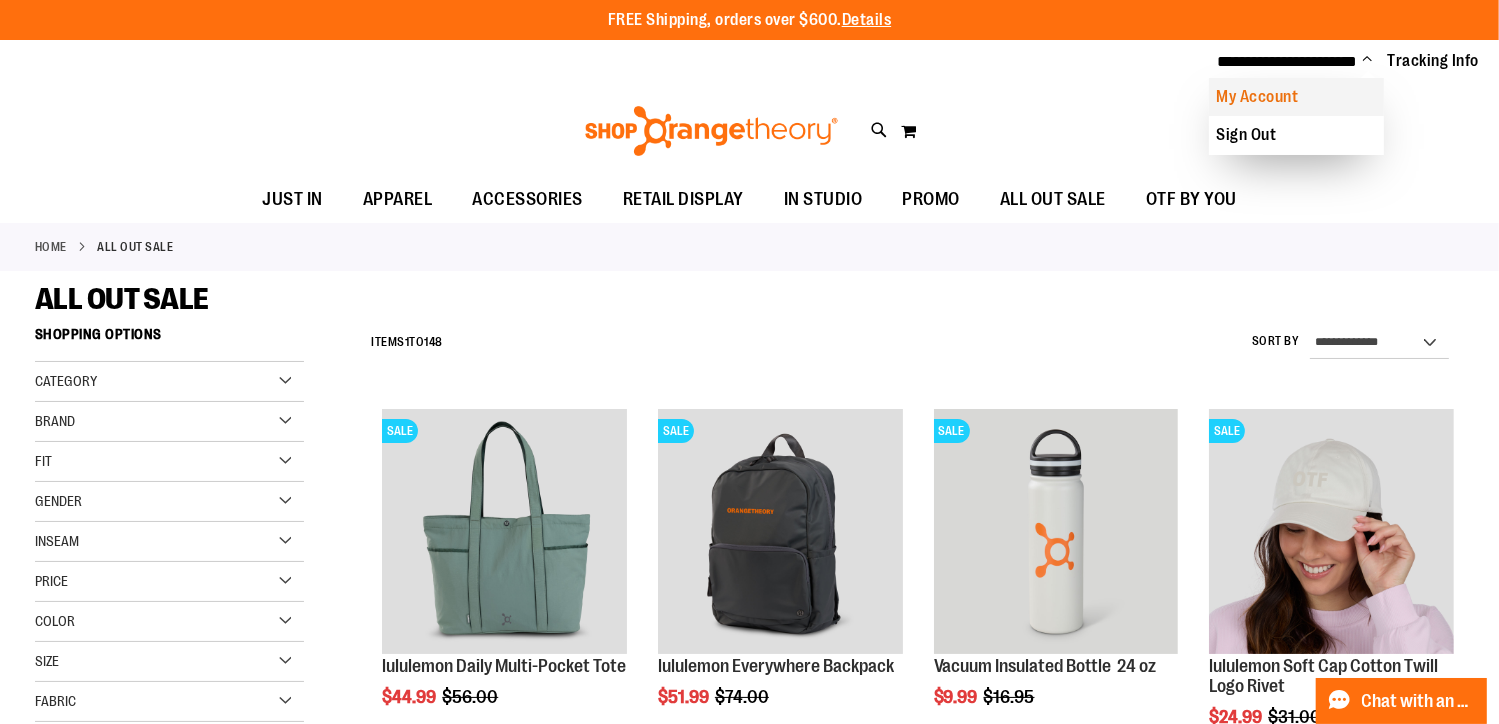 click on "My Account" at bounding box center (1296, 97) 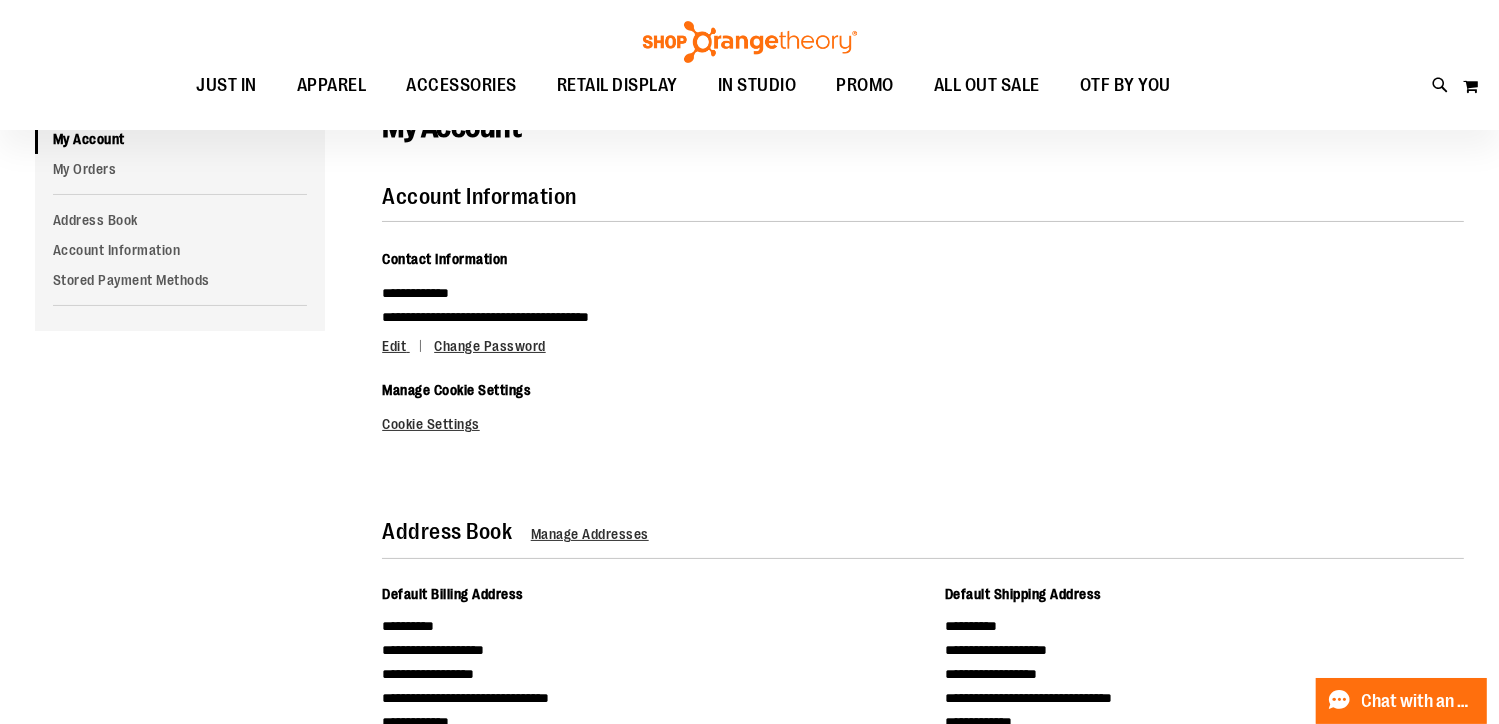 scroll, scrollTop: 99, scrollLeft: 0, axis: vertical 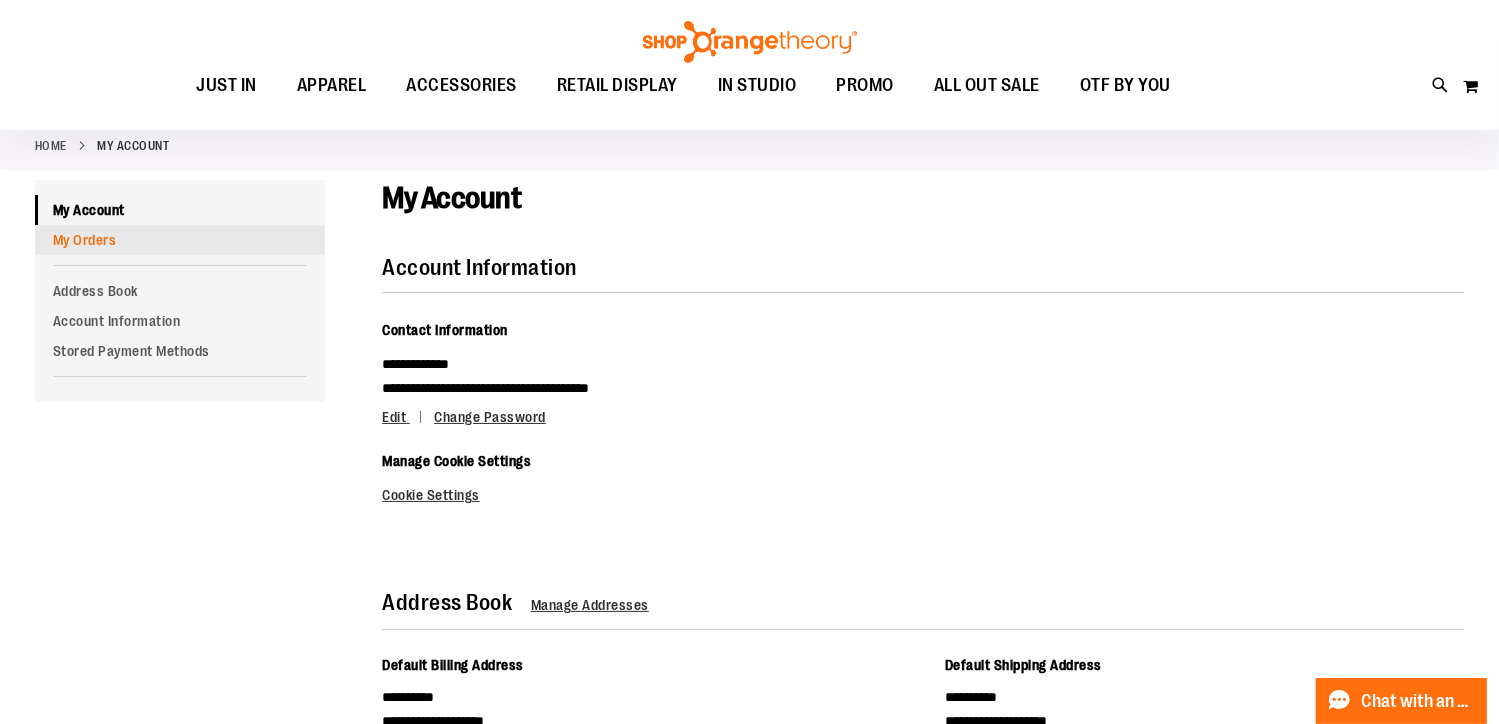 type on "**********" 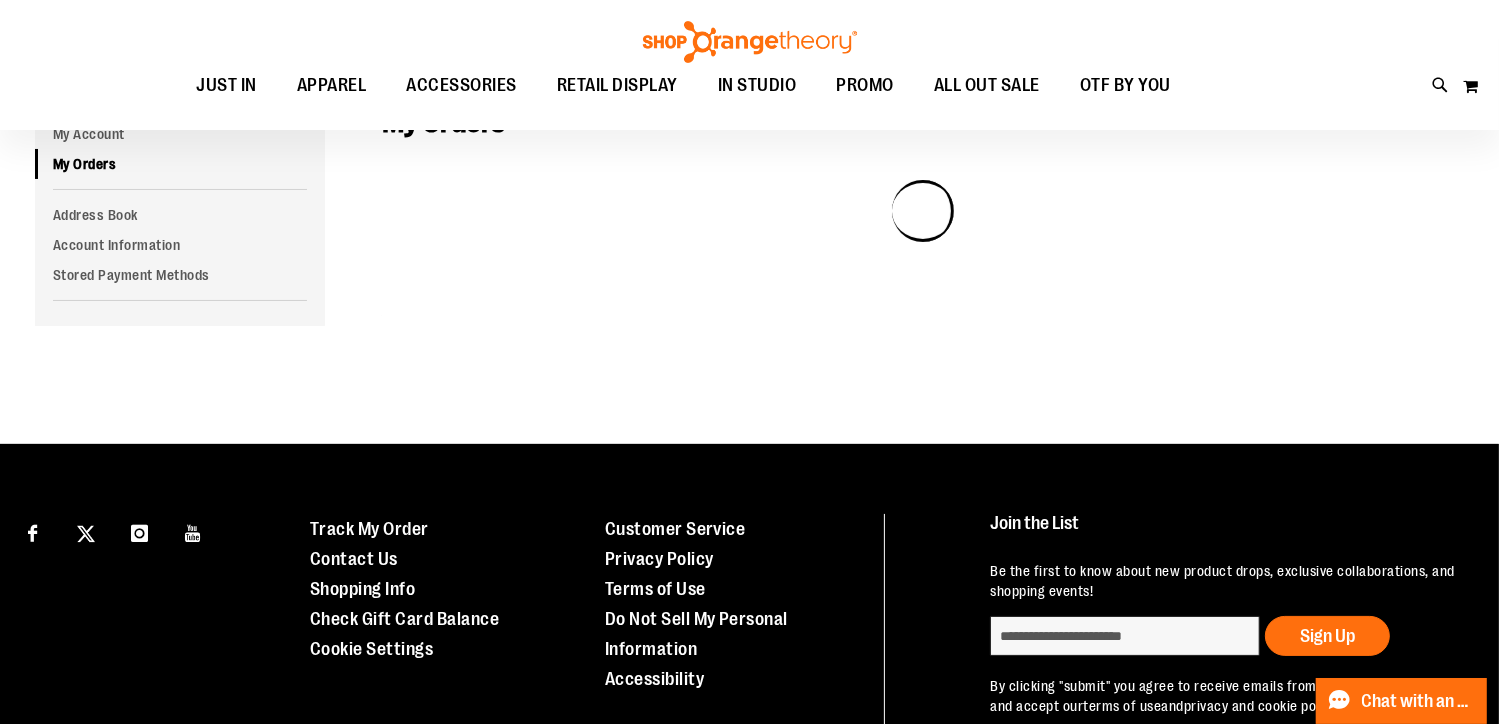 scroll, scrollTop: 0, scrollLeft: 0, axis: both 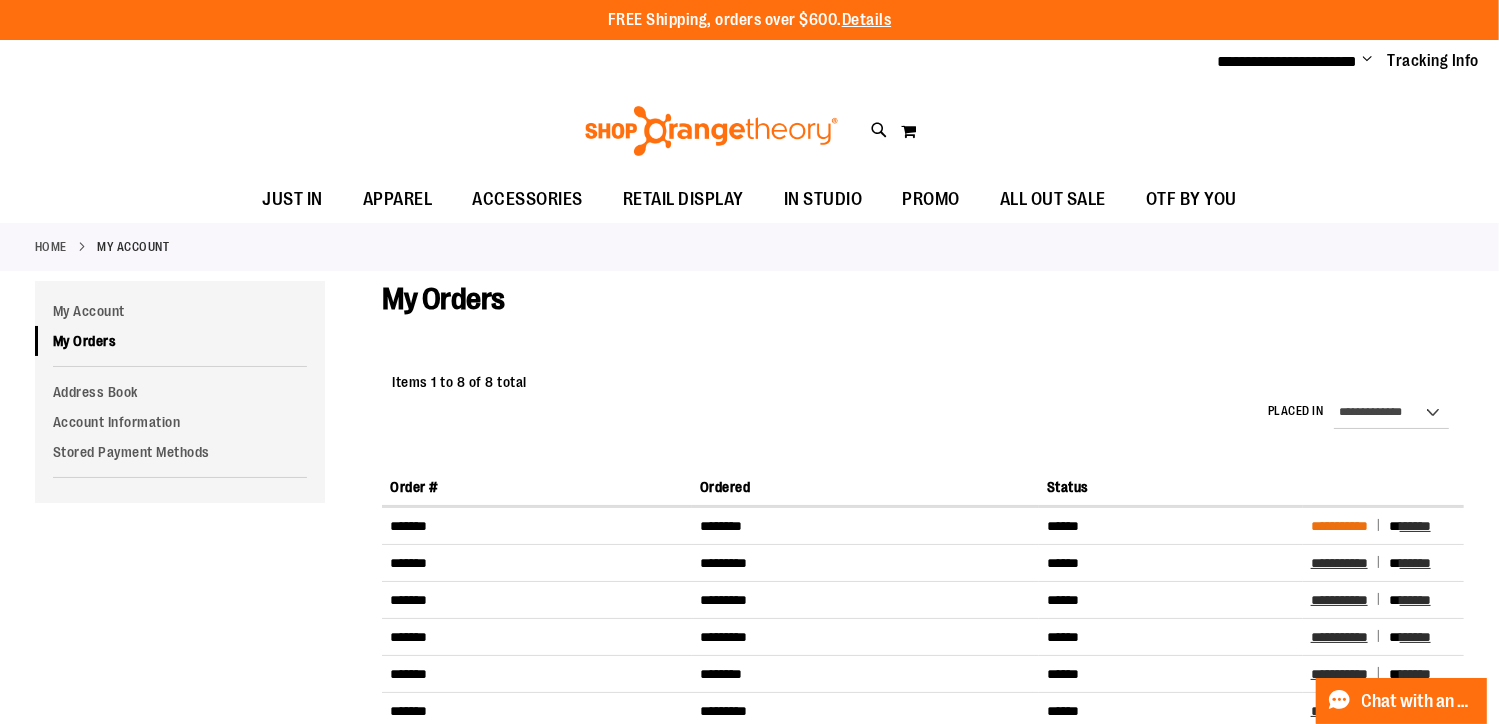 type on "**********" 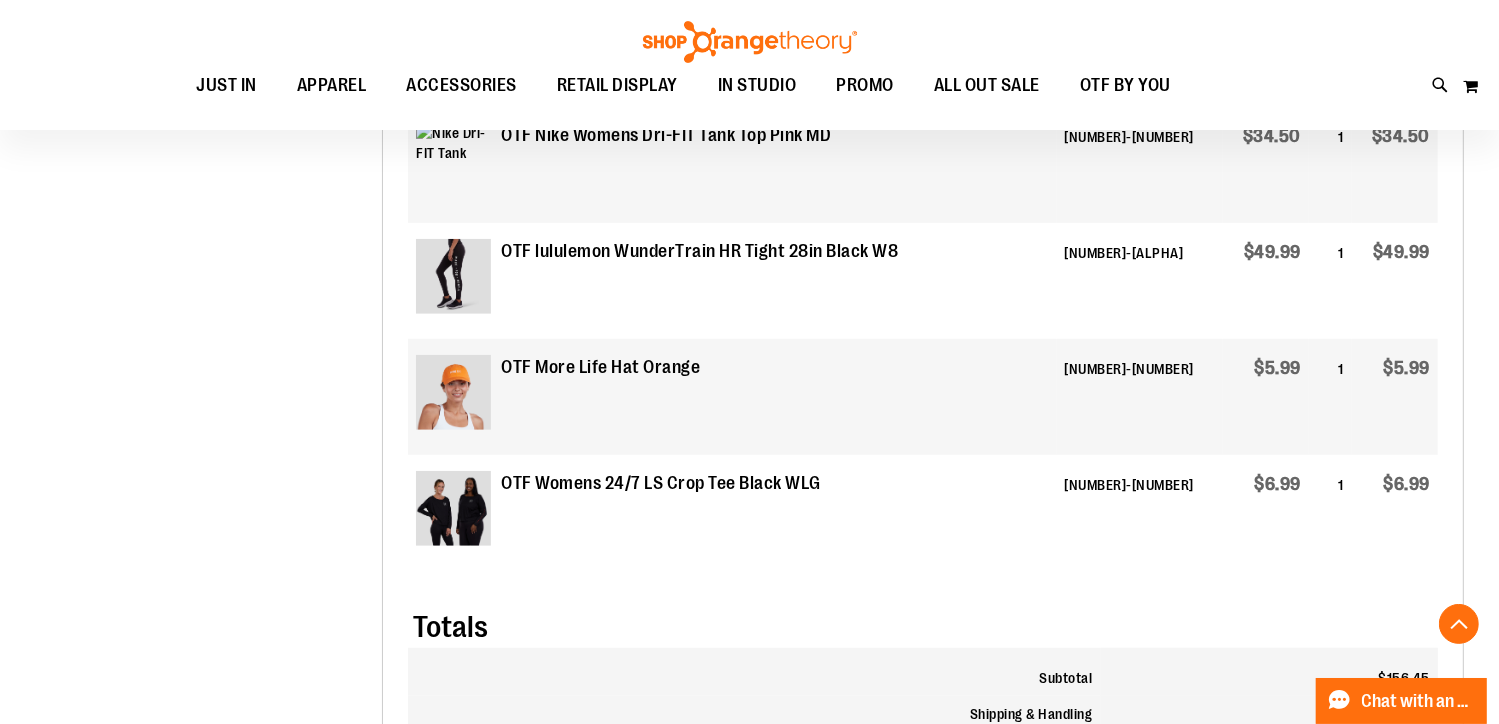 scroll, scrollTop: 1099, scrollLeft: 0, axis: vertical 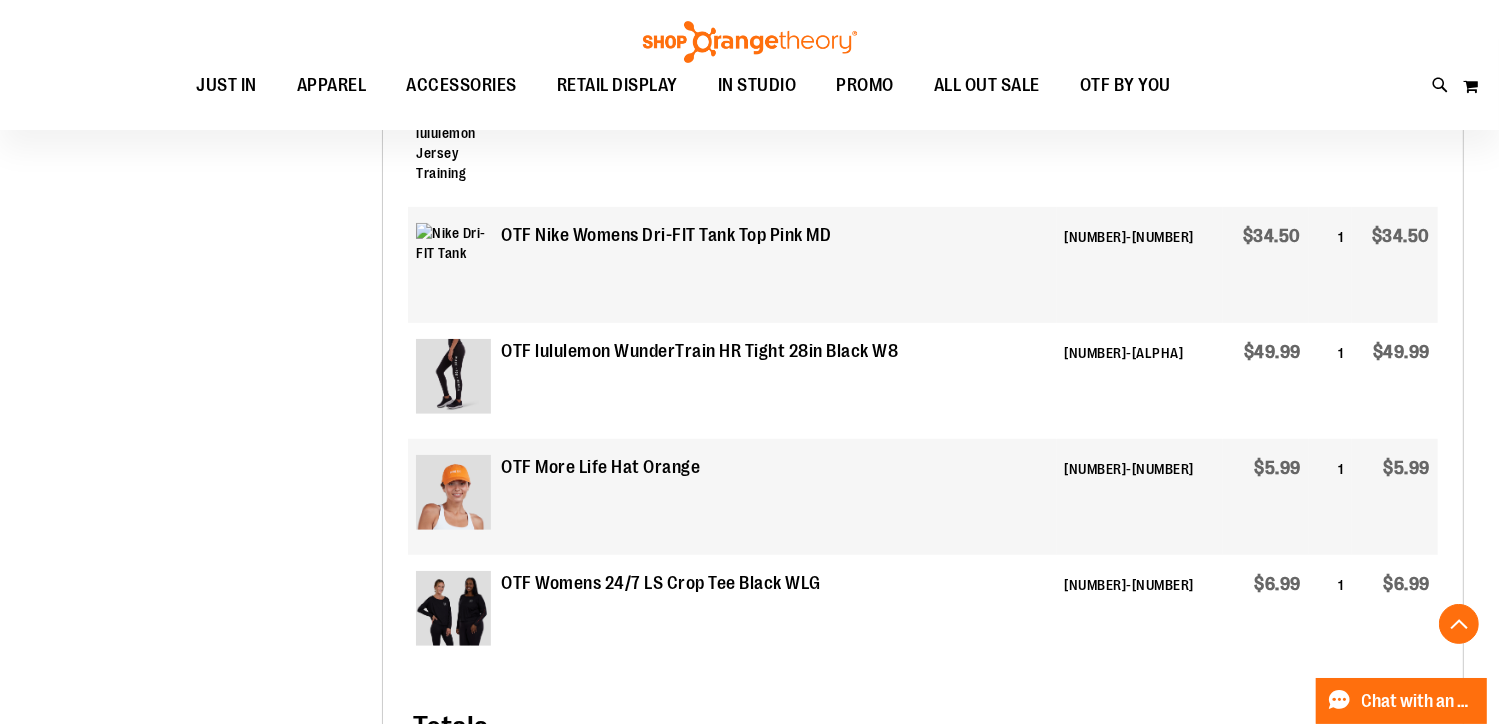 type on "**********" 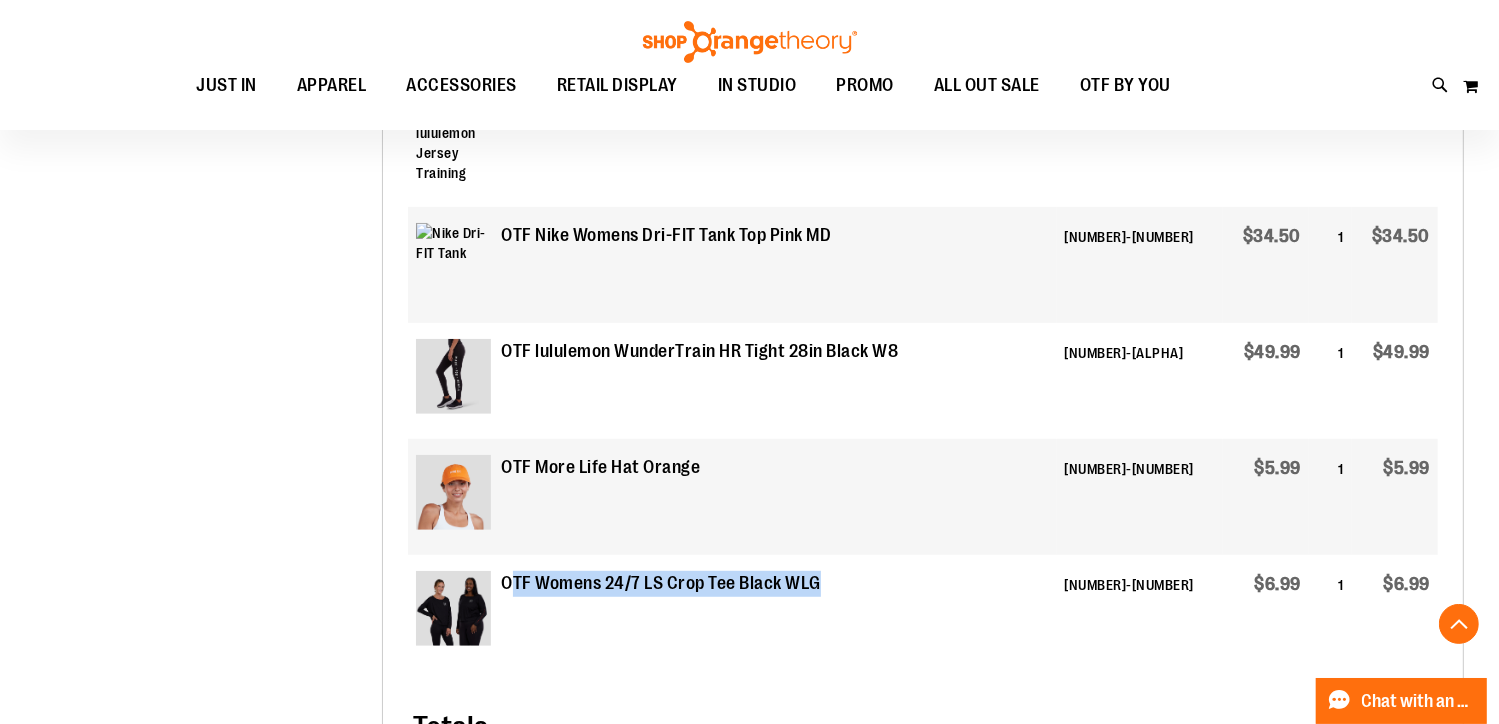 drag, startPoint x: 511, startPoint y: 588, endPoint x: 848, endPoint y: 601, distance: 337.25064 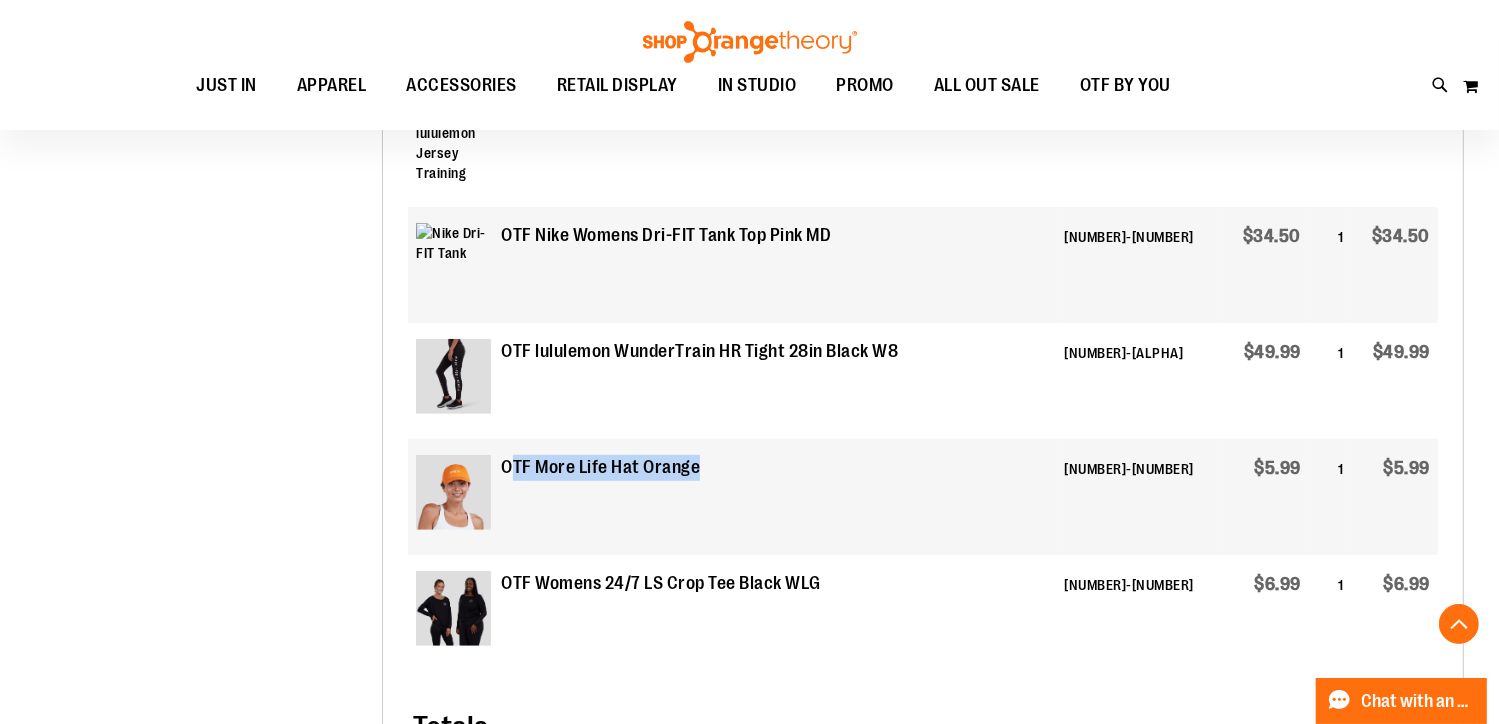 drag, startPoint x: 516, startPoint y: 469, endPoint x: 717, endPoint y: 480, distance: 201.30077 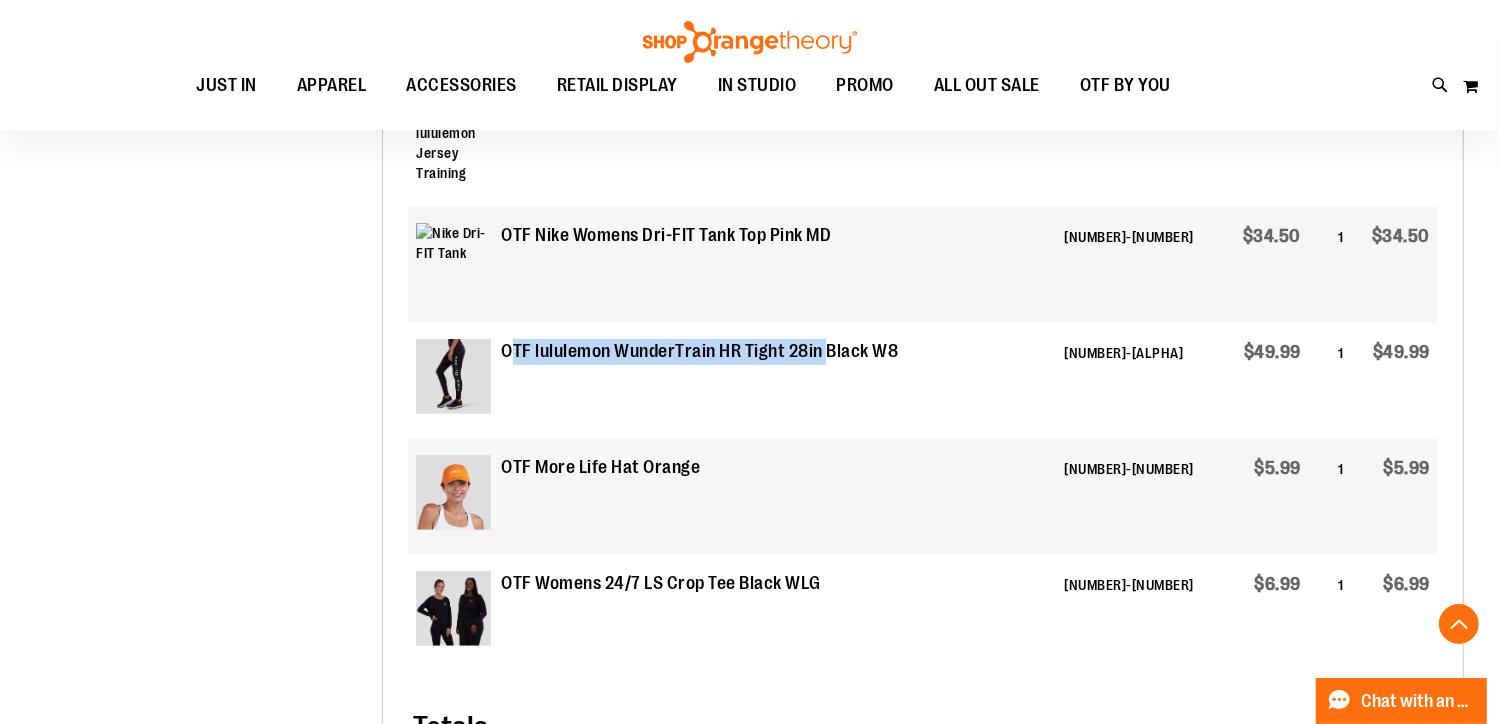 drag, startPoint x: 510, startPoint y: 357, endPoint x: 832, endPoint y: 369, distance: 322.2235 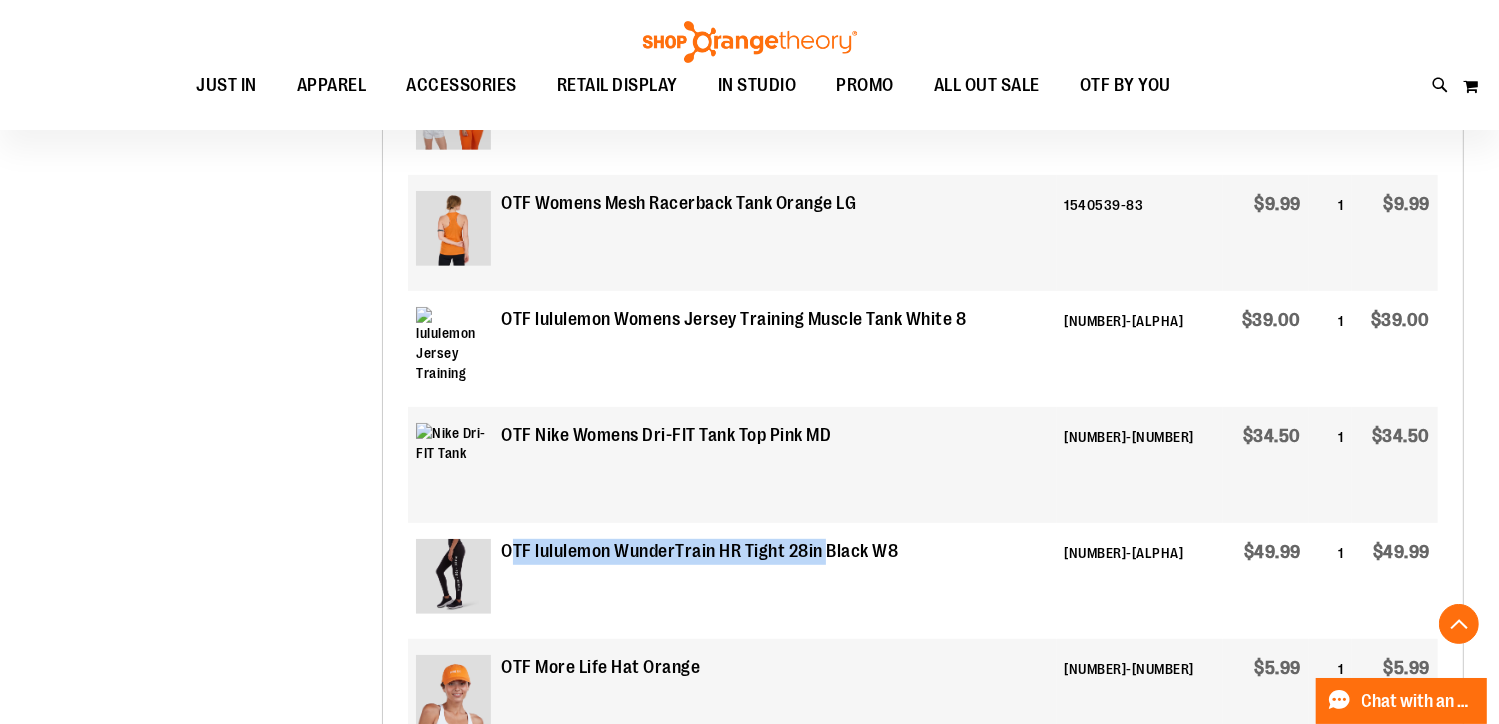 click on "OTF lululemon WunderTrain HR Tight 28in Black W8" at bounding box center (732, 581) 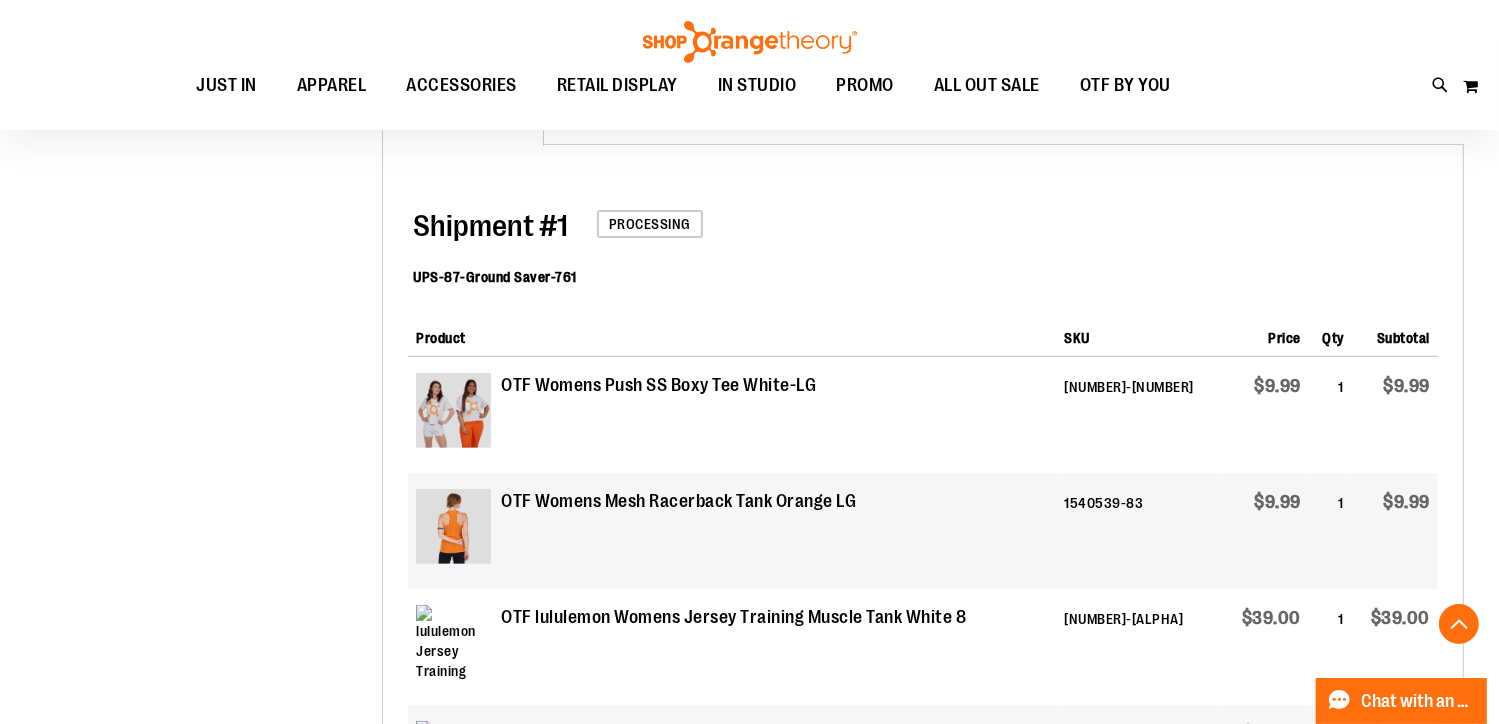scroll, scrollTop: 599, scrollLeft: 0, axis: vertical 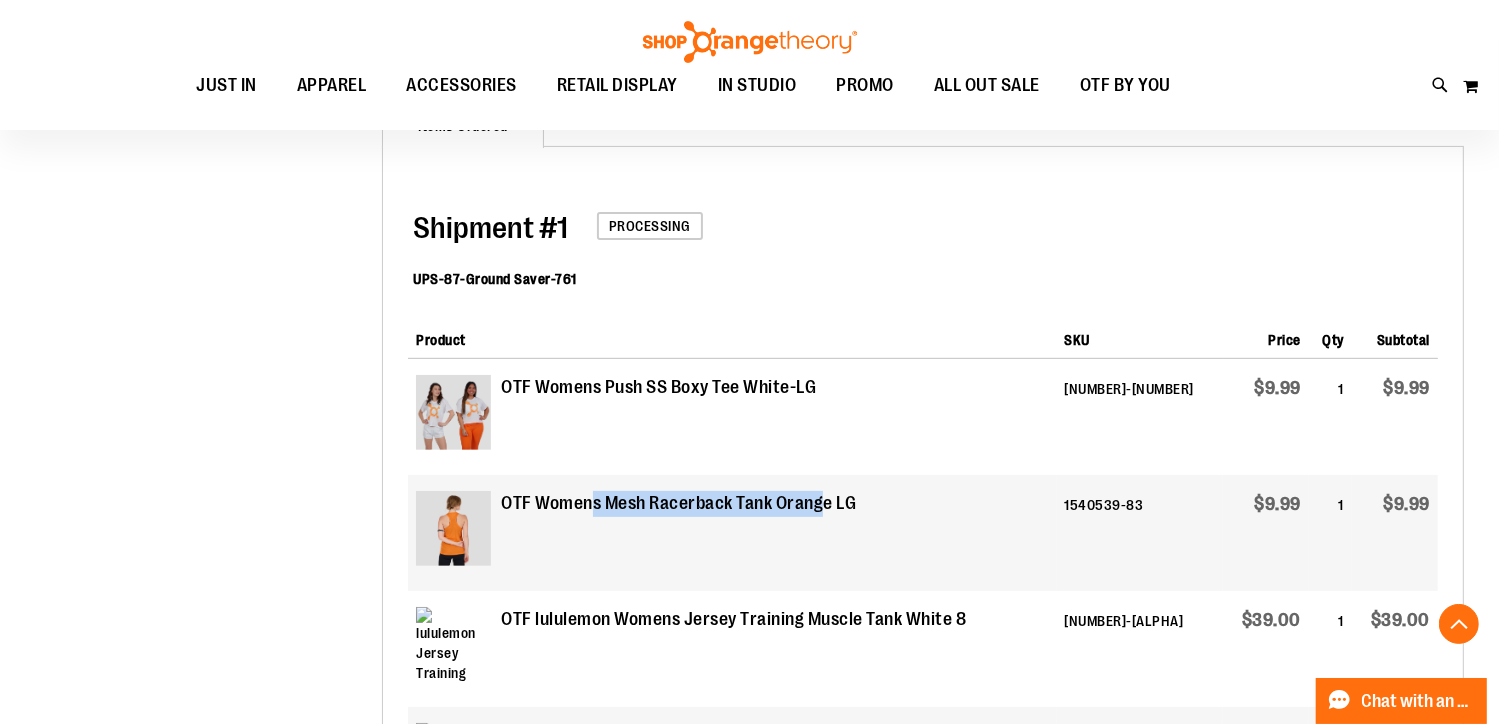 drag, startPoint x: 592, startPoint y: 501, endPoint x: 822, endPoint y: 511, distance: 230.21729 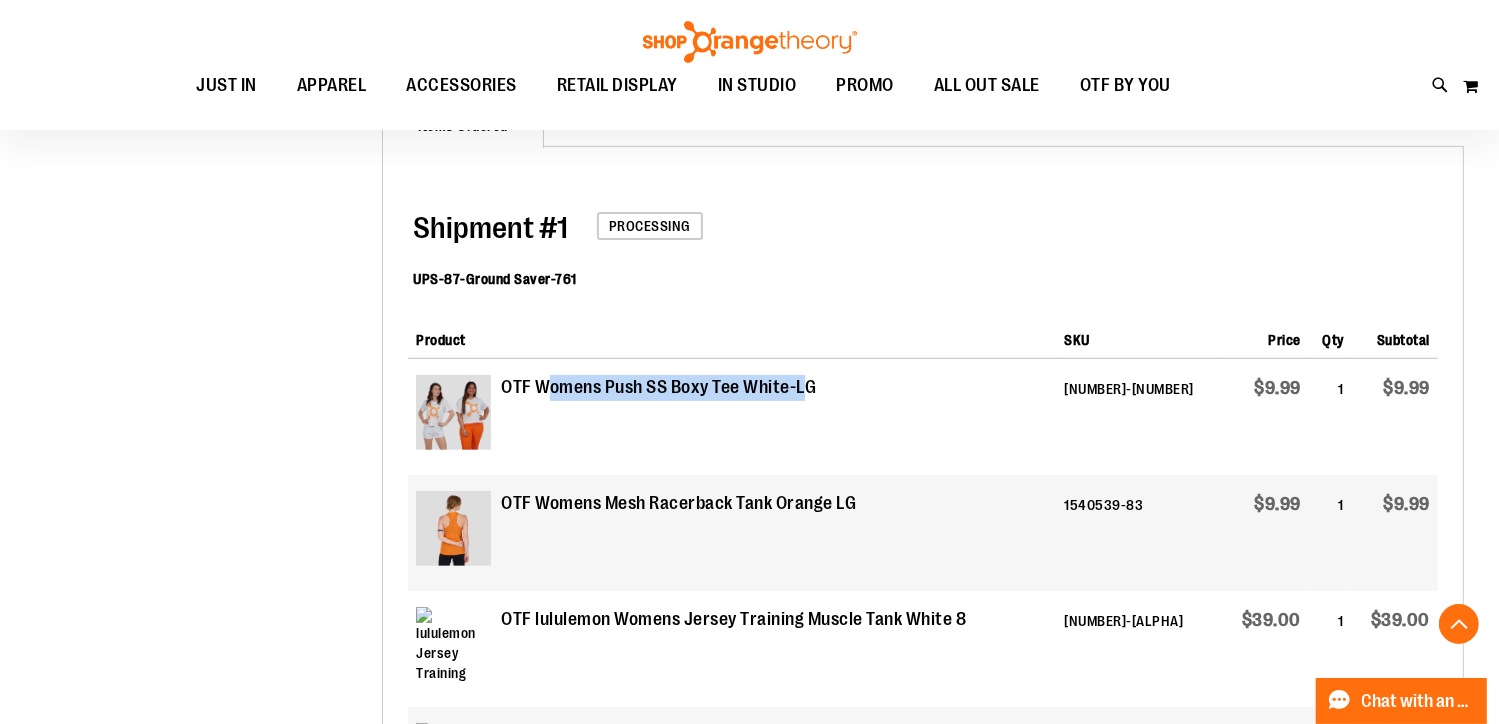 drag, startPoint x: 552, startPoint y: 387, endPoint x: 809, endPoint y: 402, distance: 257.43738 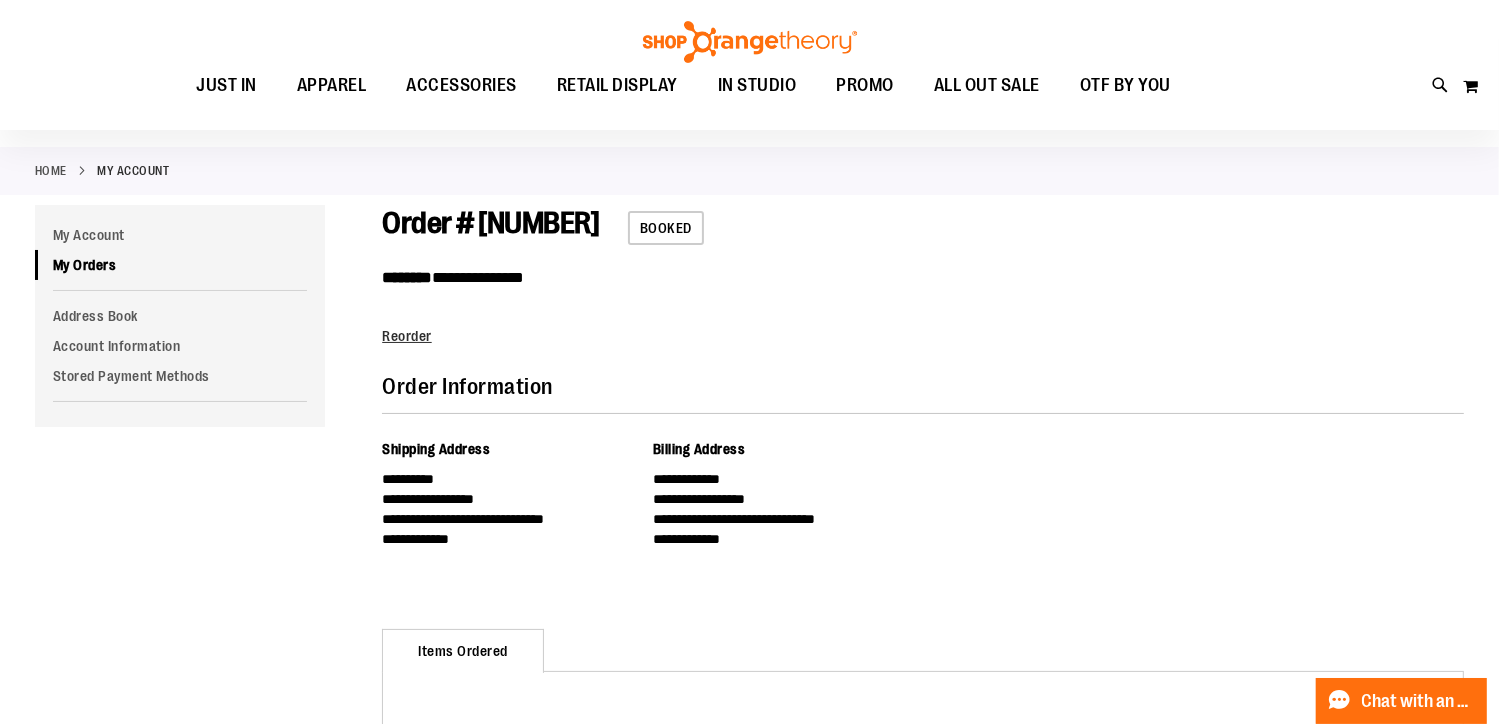 scroll, scrollTop: 0, scrollLeft: 0, axis: both 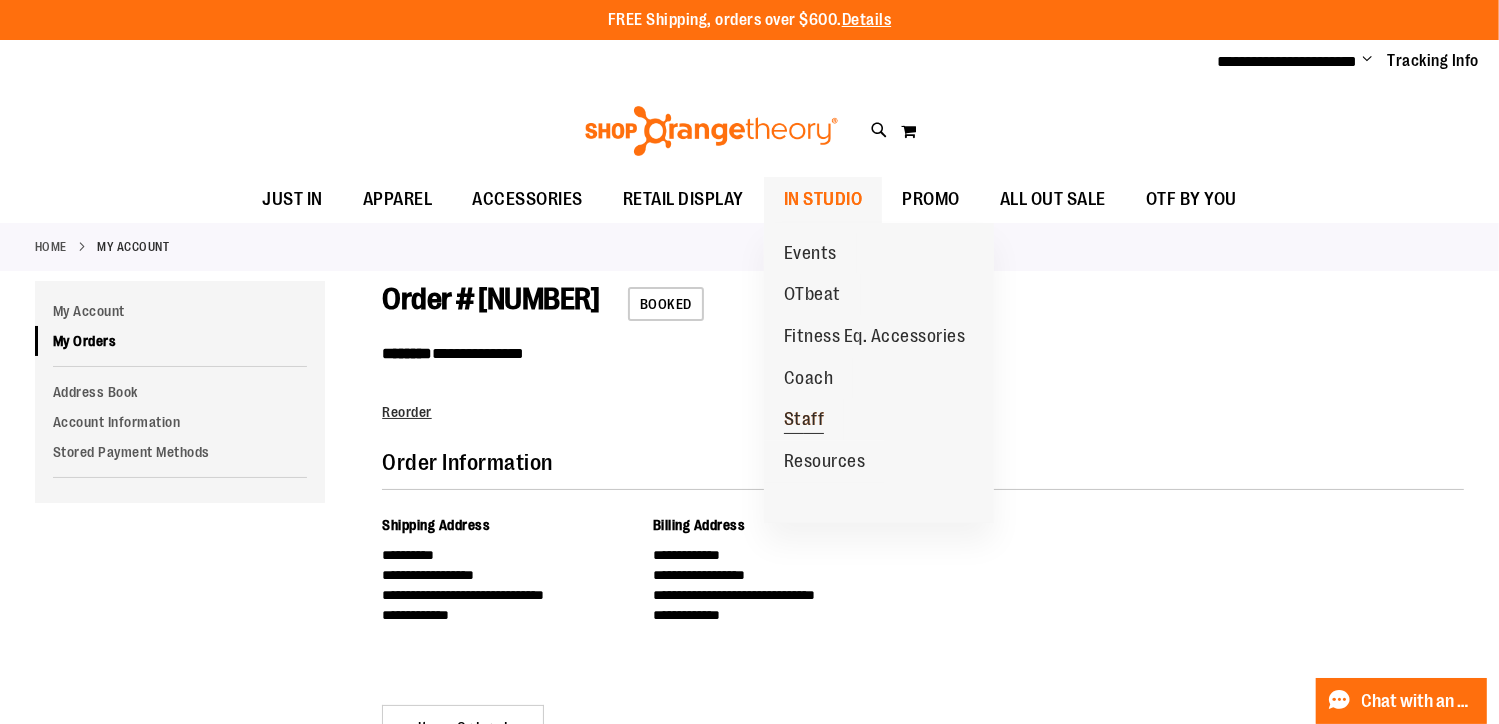 click on "Staff" at bounding box center [804, 421] 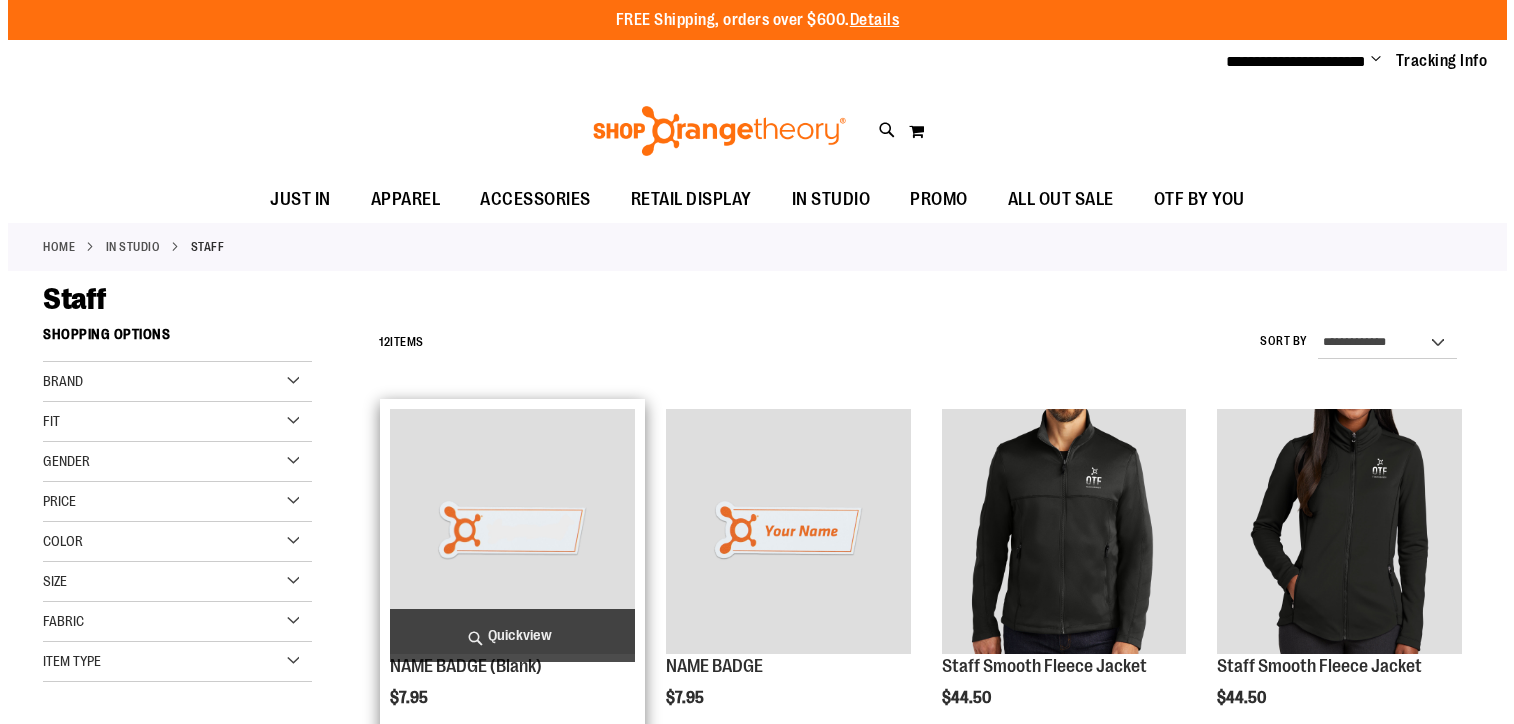 scroll, scrollTop: 0, scrollLeft: 0, axis: both 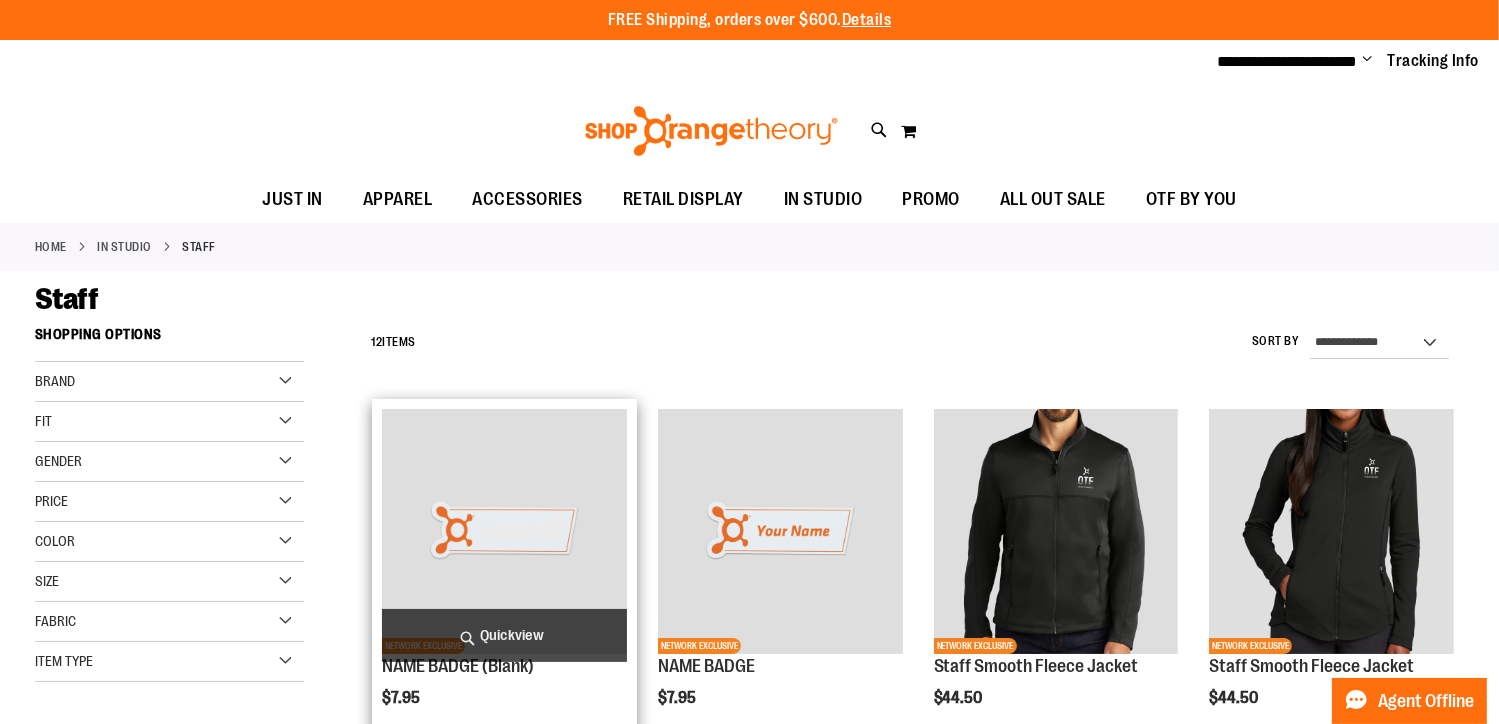 type on "**********" 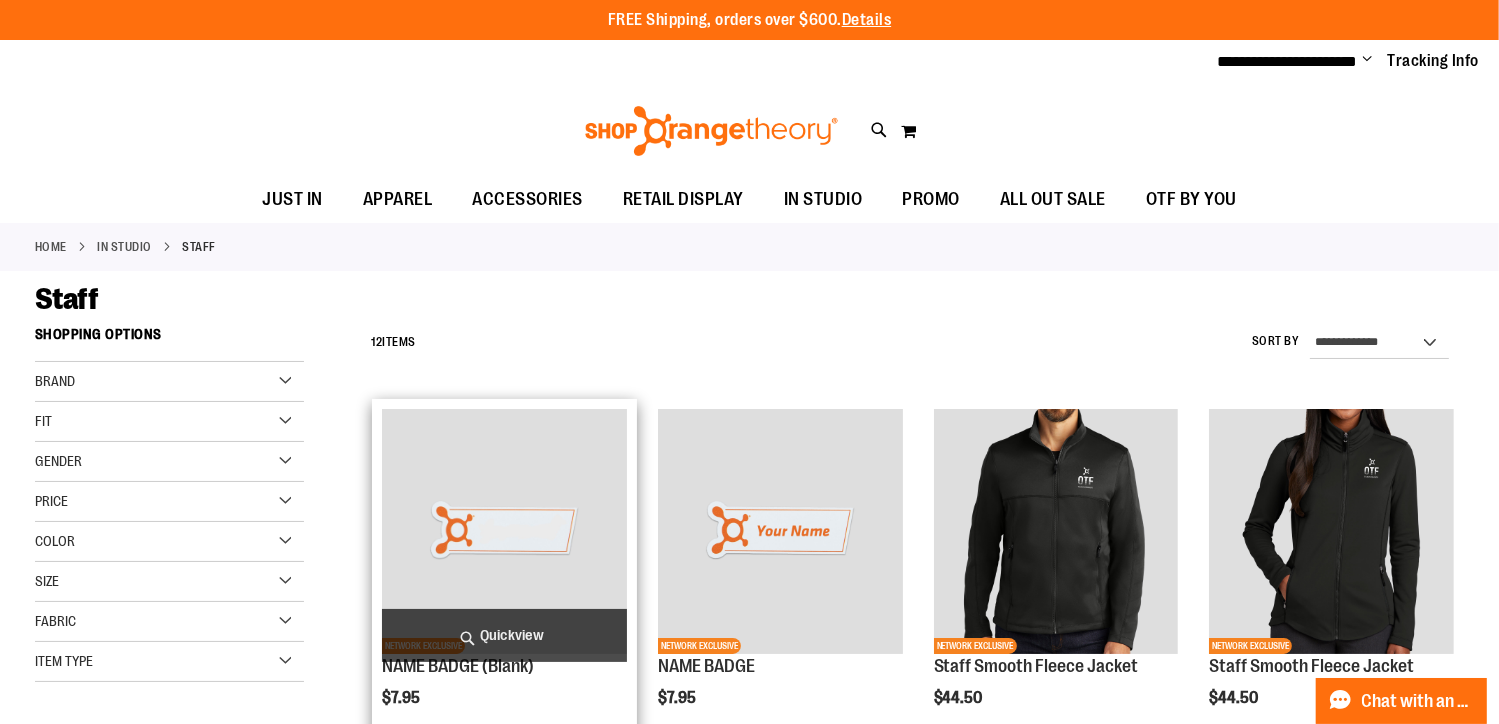 click on "Quickview" at bounding box center [504, 635] 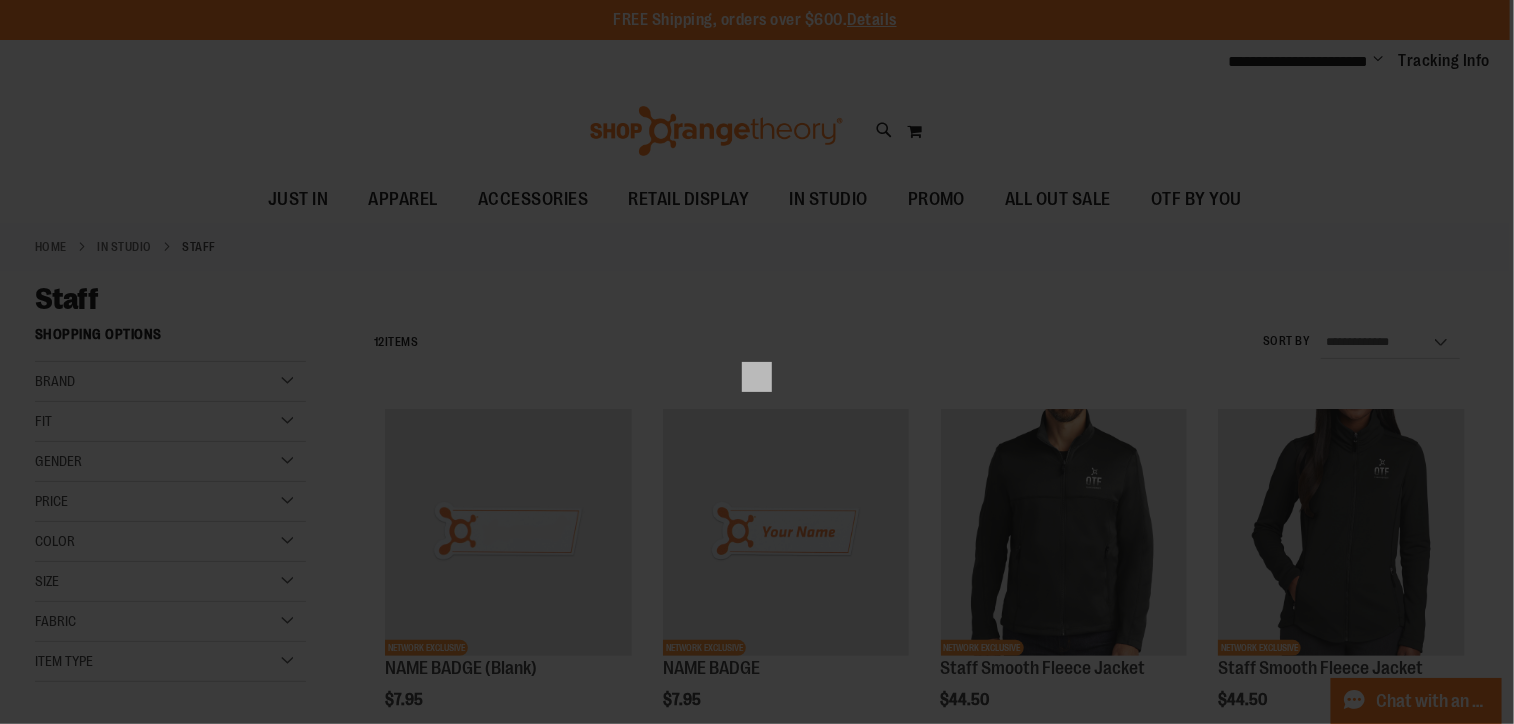 scroll, scrollTop: 0, scrollLeft: 0, axis: both 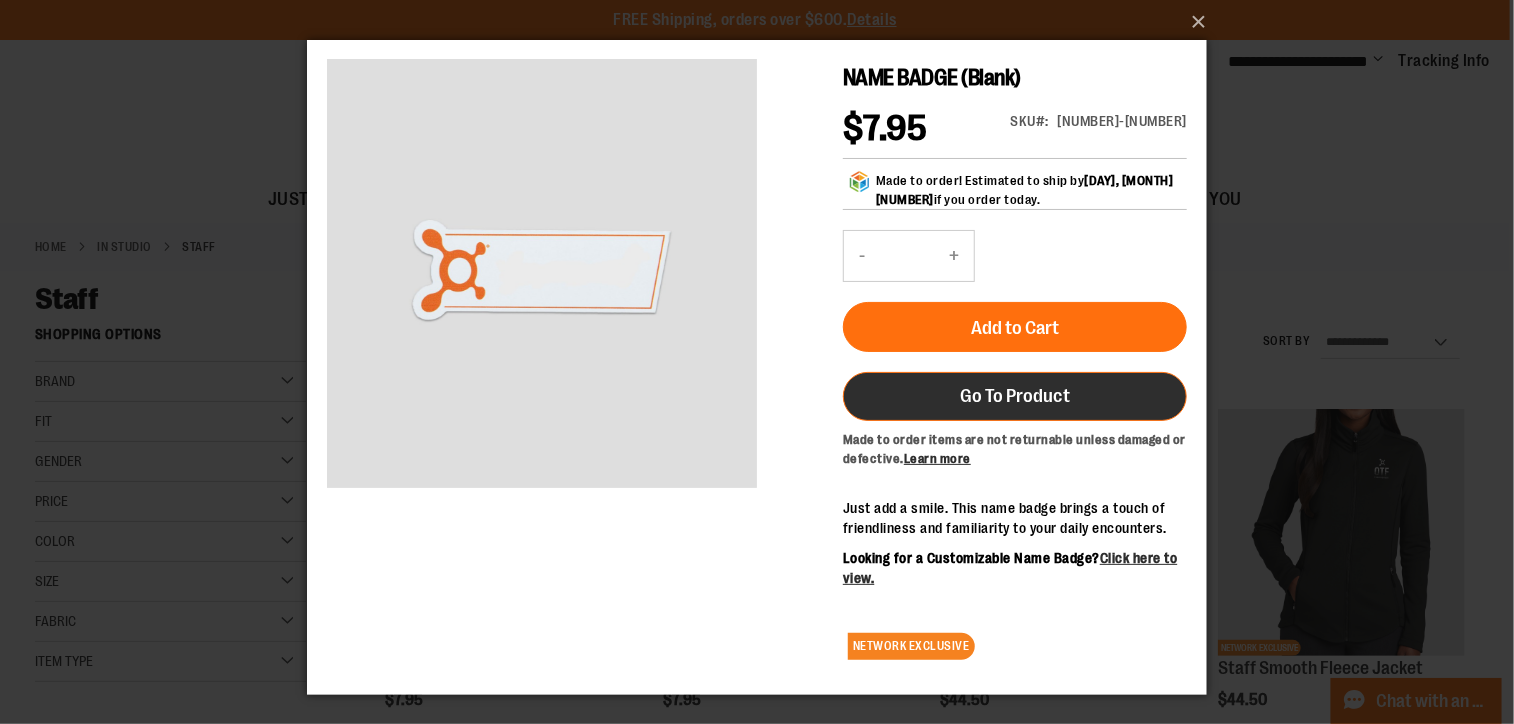 click on "Go To Product" at bounding box center [1014, 395] 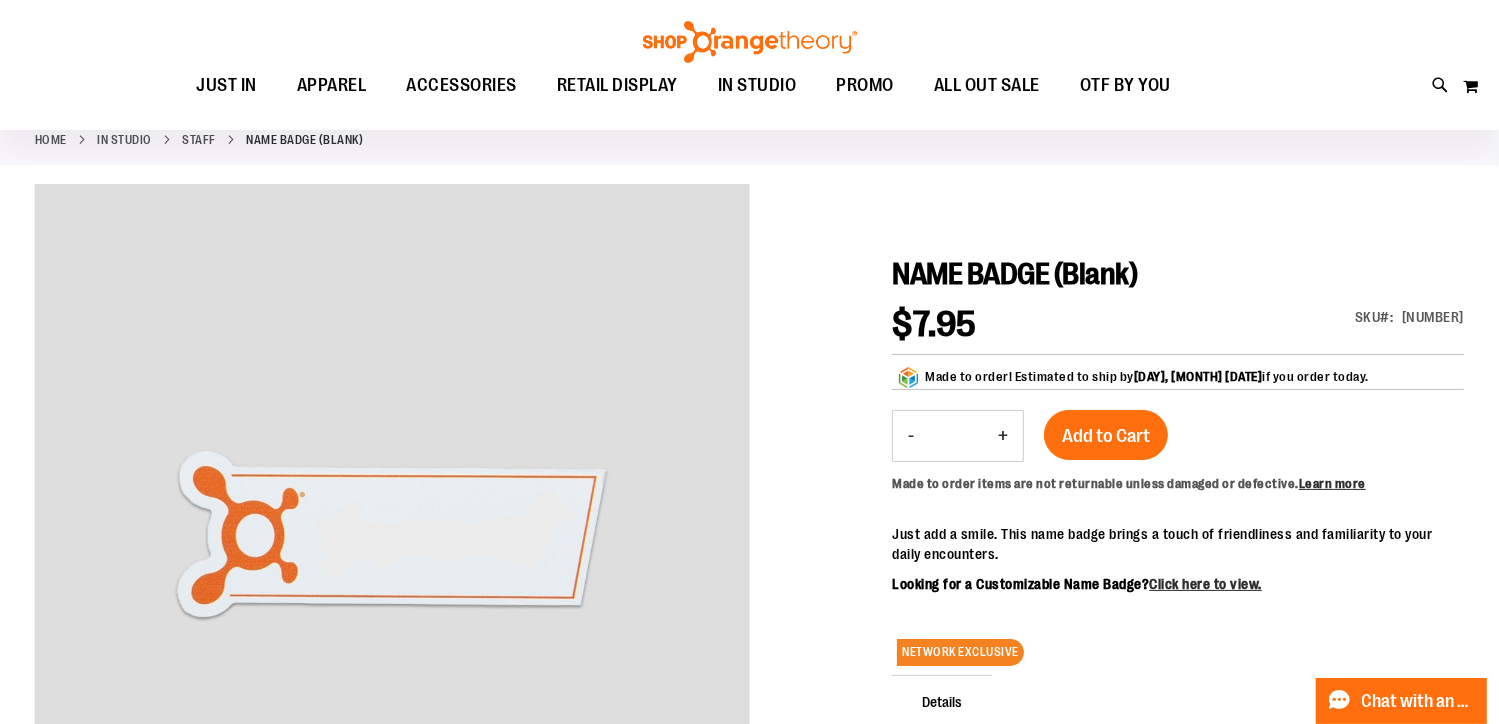 scroll, scrollTop: 299, scrollLeft: 0, axis: vertical 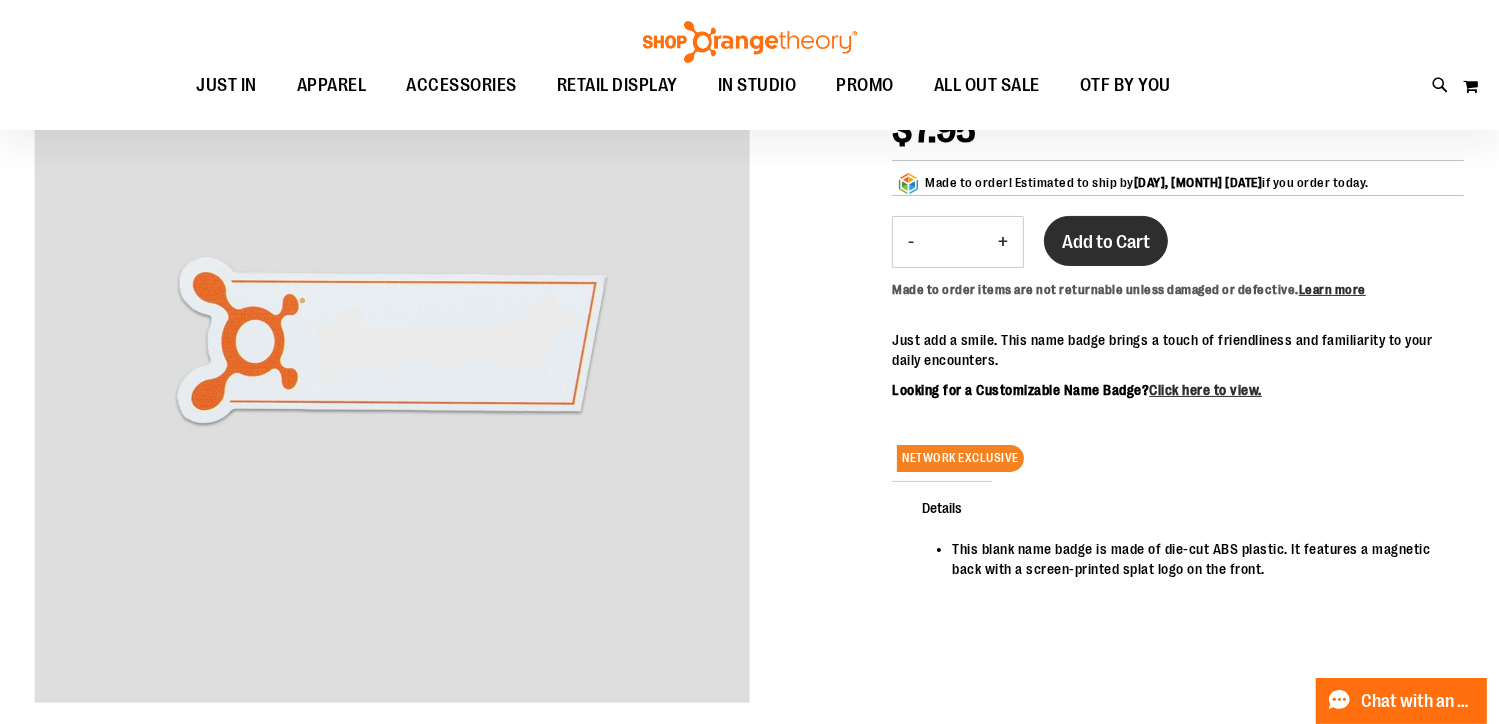 type on "**********" 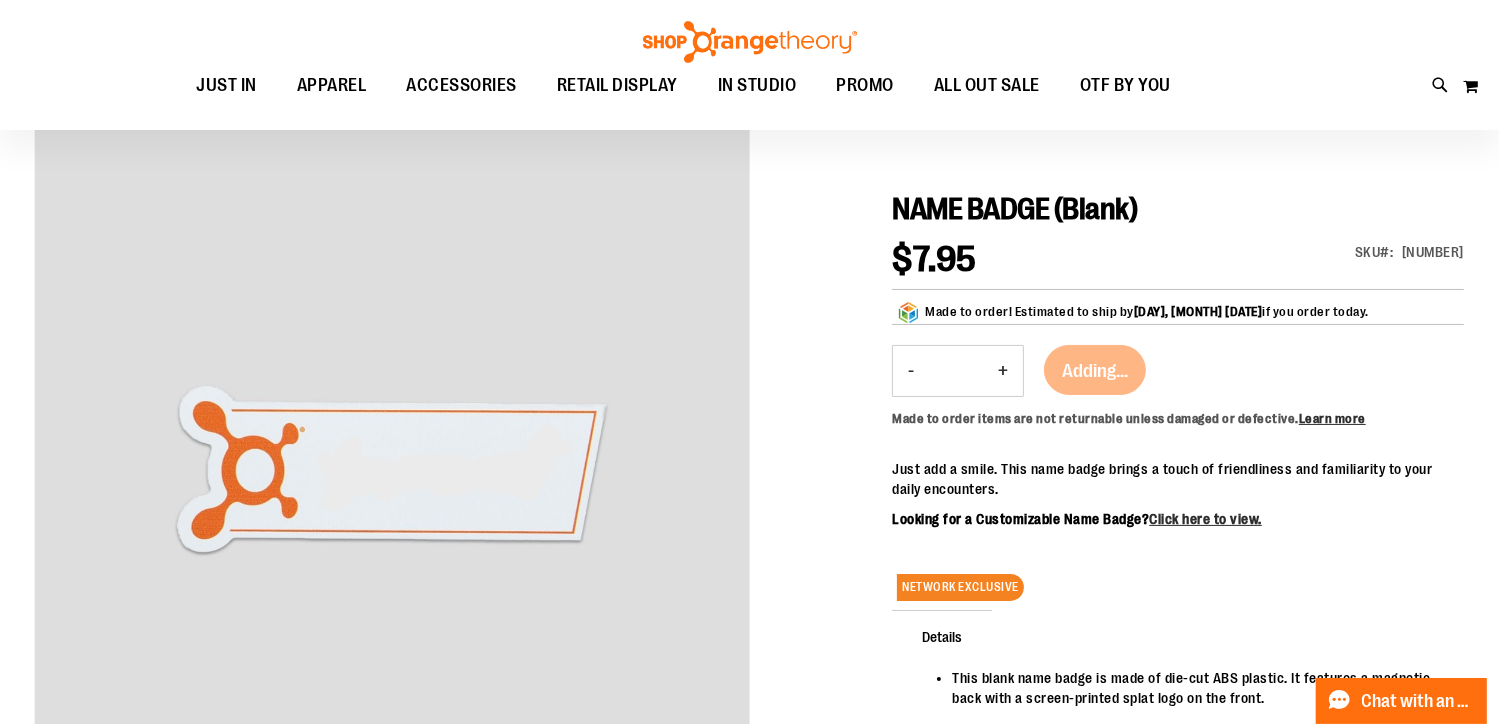 scroll, scrollTop: 0, scrollLeft: 0, axis: both 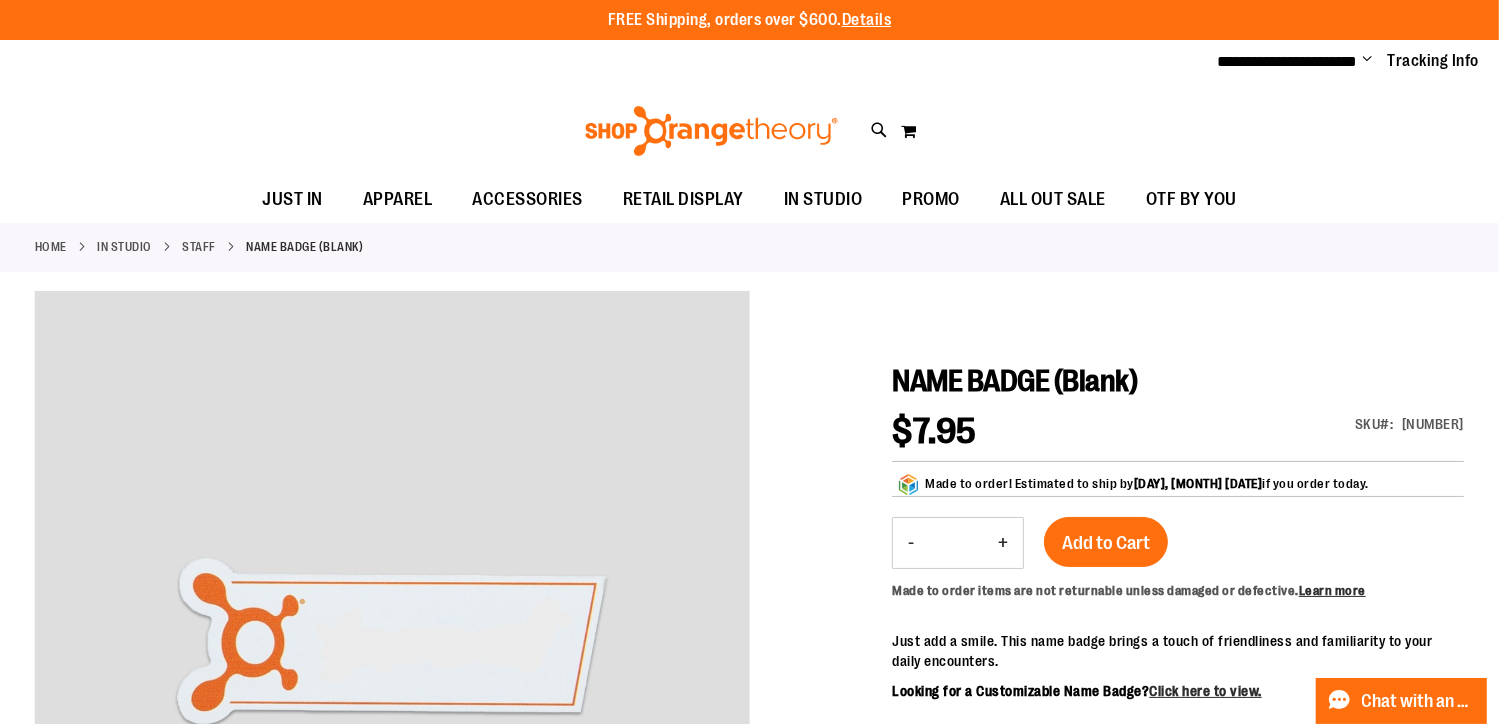 click on "+" at bounding box center [1003, 543] 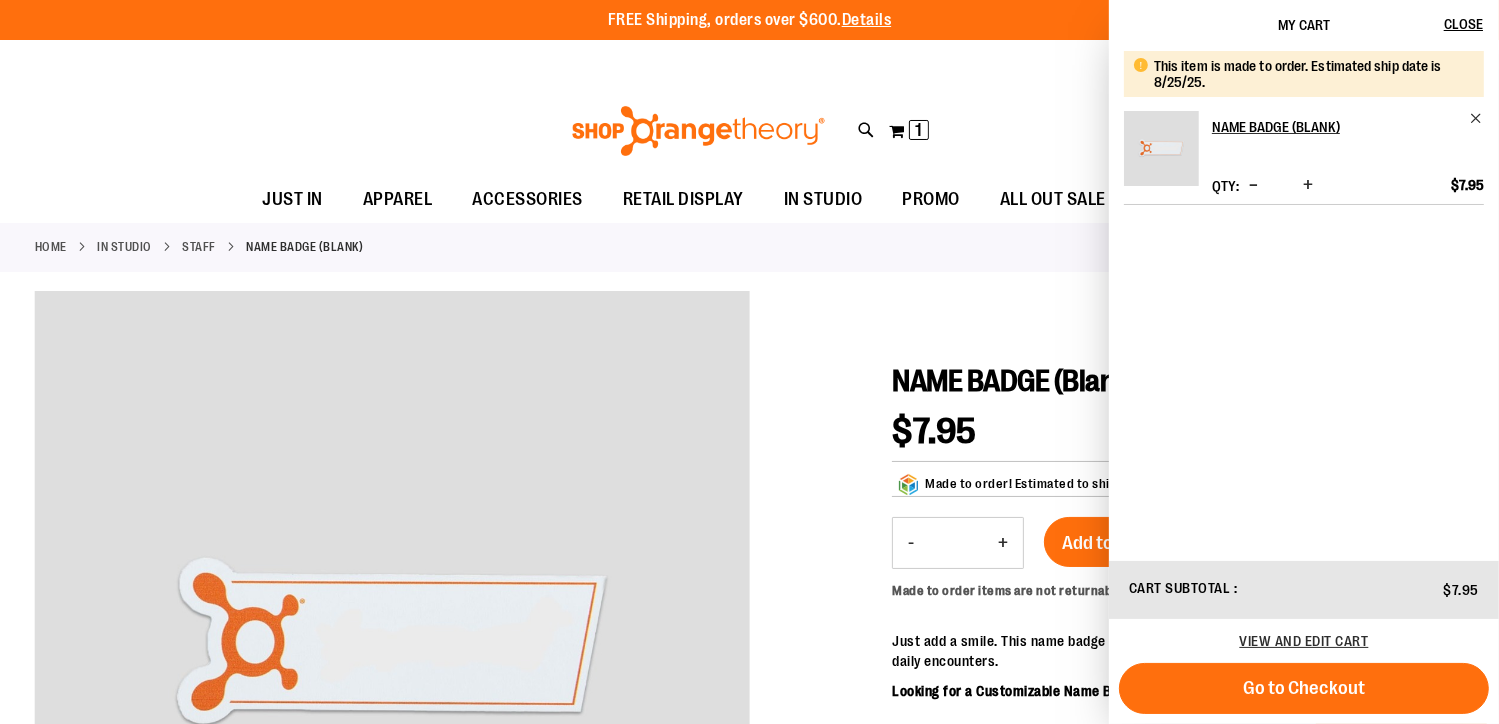 click on "$7.95" at bounding box center (934, 431) 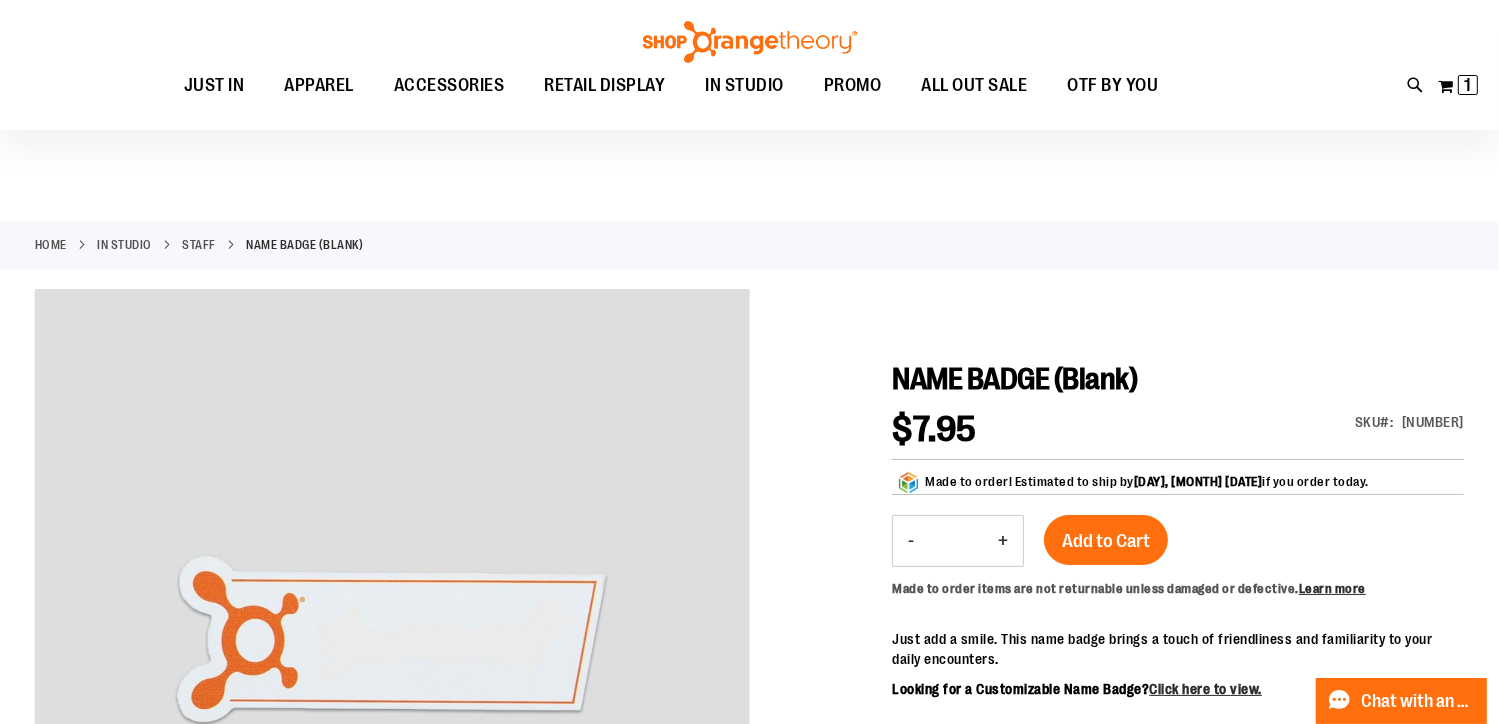 scroll, scrollTop: 299, scrollLeft: 0, axis: vertical 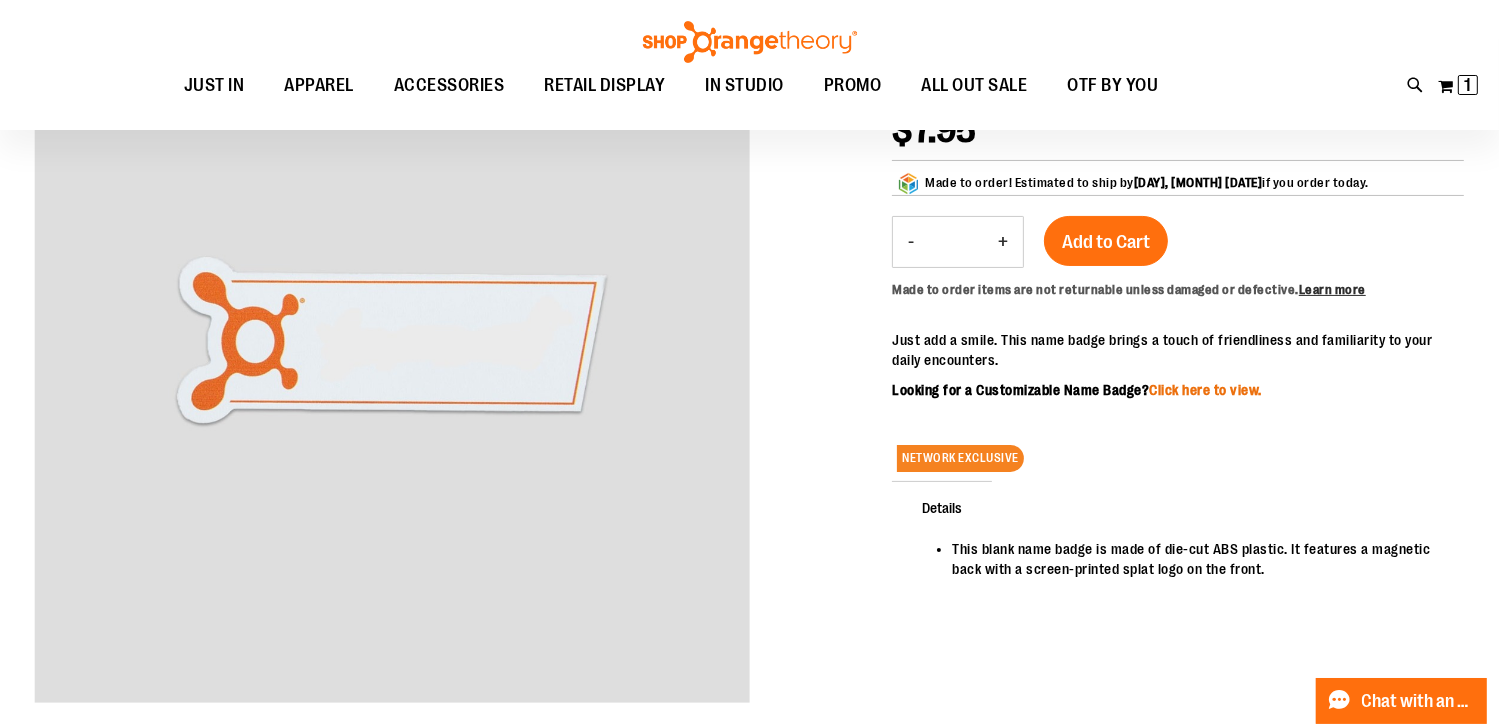 click on "Click here to view." at bounding box center (1205, 390) 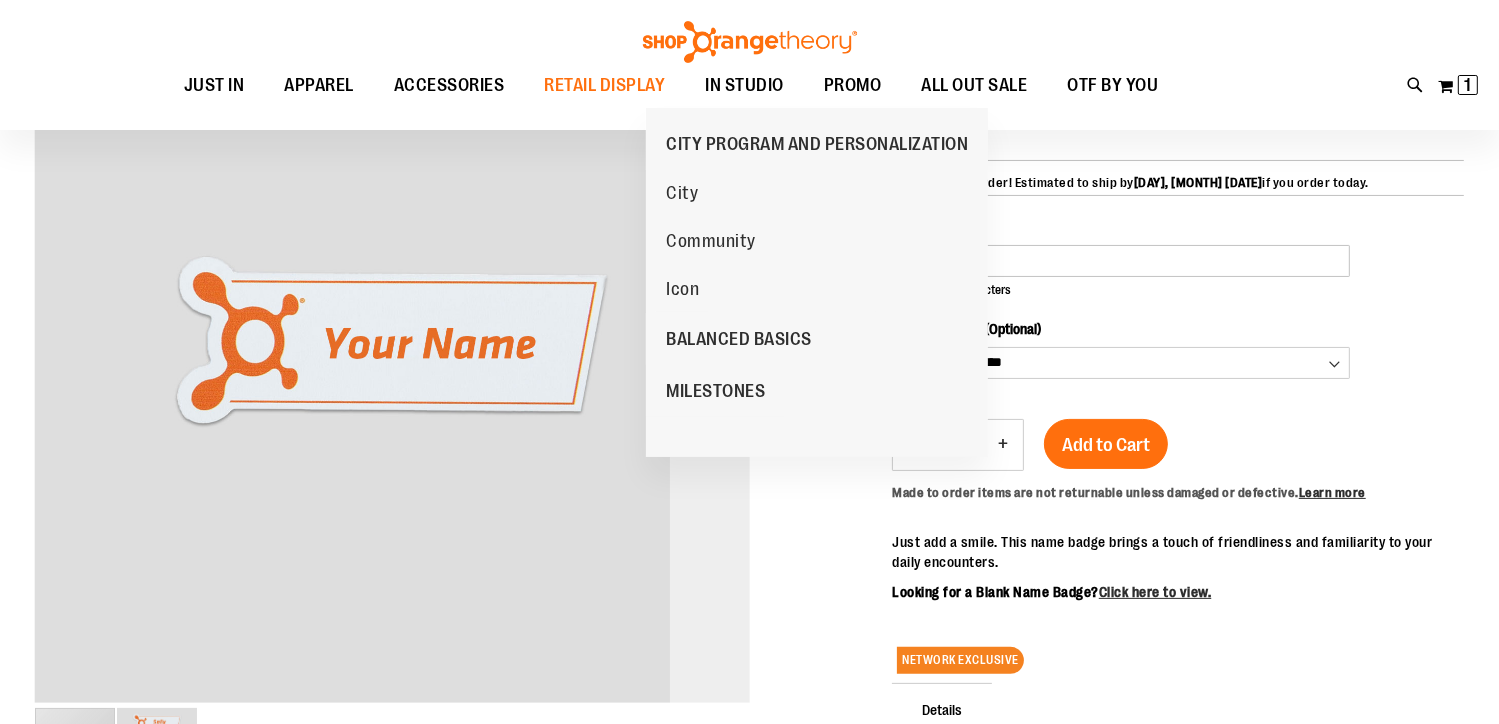 scroll, scrollTop: 298, scrollLeft: 0, axis: vertical 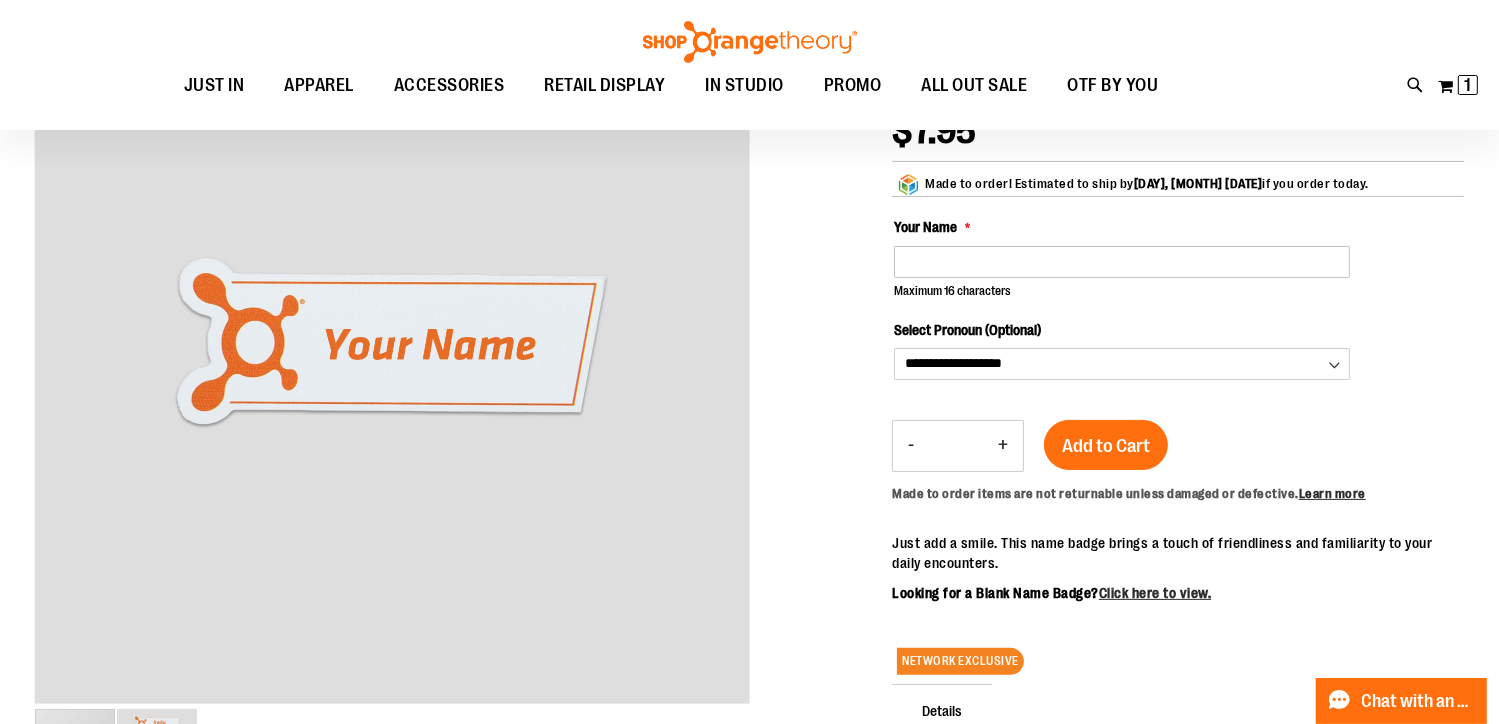 type on "**********" 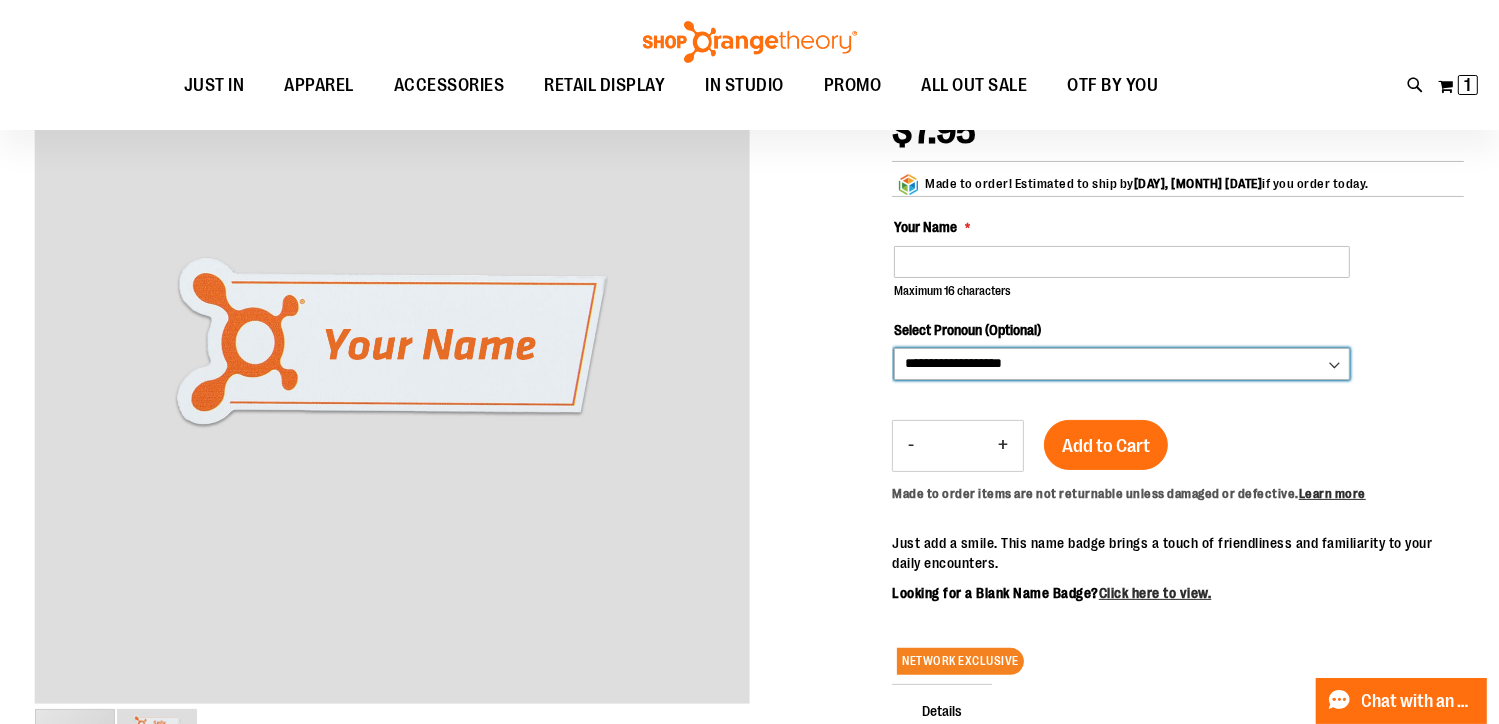 click on "**********" at bounding box center (1122, 364) 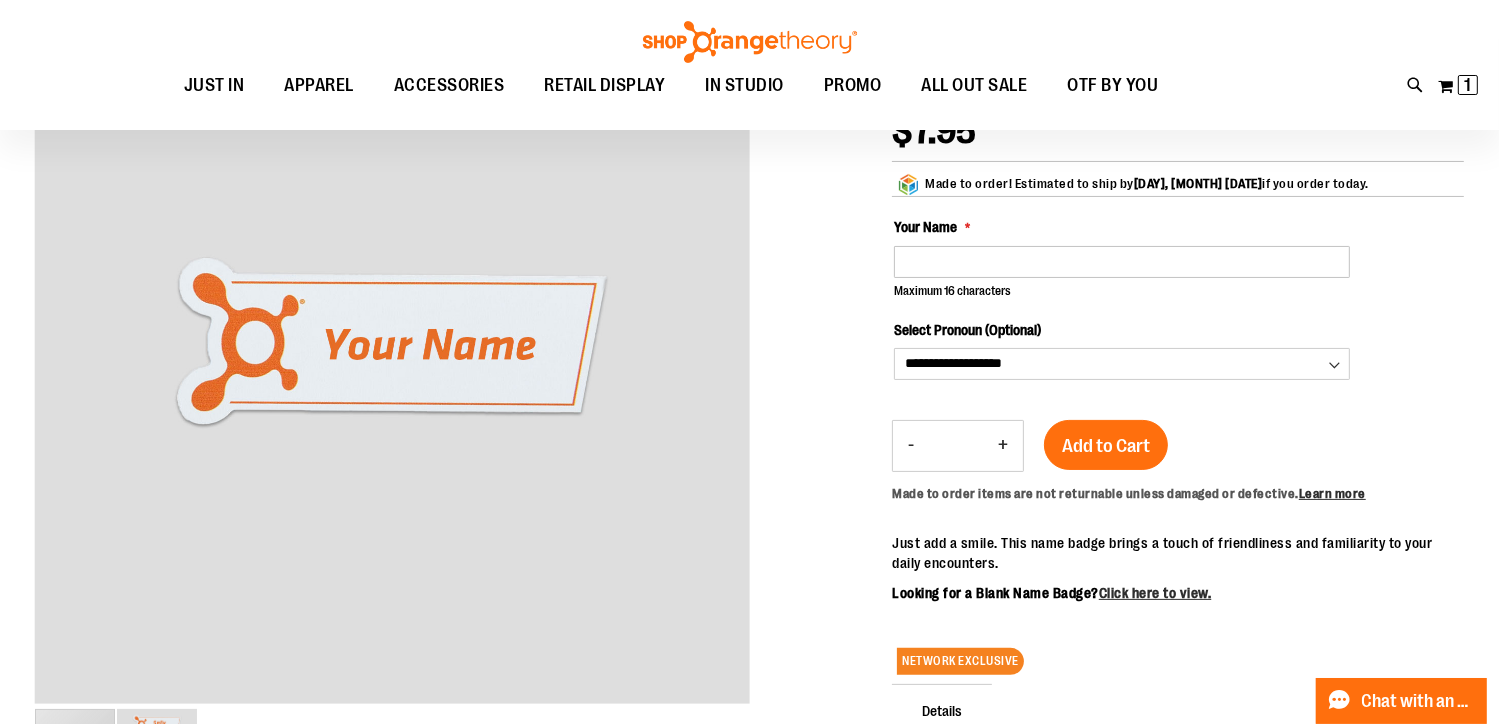 click on "Your Name
Maximum 16 characters                 (16 remaining)" at bounding box center [1179, 258] 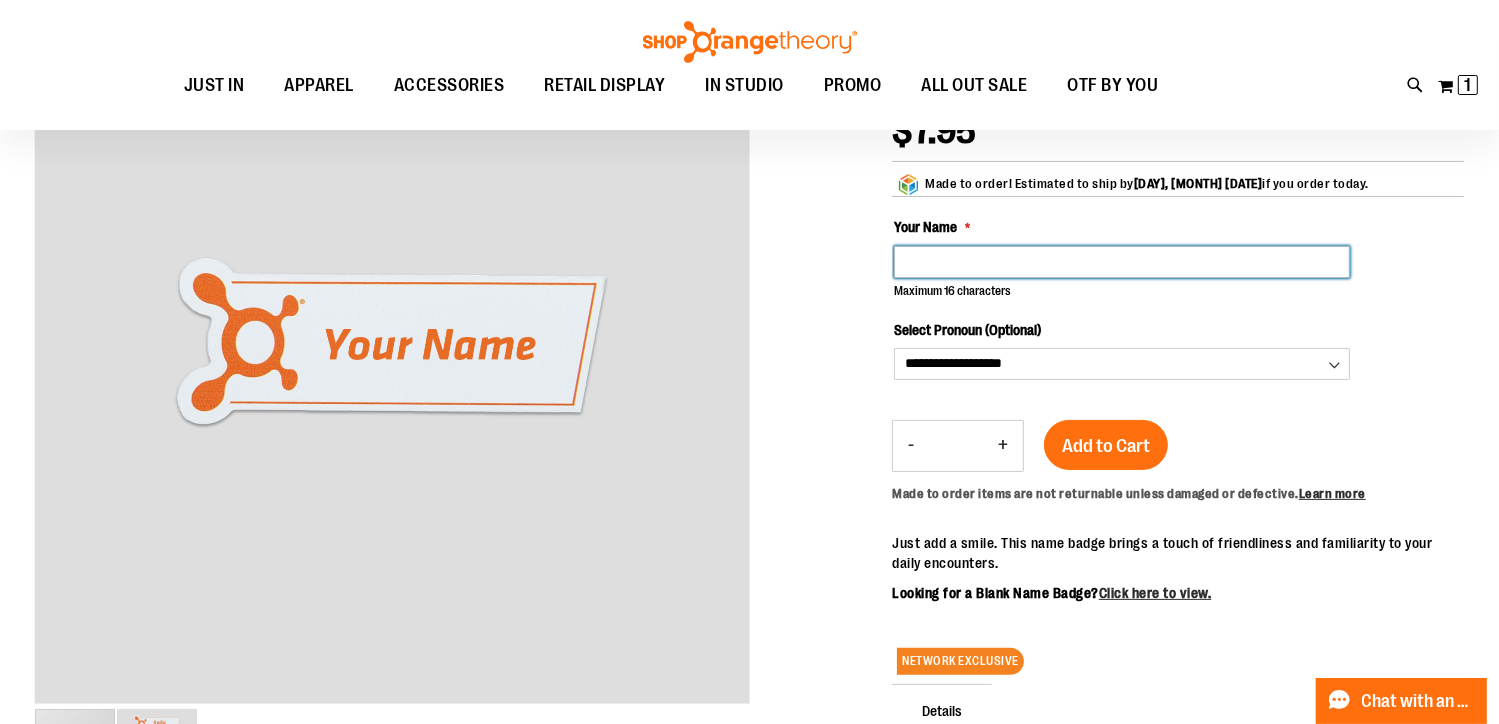 click on "Your Name" at bounding box center [1122, 262] 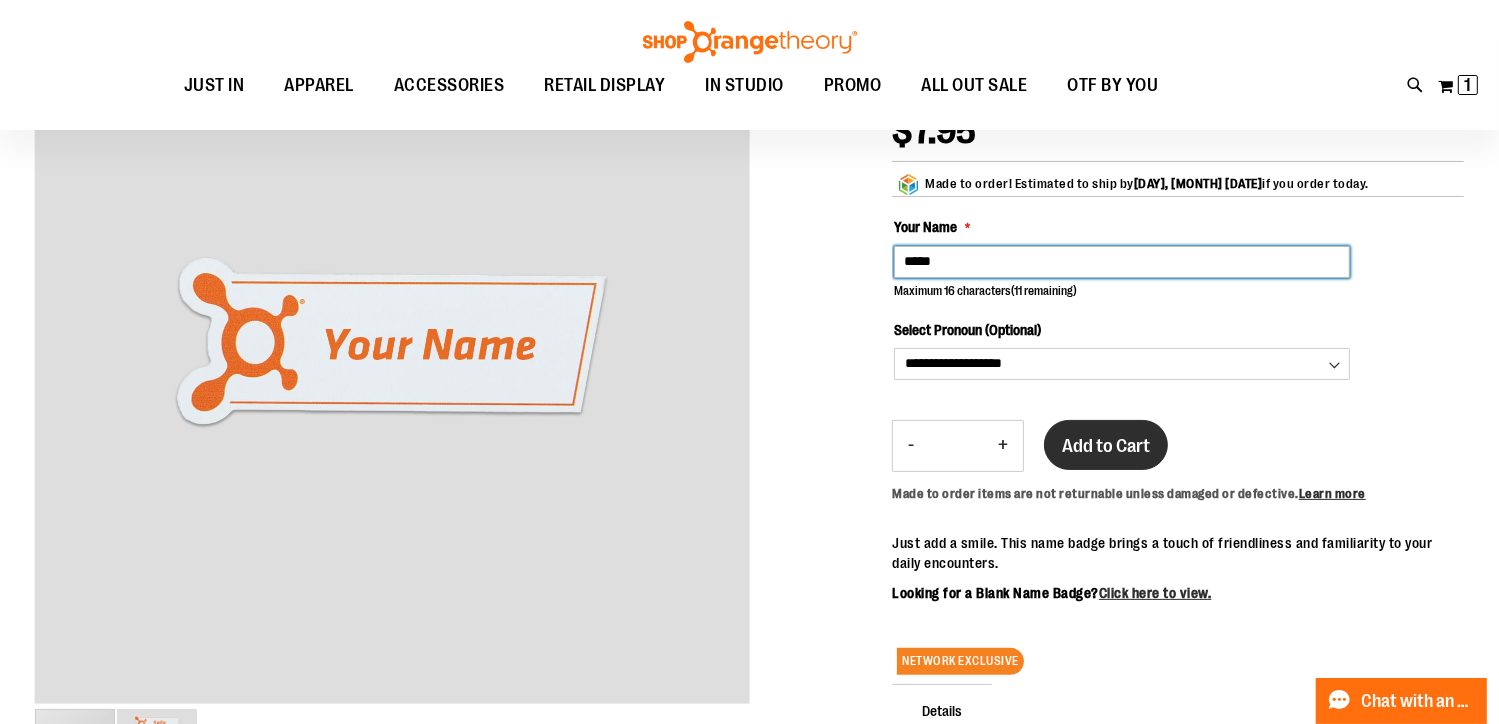 type on "*****" 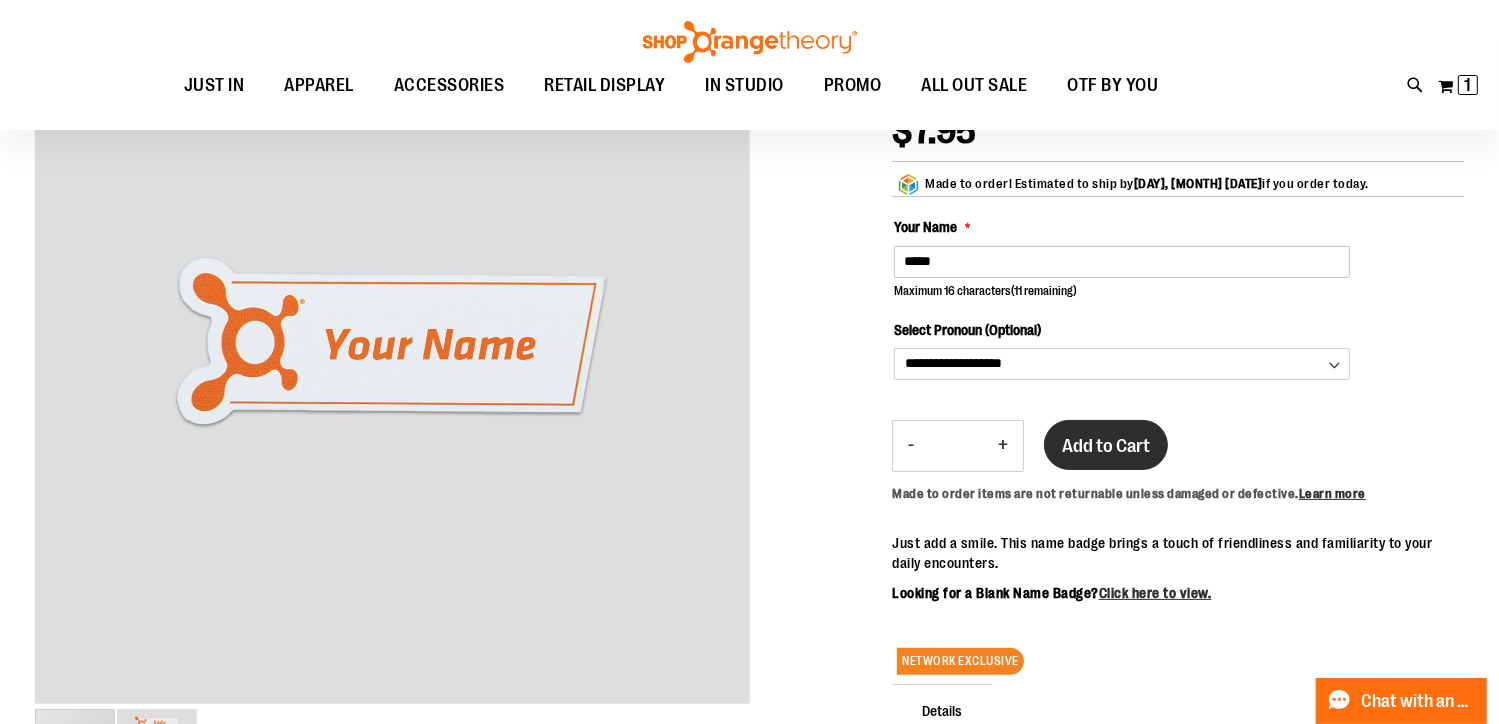 click on "Add to Cart" at bounding box center [1106, 445] 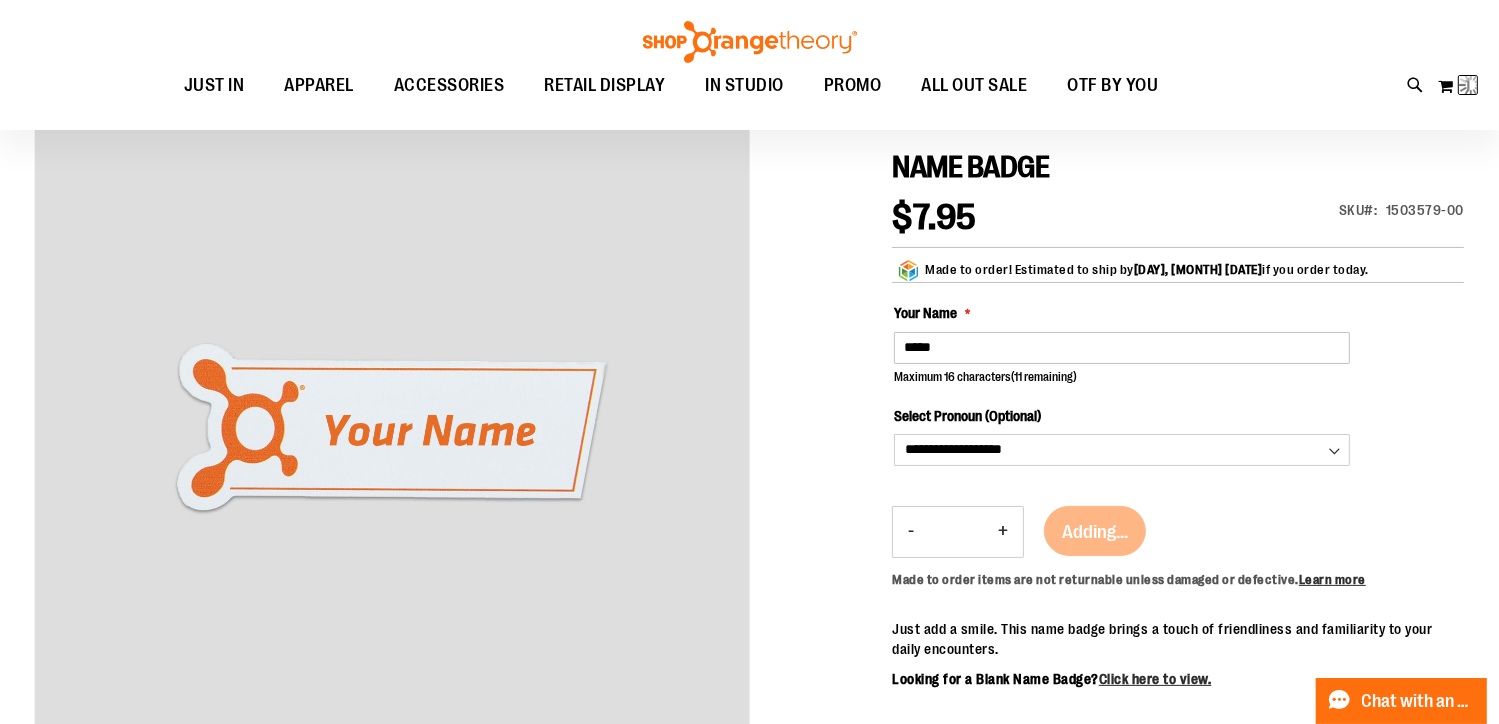 scroll, scrollTop: 98, scrollLeft: 0, axis: vertical 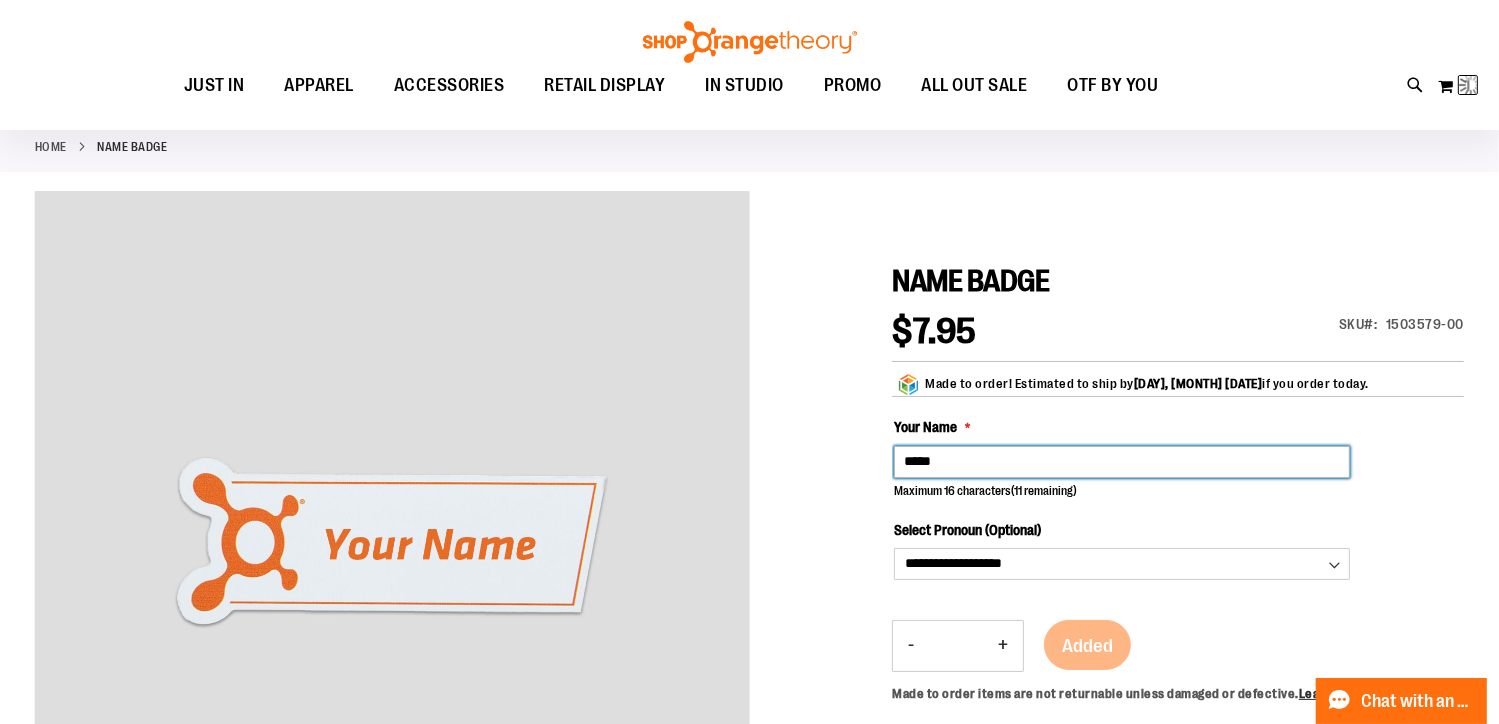 click on "*****" at bounding box center [1122, 462] 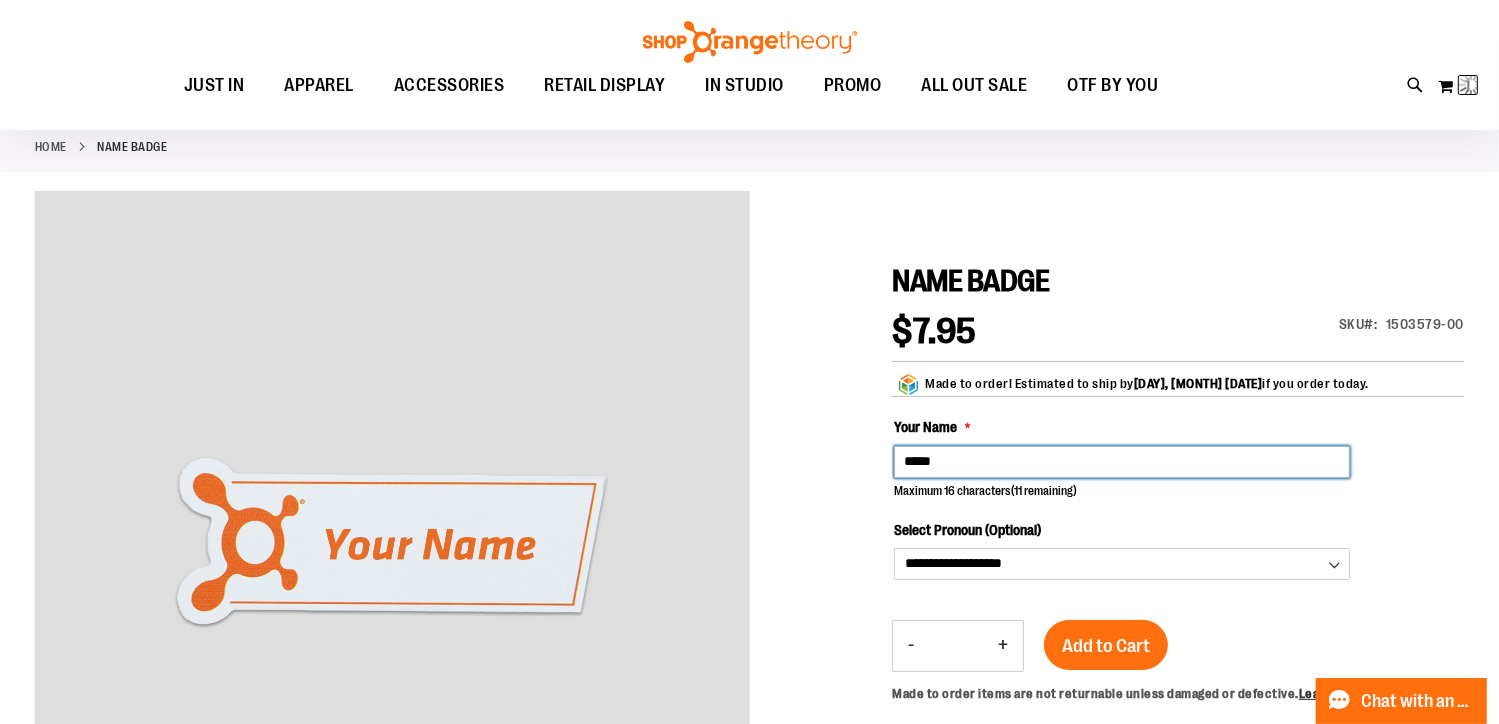 click on "*****" at bounding box center (1122, 462) 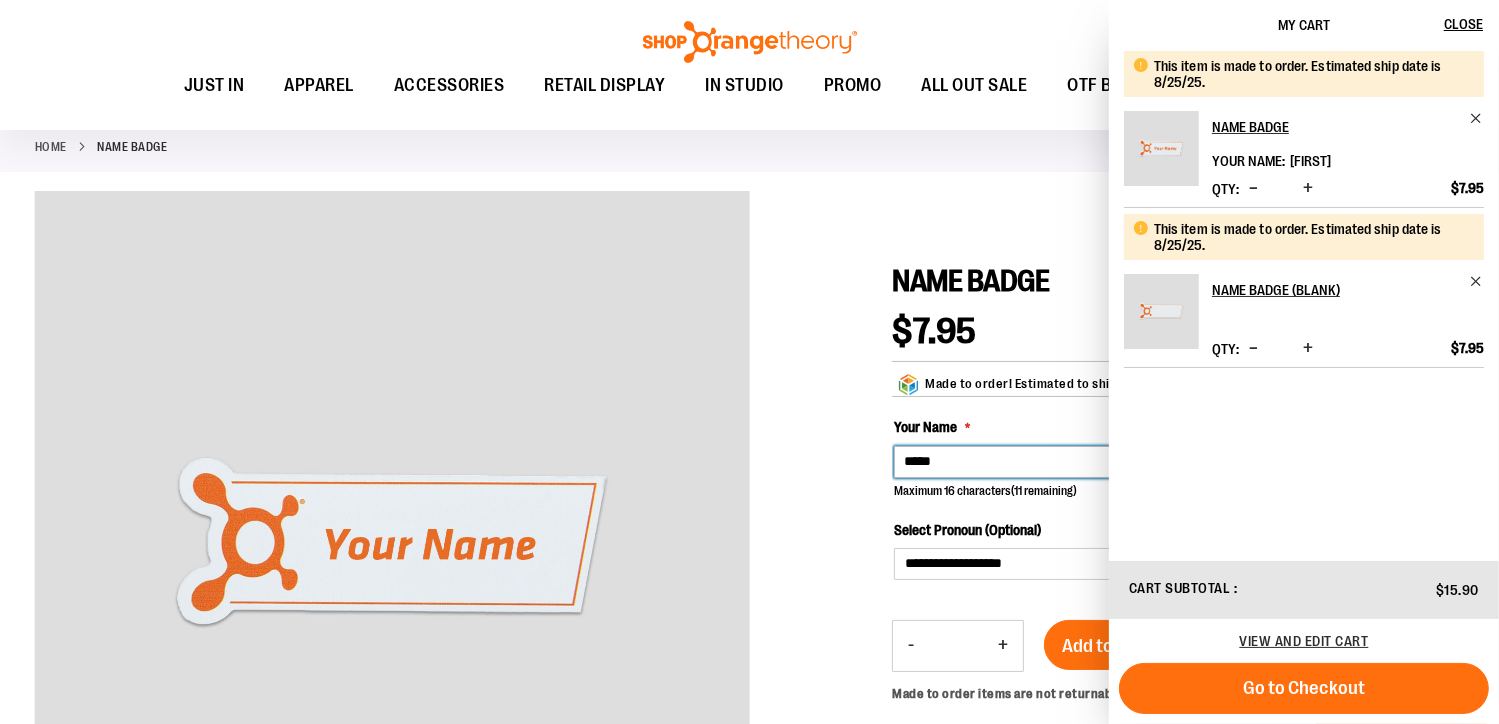 click on "*****" at bounding box center [1122, 462] 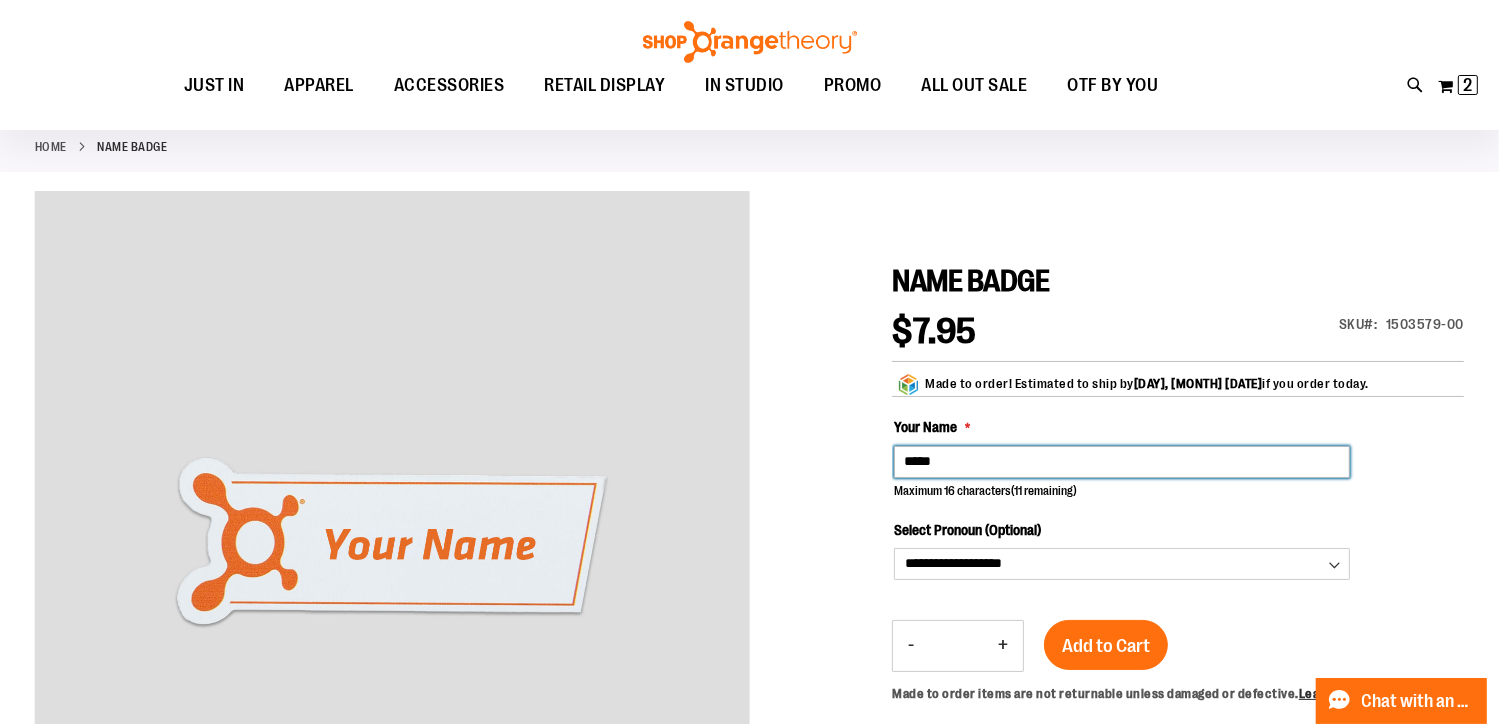 click on "*****" at bounding box center [1122, 462] 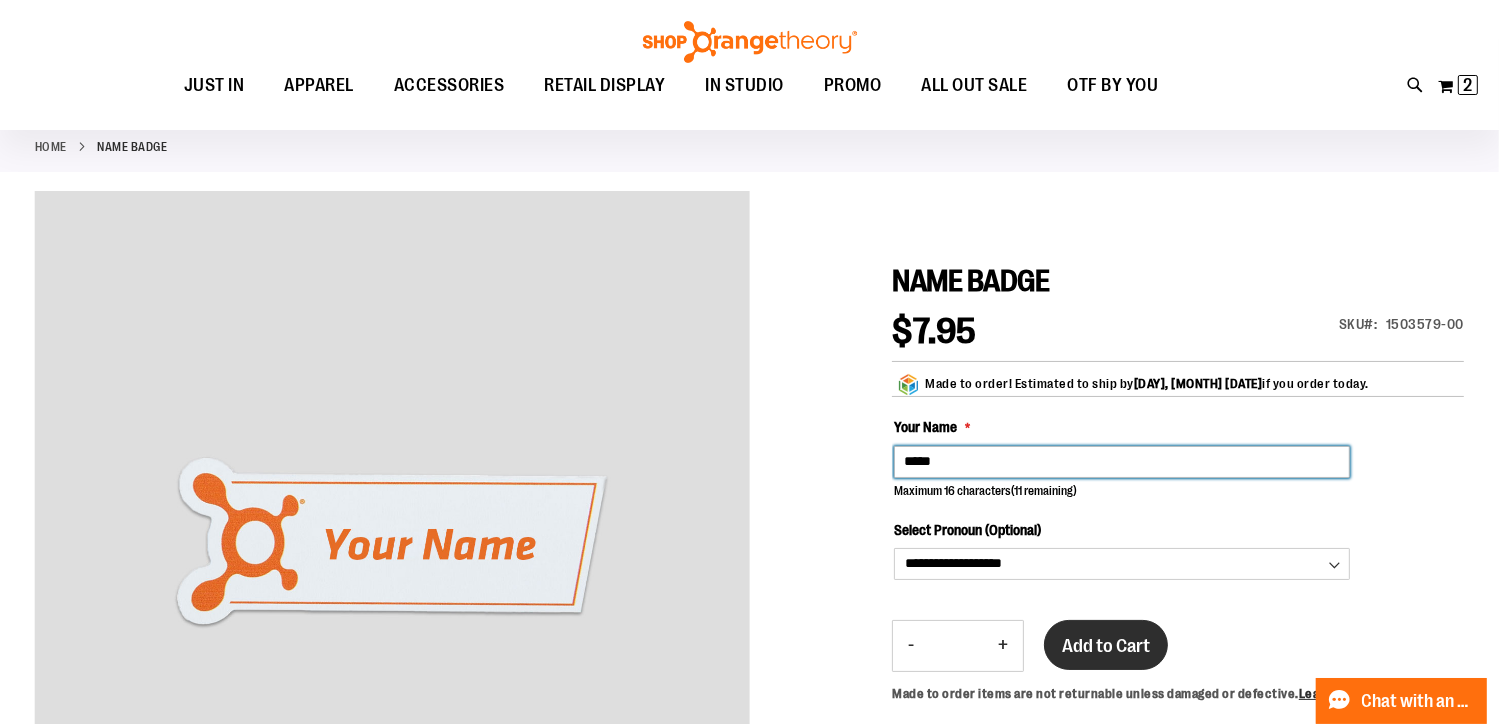 type on "*****" 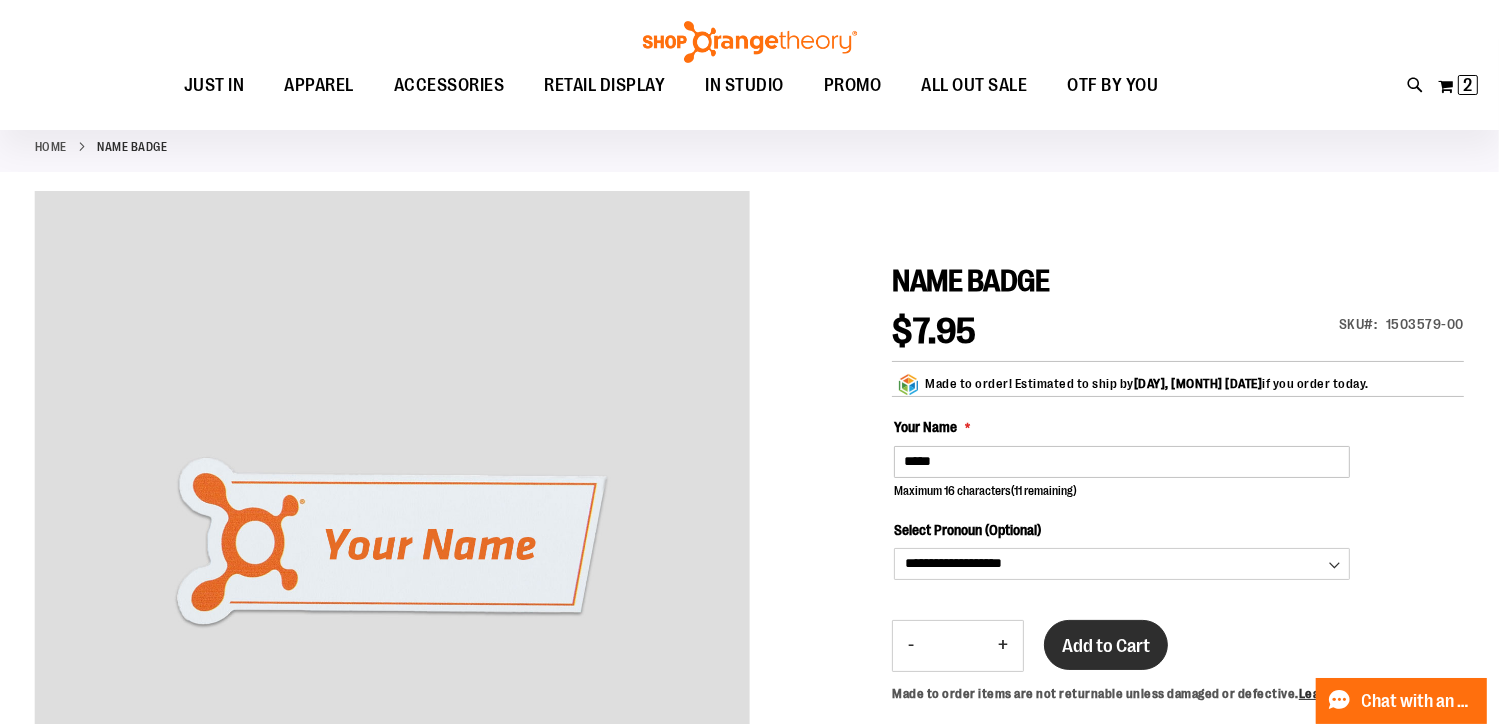 click on "Add to Cart" at bounding box center [1106, 645] 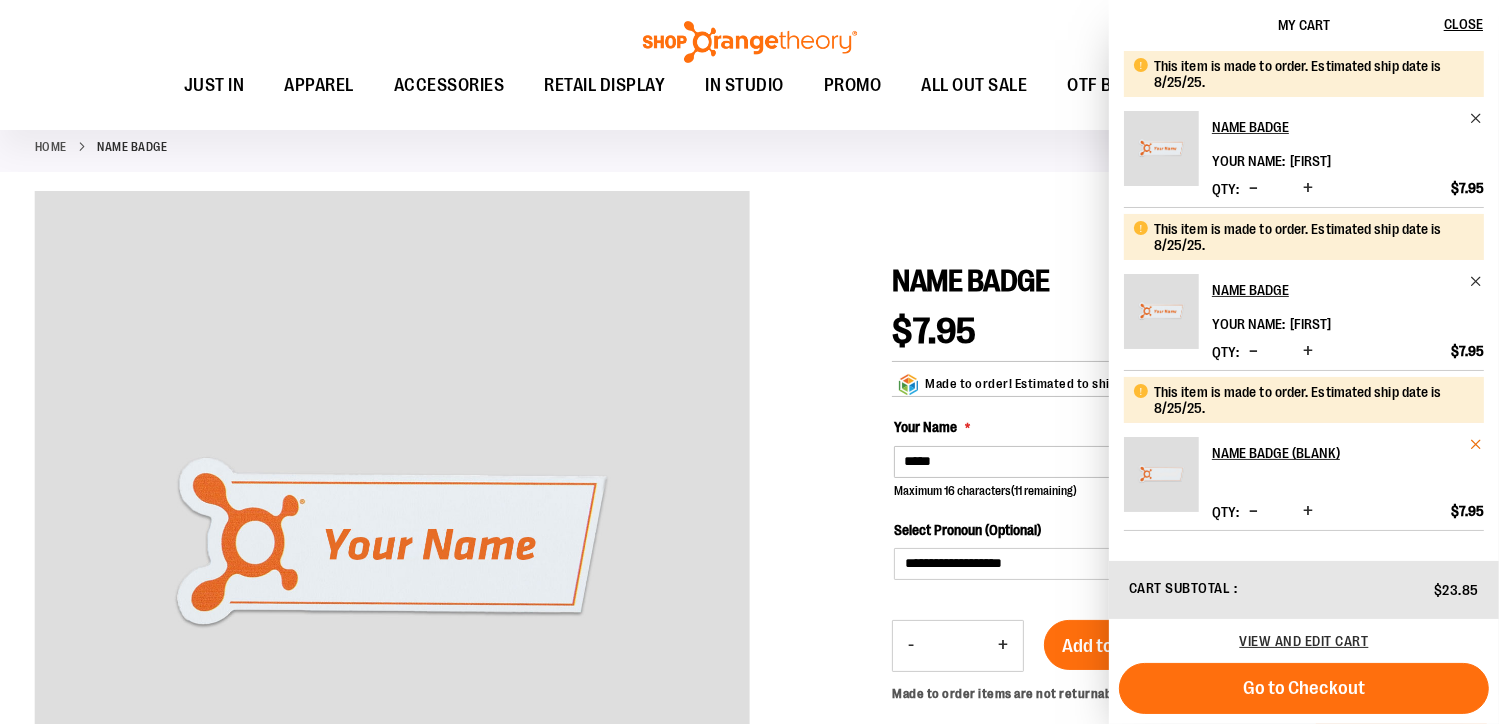 click at bounding box center (1476, 444) 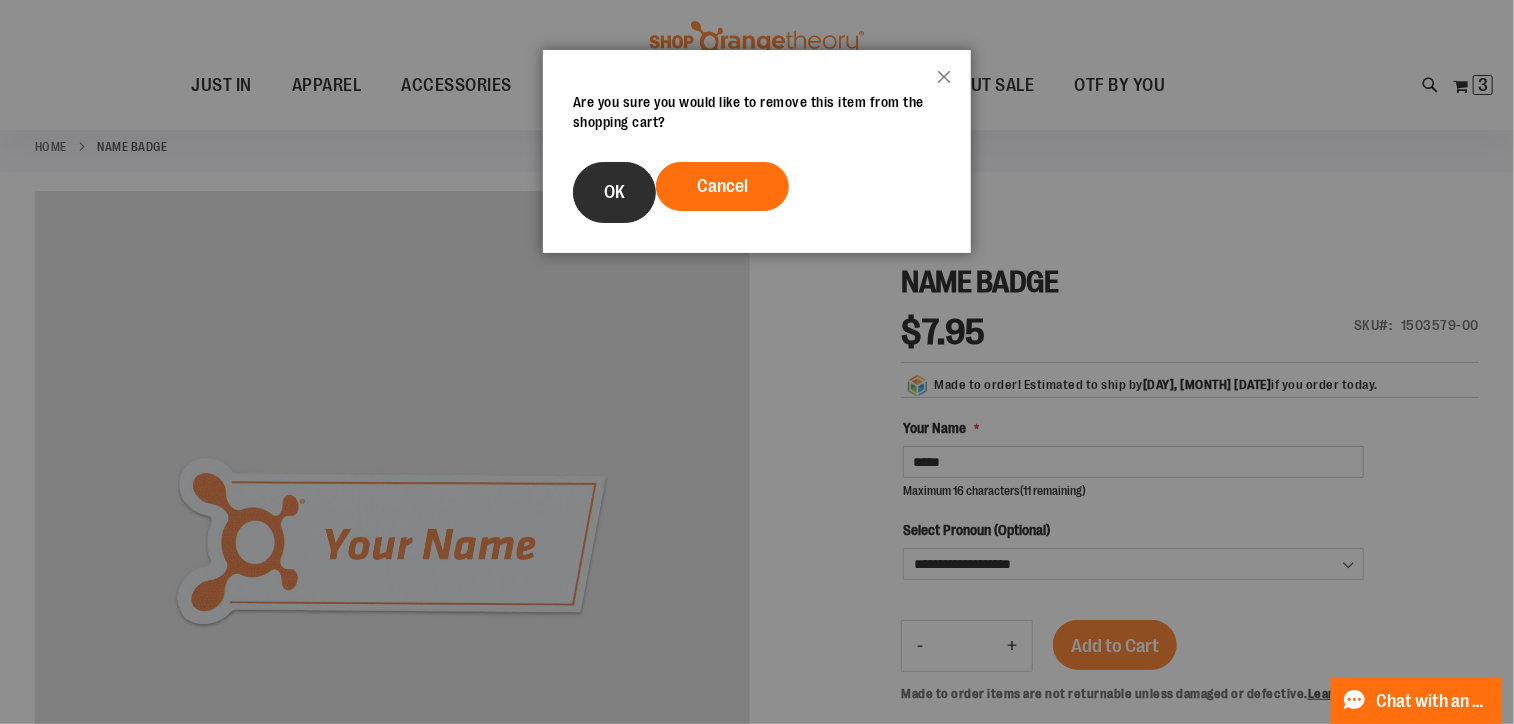click on "OK" at bounding box center [614, 192] 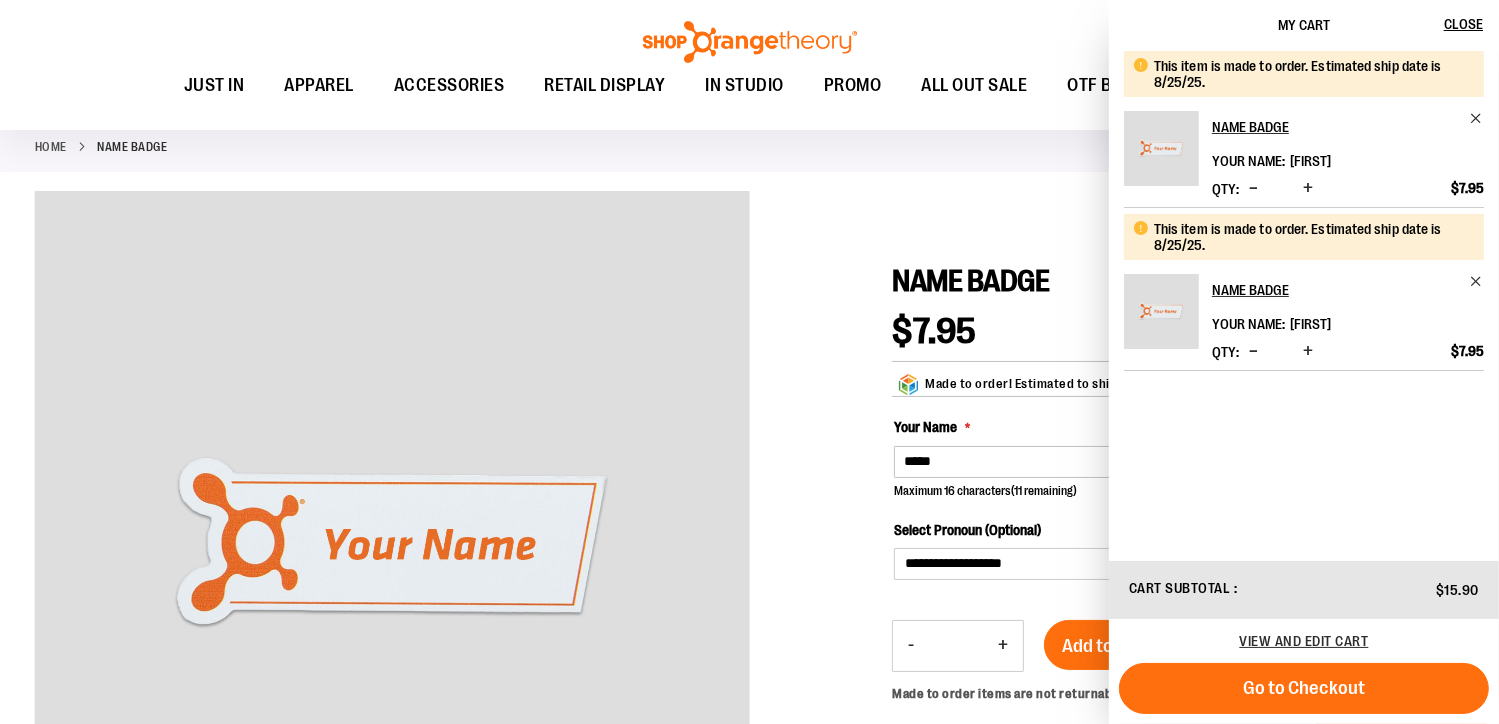 click at bounding box center (749, 647) 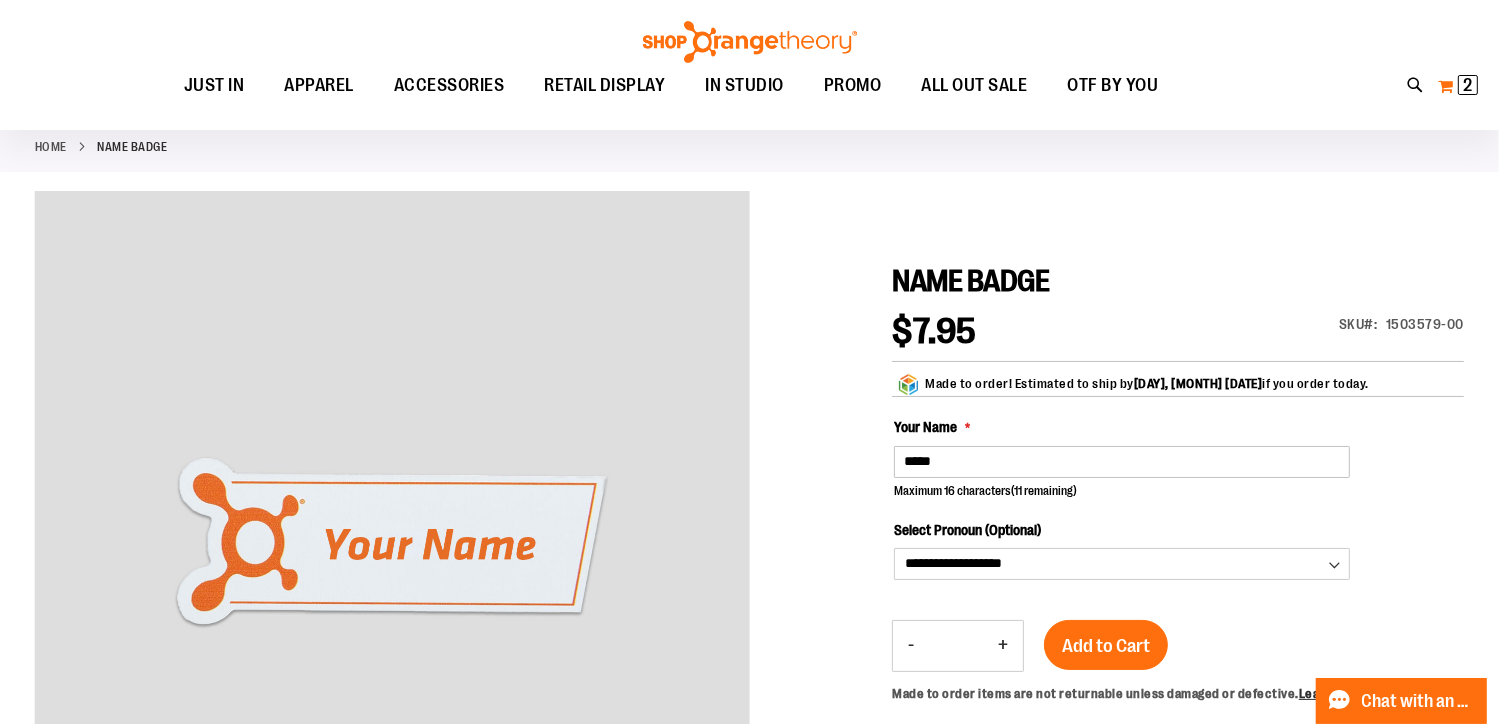 click on "2
2
items" at bounding box center (1468, 85) 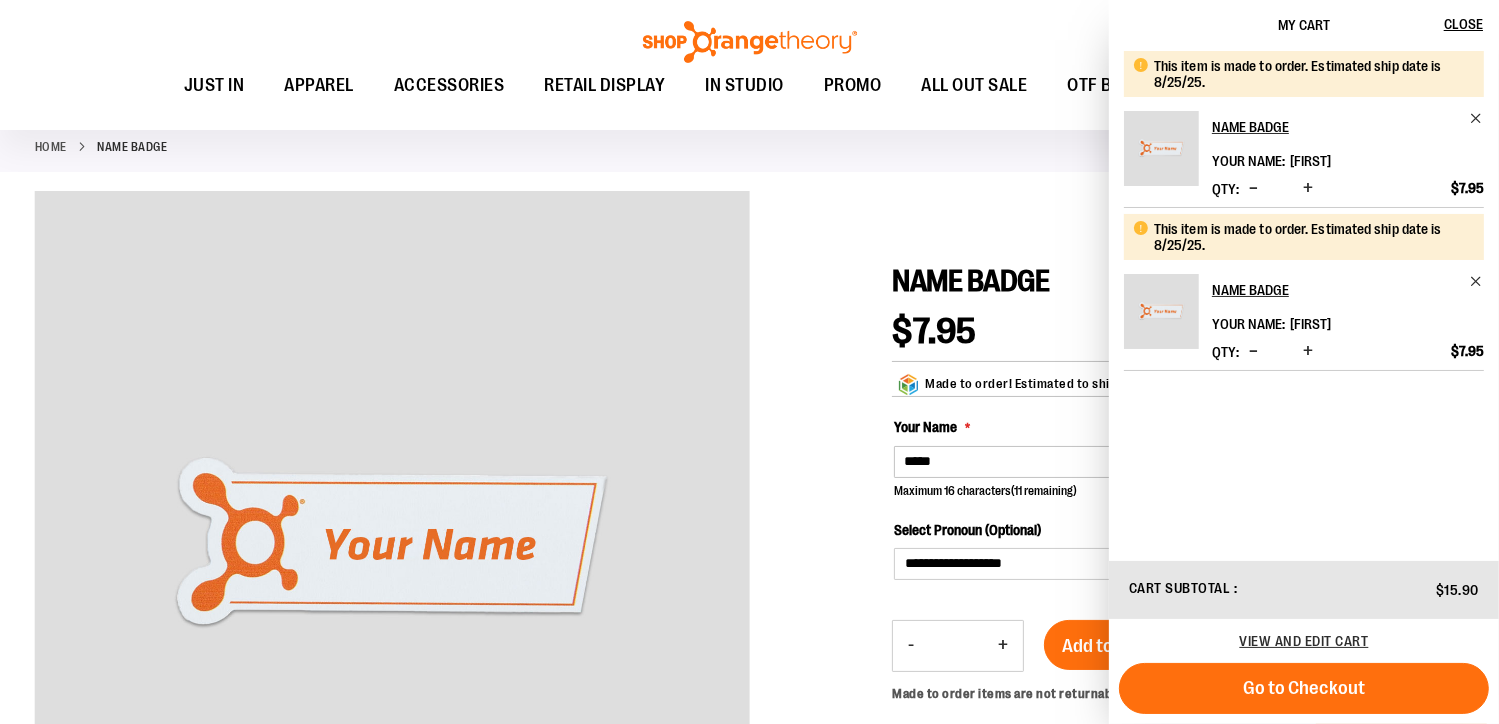 click at bounding box center [749, 647] 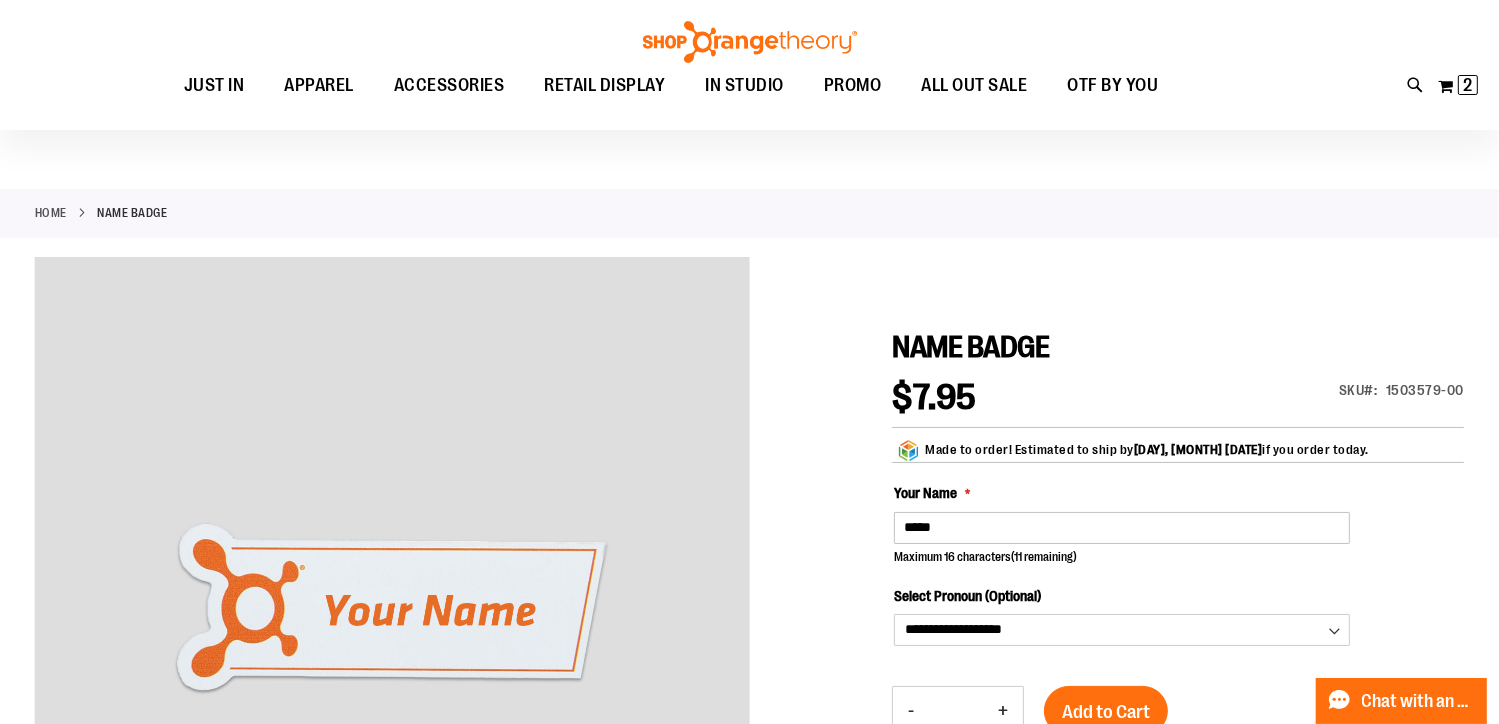 scroll, scrollTop: 0, scrollLeft: 0, axis: both 